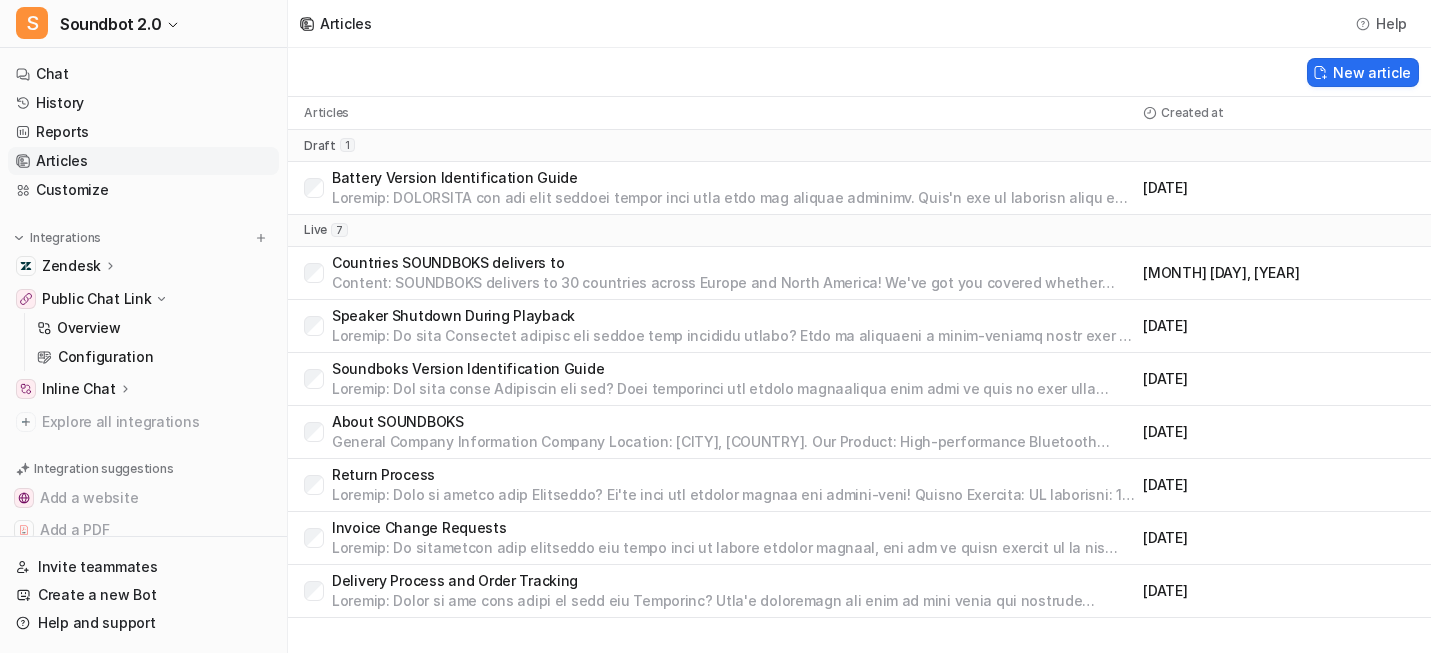 scroll, scrollTop: 104, scrollLeft: 0, axis: vertical 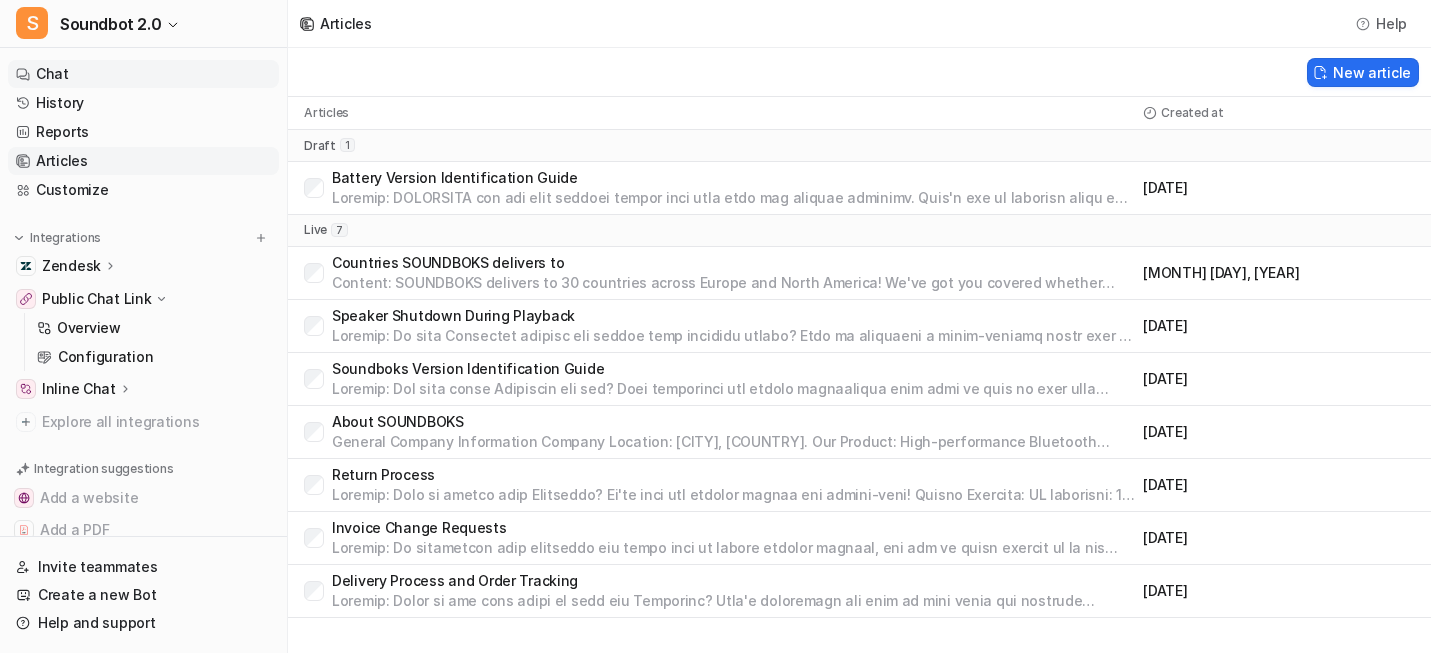 click on "Chat" at bounding box center (143, 74) 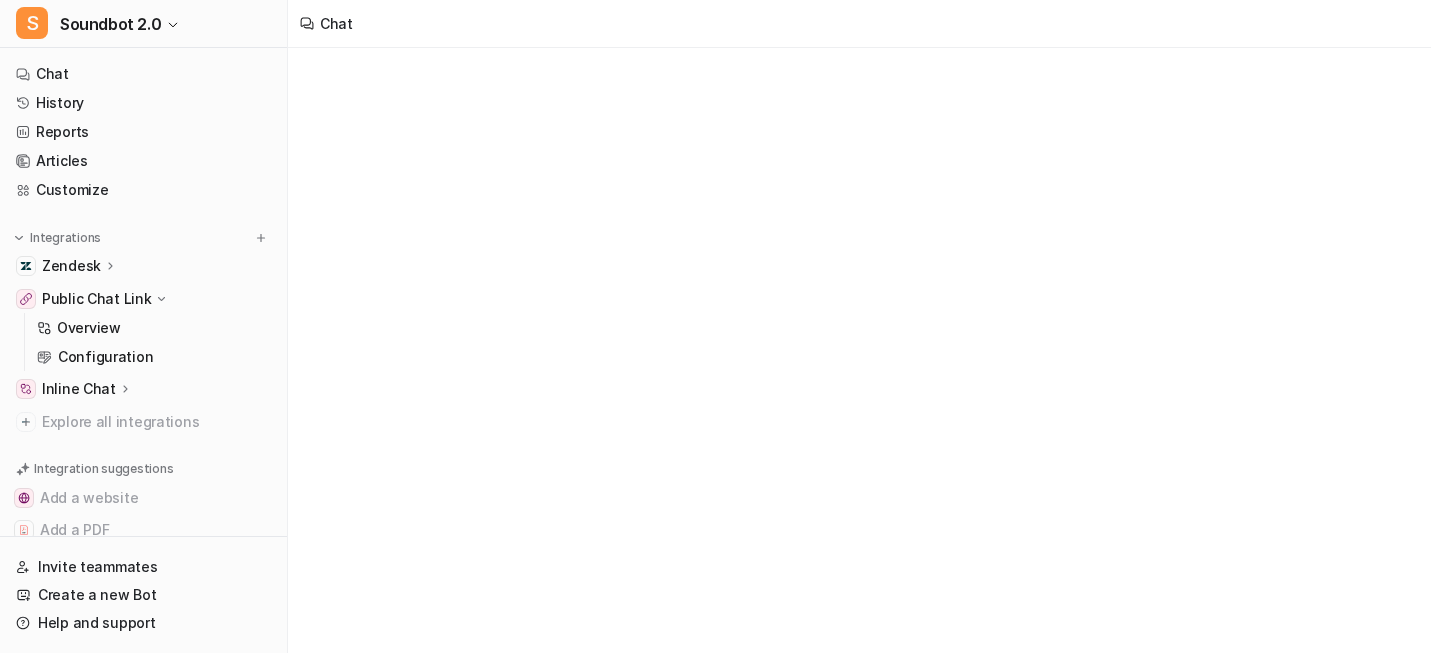 scroll, scrollTop: 0, scrollLeft: 0, axis: both 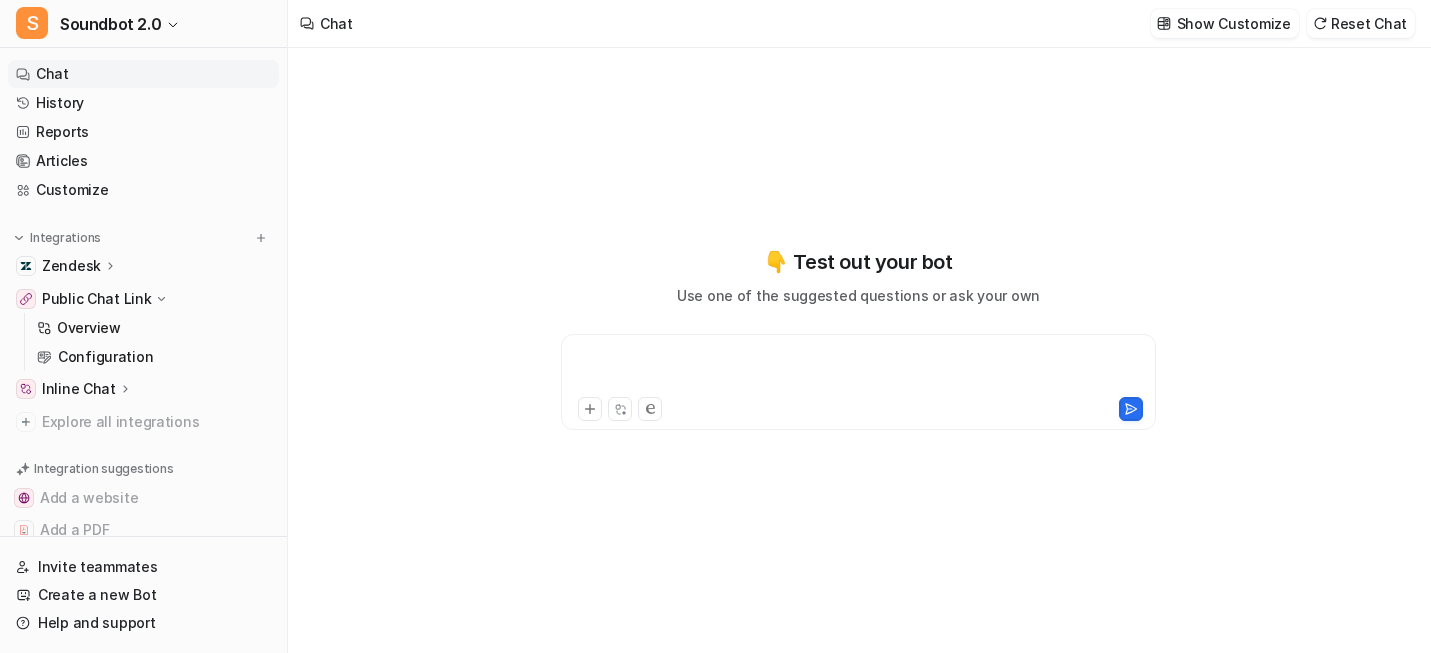 click at bounding box center [857, 370] 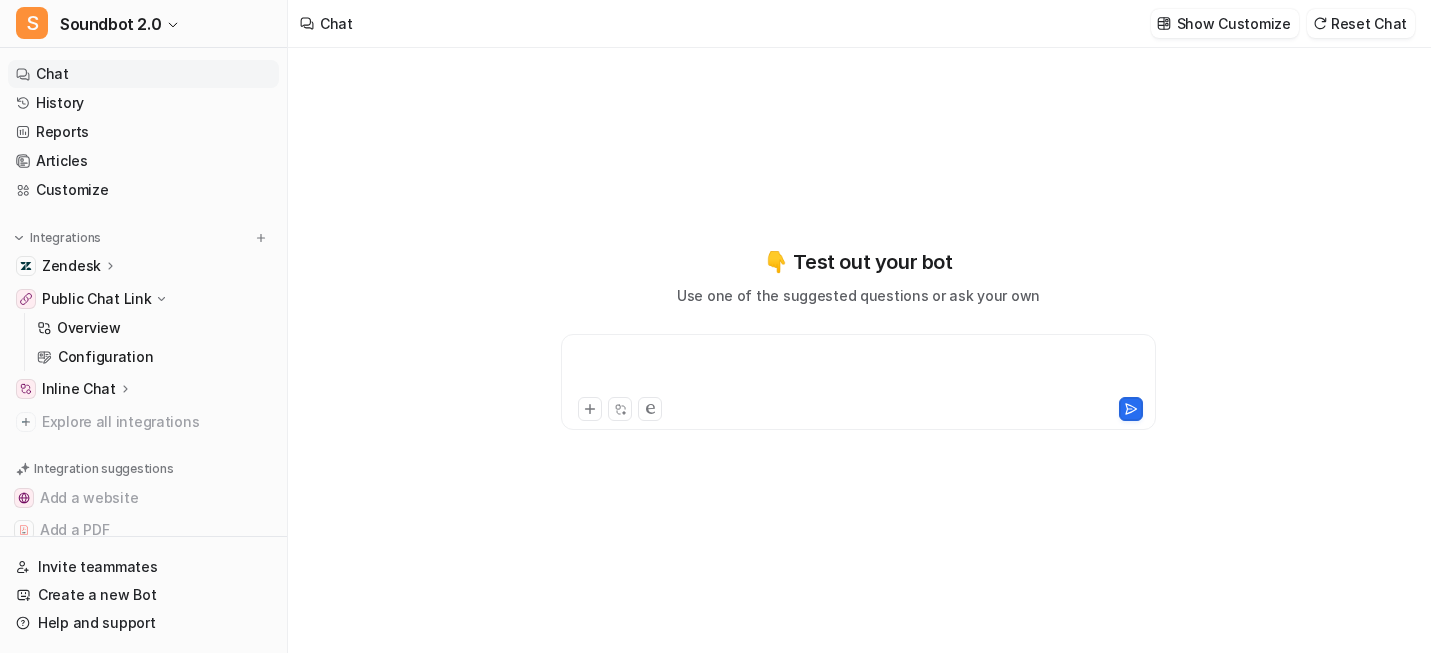 type 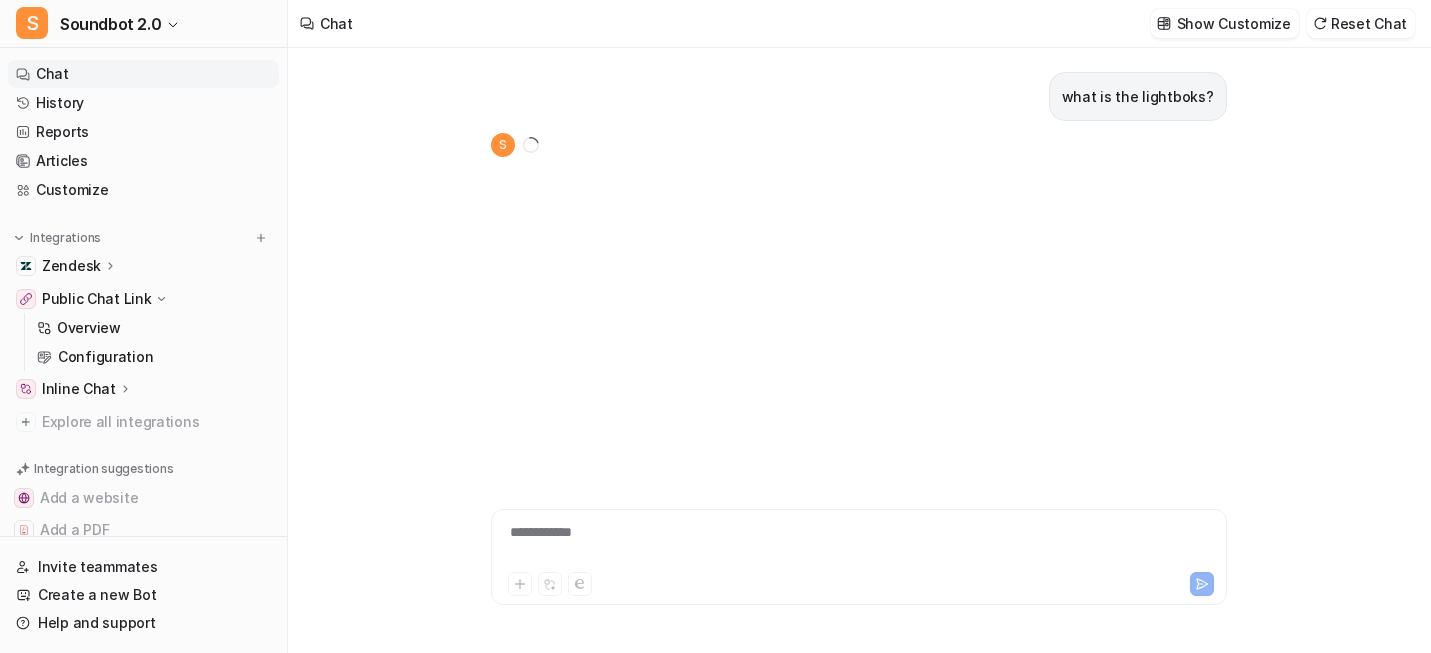scroll, scrollTop: 12, scrollLeft: 0, axis: vertical 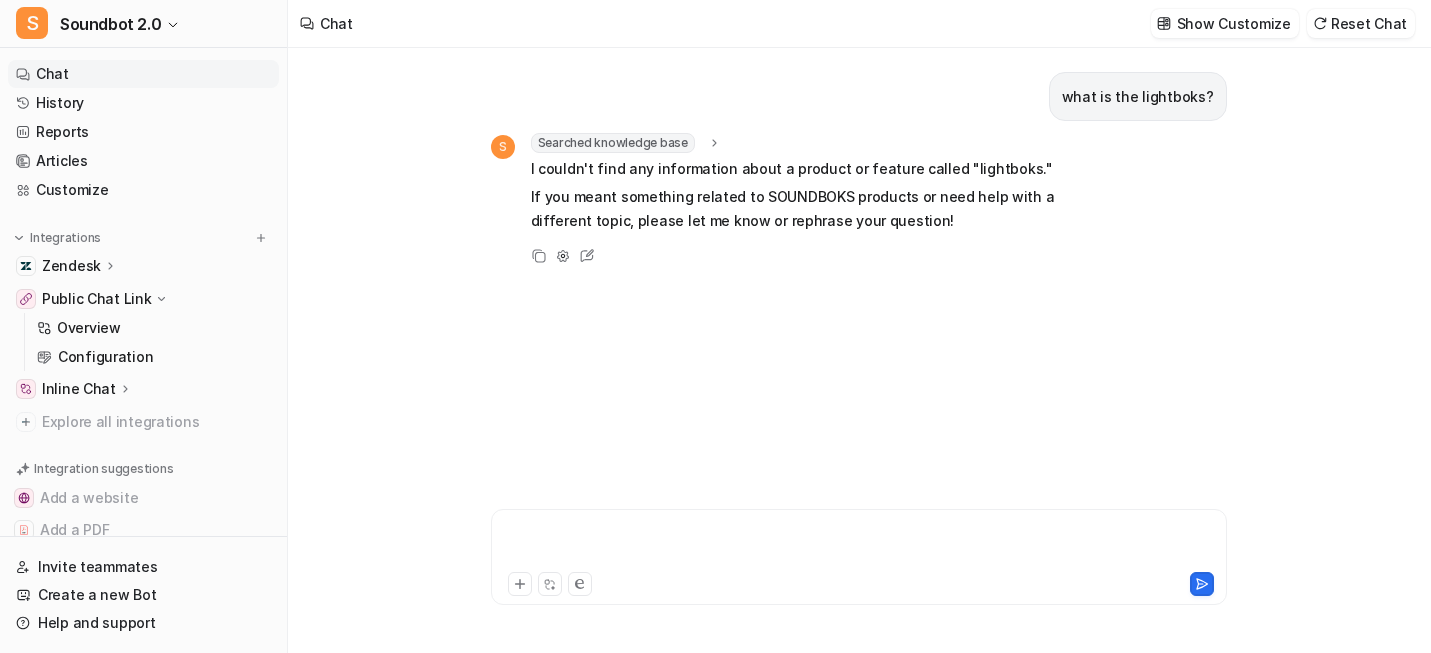 click at bounding box center (950, 545) 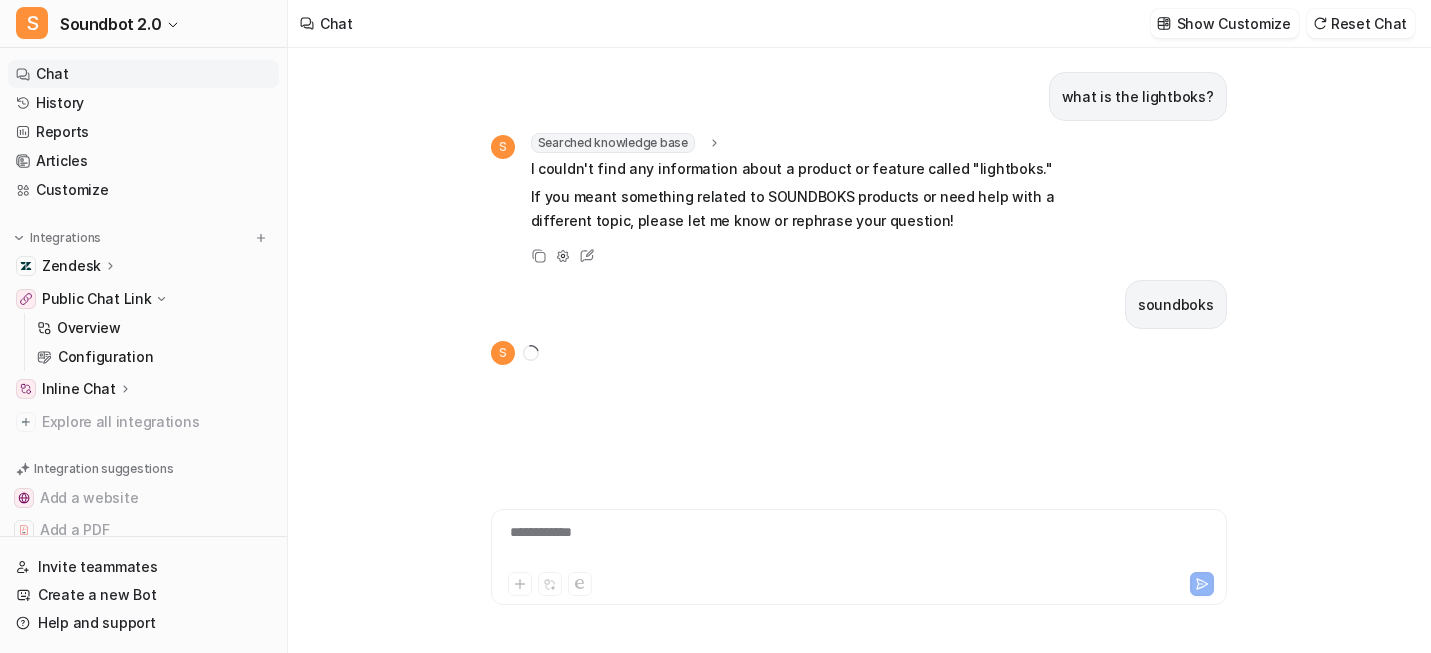 scroll, scrollTop: 17, scrollLeft: 0, axis: vertical 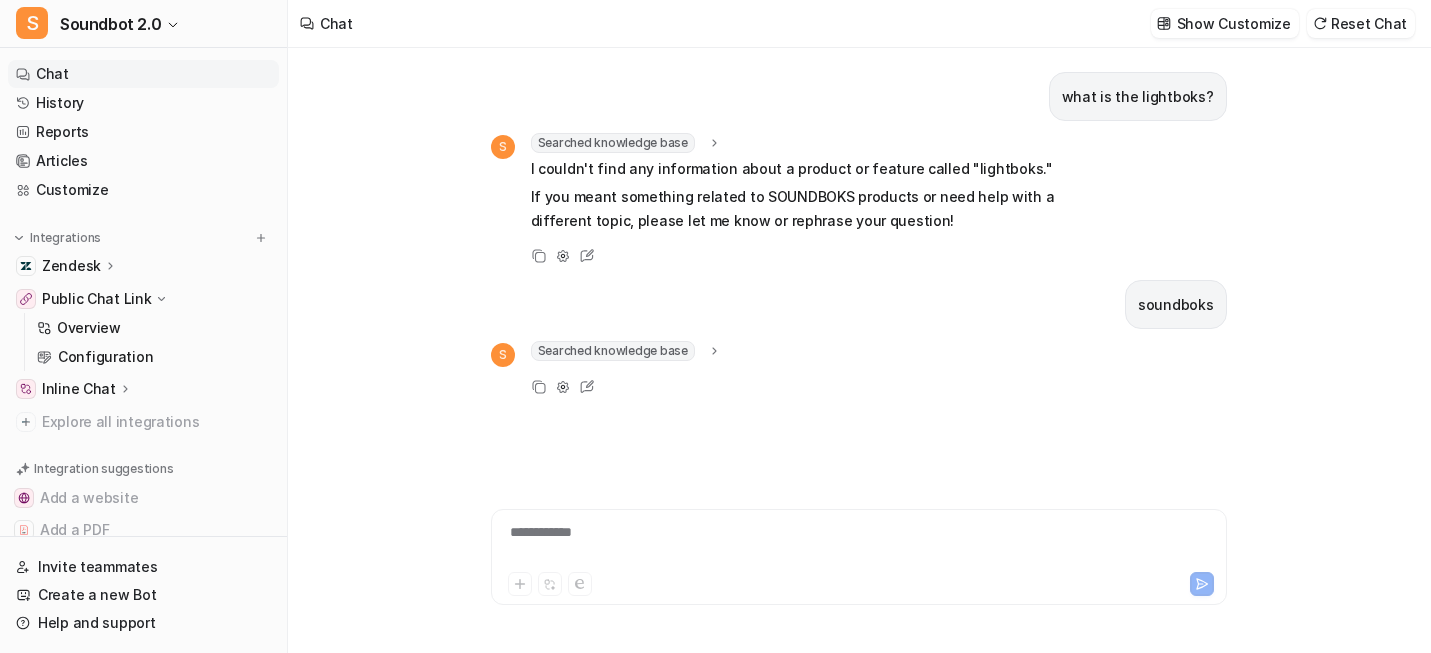 click on "**********" at bounding box center (950, 545) 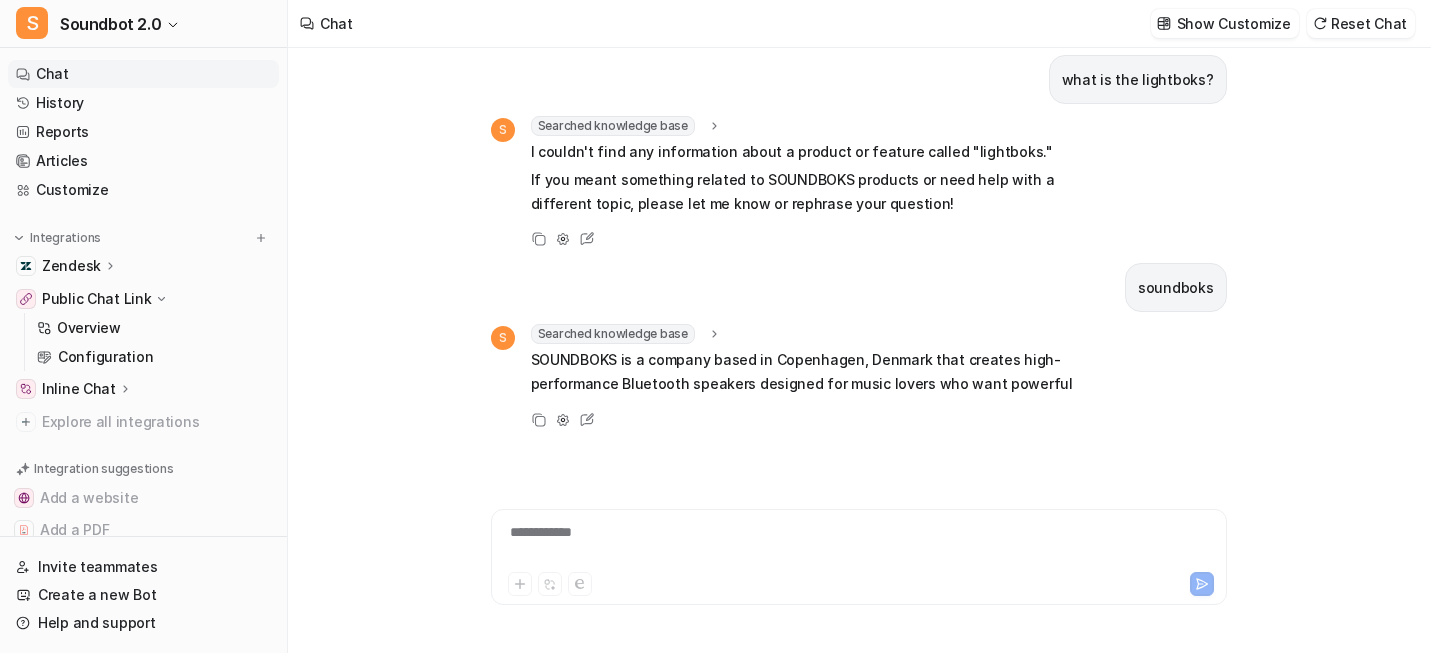 scroll, scrollTop: 246, scrollLeft: 0, axis: vertical 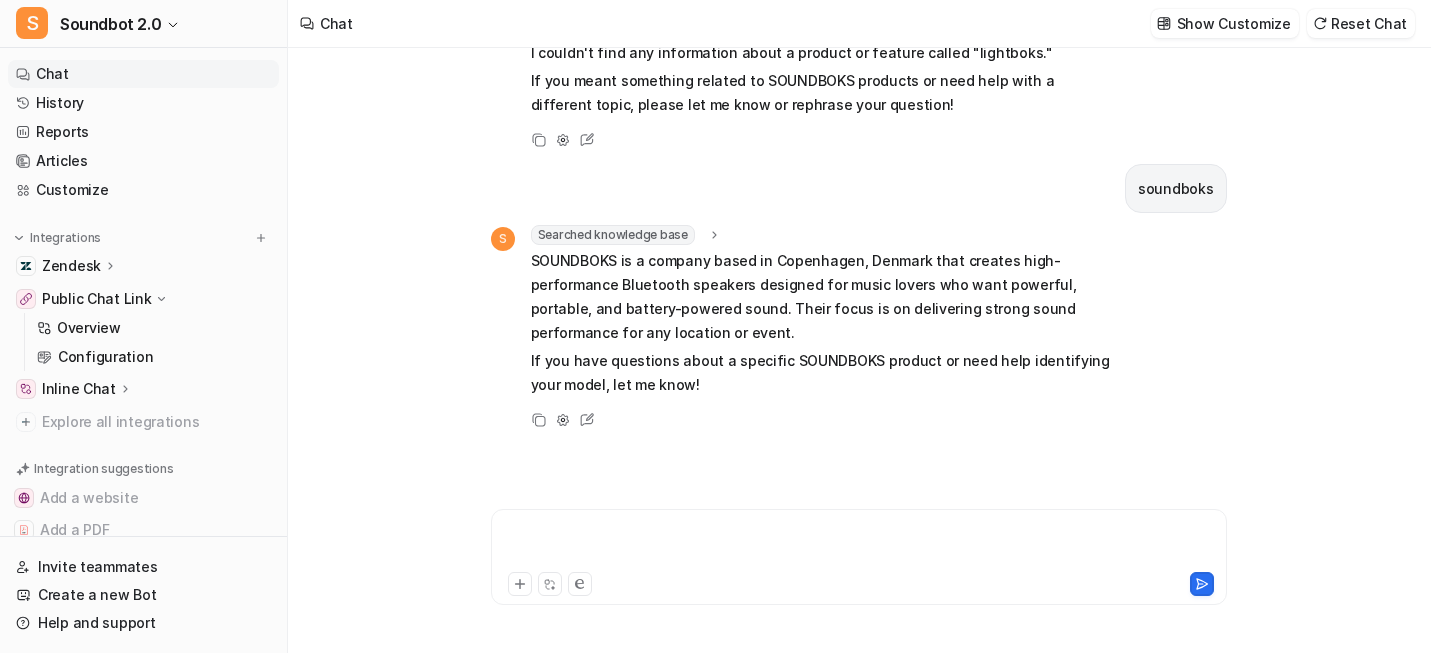 click at bounding box center [950, 545] 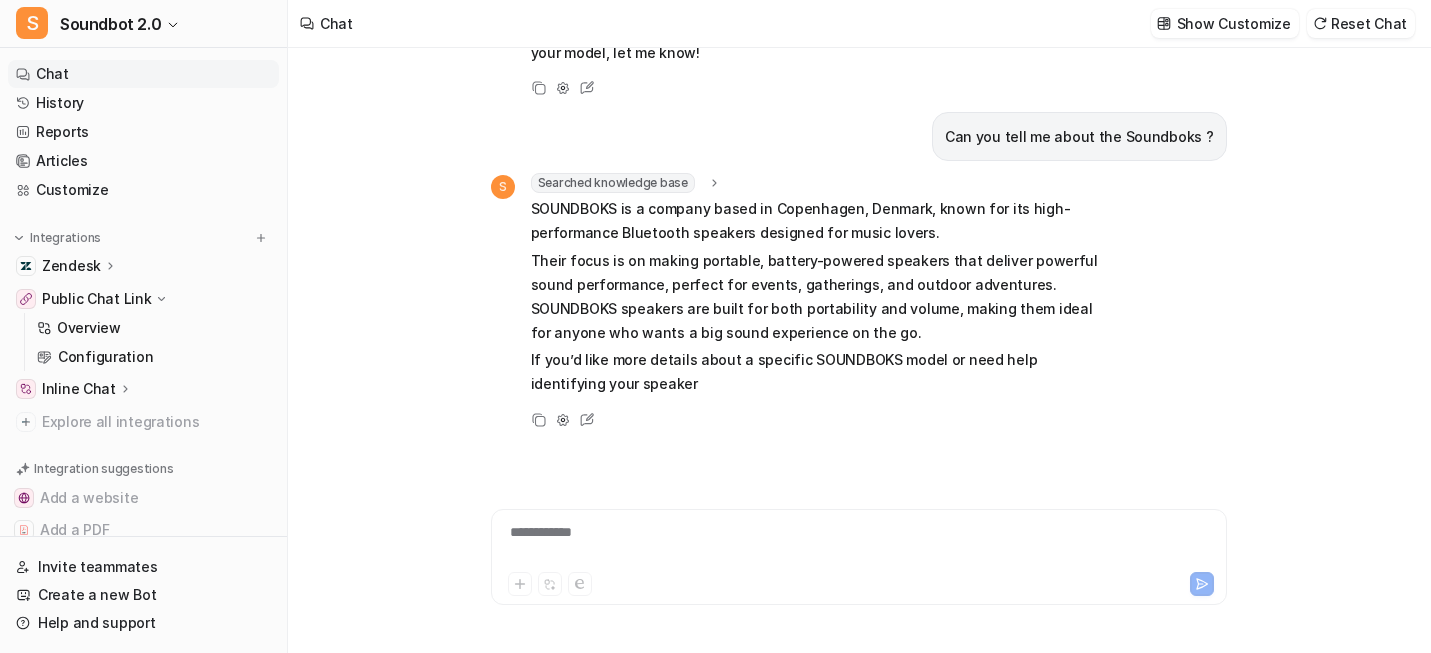 scroll, scrollTop: 660, scrollLeft: 0, axis: vertical 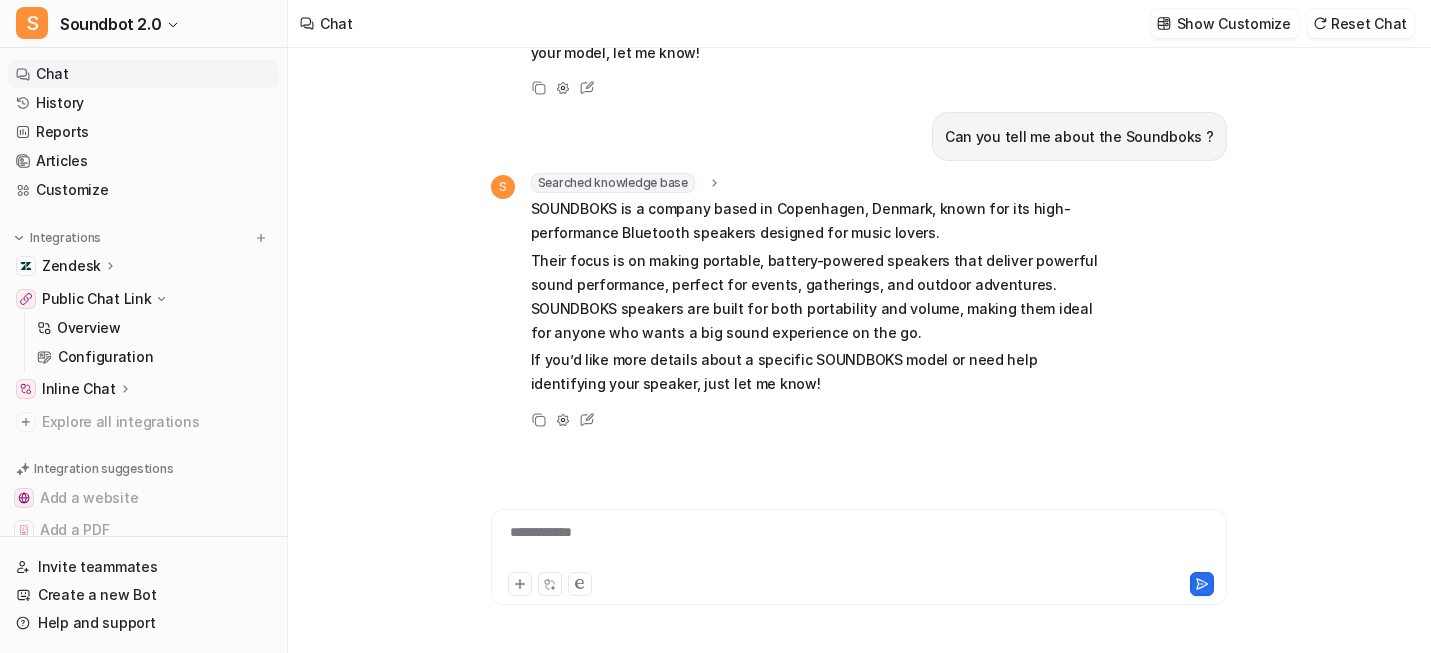 click on "**********" at bounding box center [950, 545] 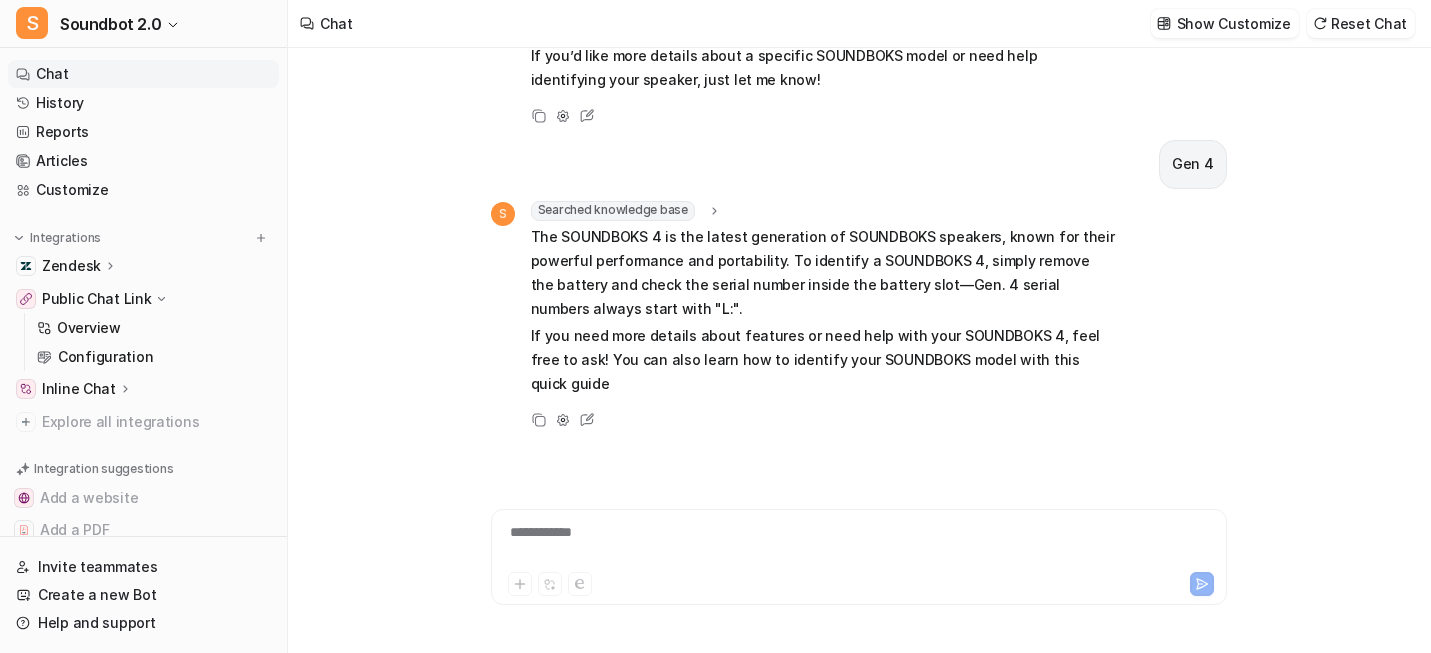 scroll, scrollTop: 1039, scrollLeft: 0, axis: vertical 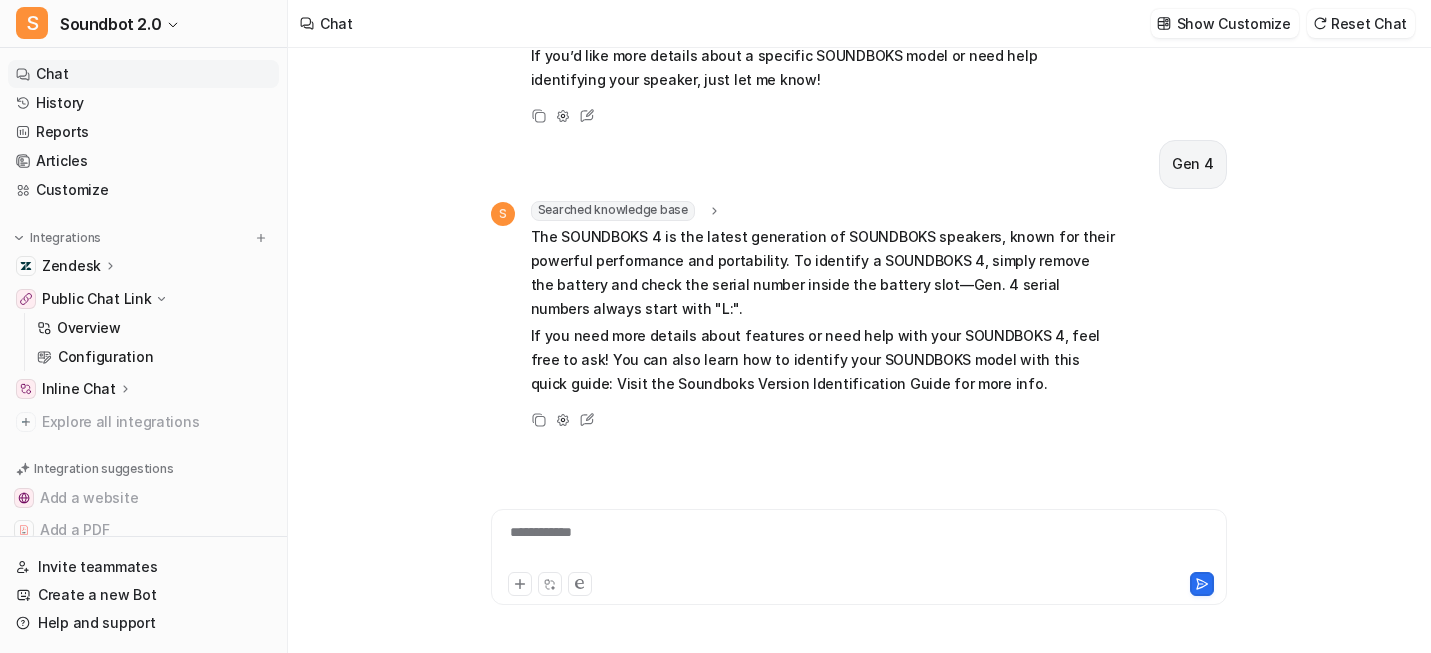 click on "If you need more details about features or need help with your SOUNDBOKS 4, feel free to ask! You can also learn how to identify your SOUNDBOKS model with this quick guide: Visit the Soundboks Version Identification Guide for more info." at bounding box center (823, 360) 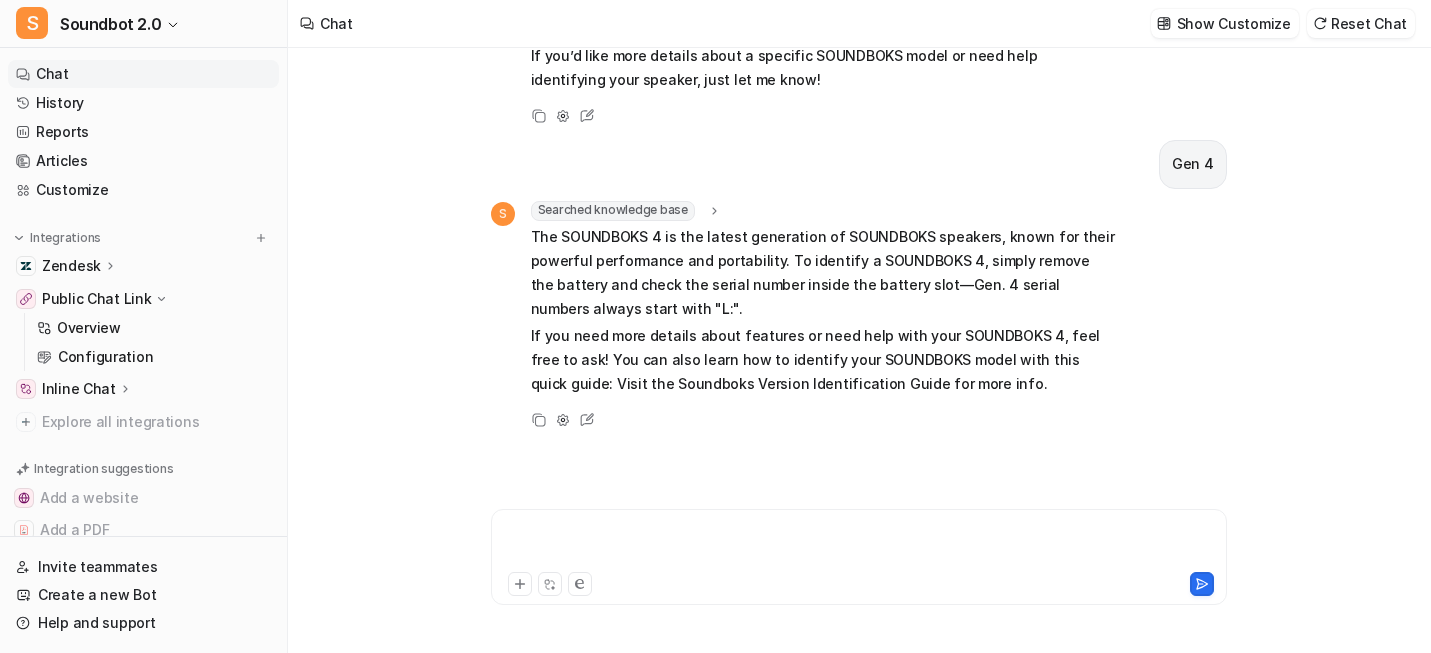drag, startPoint x: 992, startPoint y: 363, endPoint x: 515, endPoint y: 387, distance: 477.6034 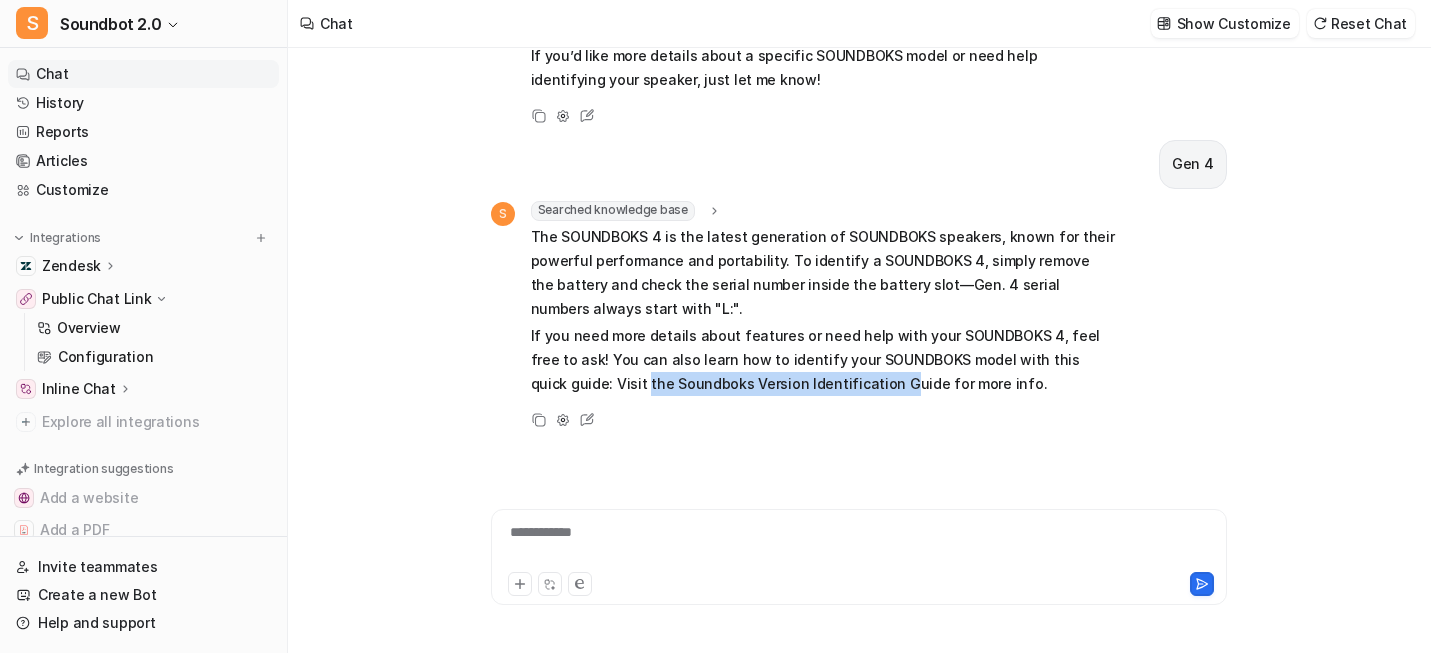 drag, startPoint x: 522, startPoint y: 371, endPoint x: 854, endPoint y: 371, distance: 332 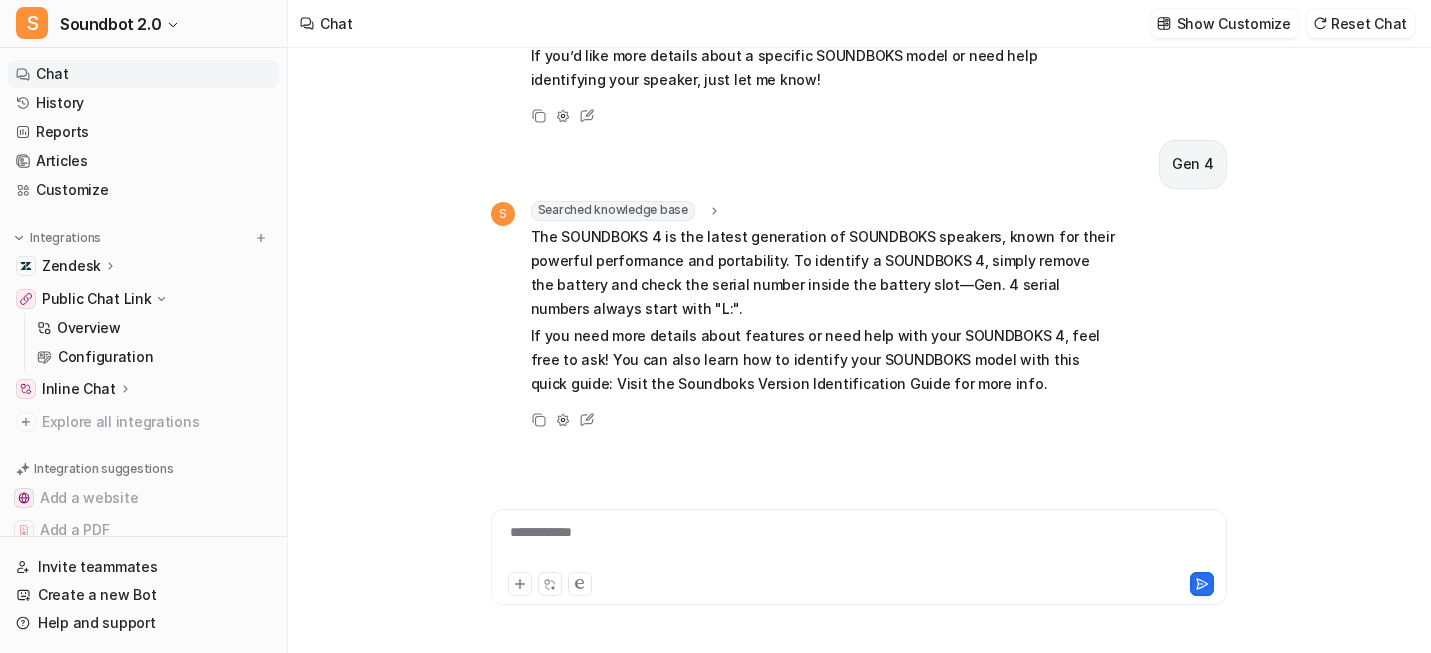 click on "**********" at bounding box center [859, 557] 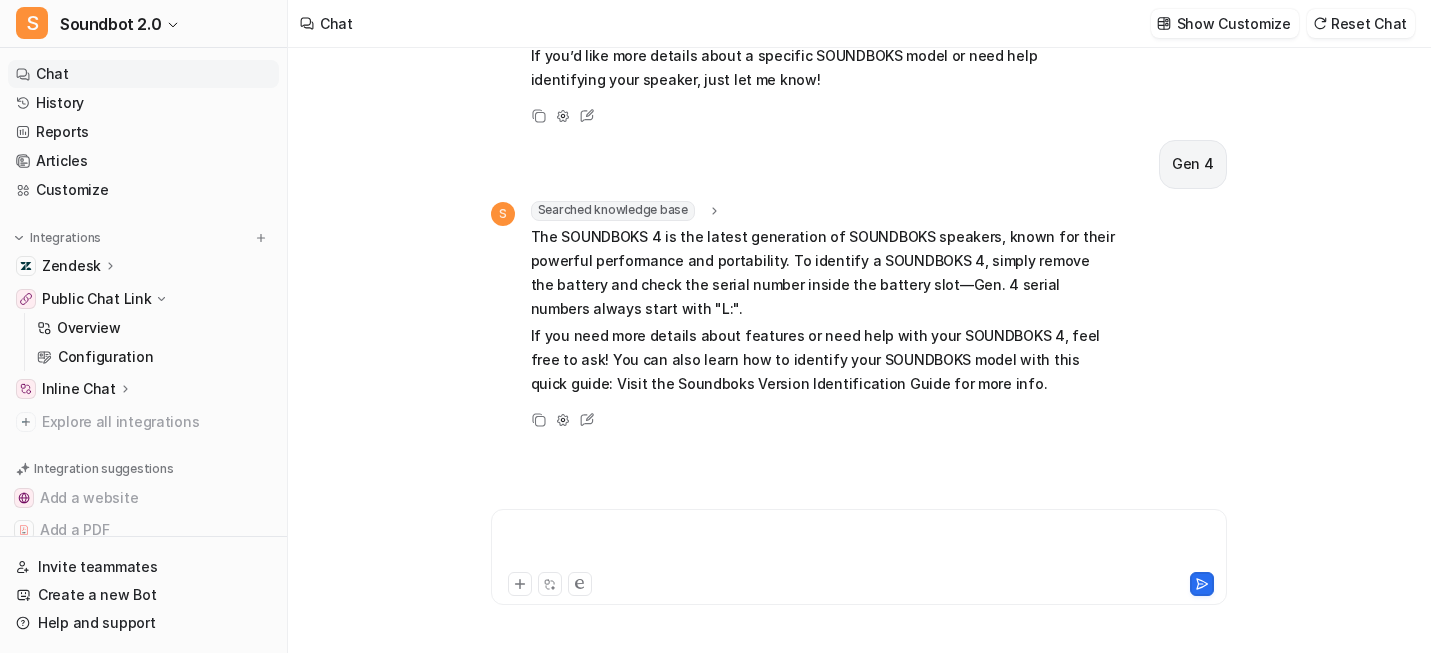 click at bounding box center [950, 545] 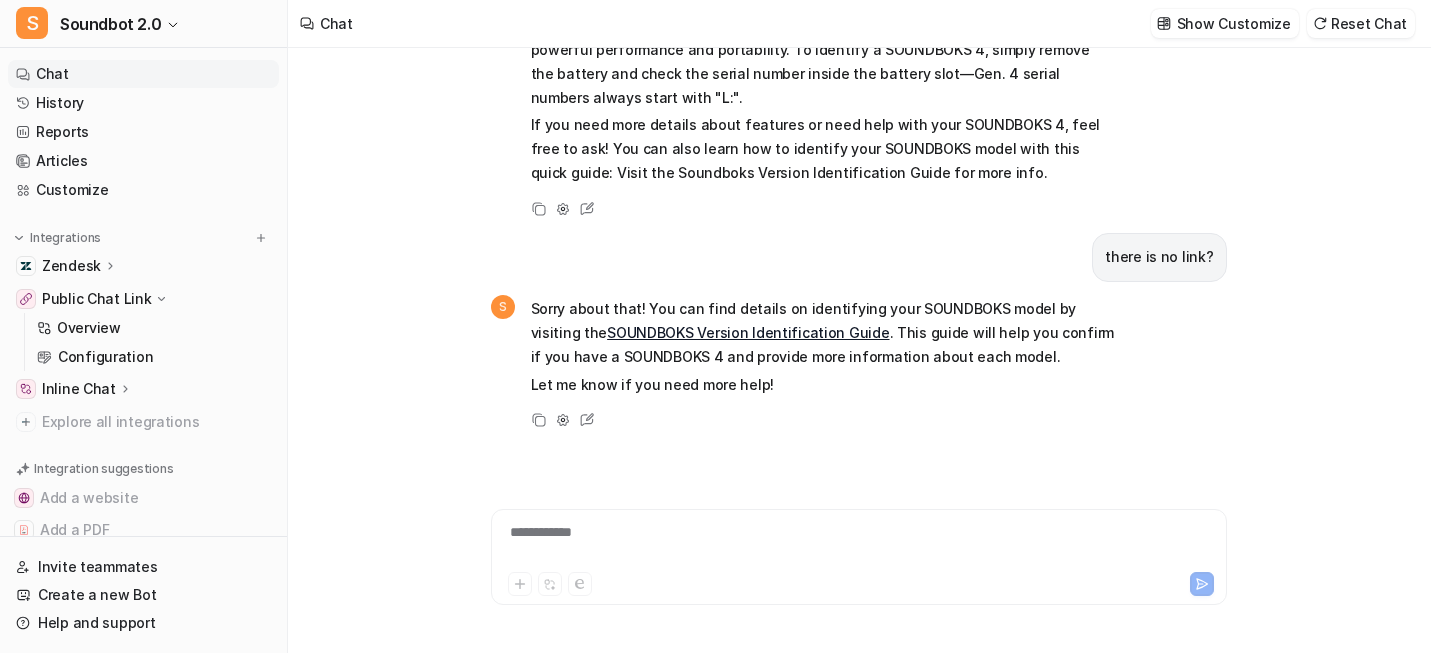 scroll, scrollTop: 1303, scrollLeft: 0, axis: vertical 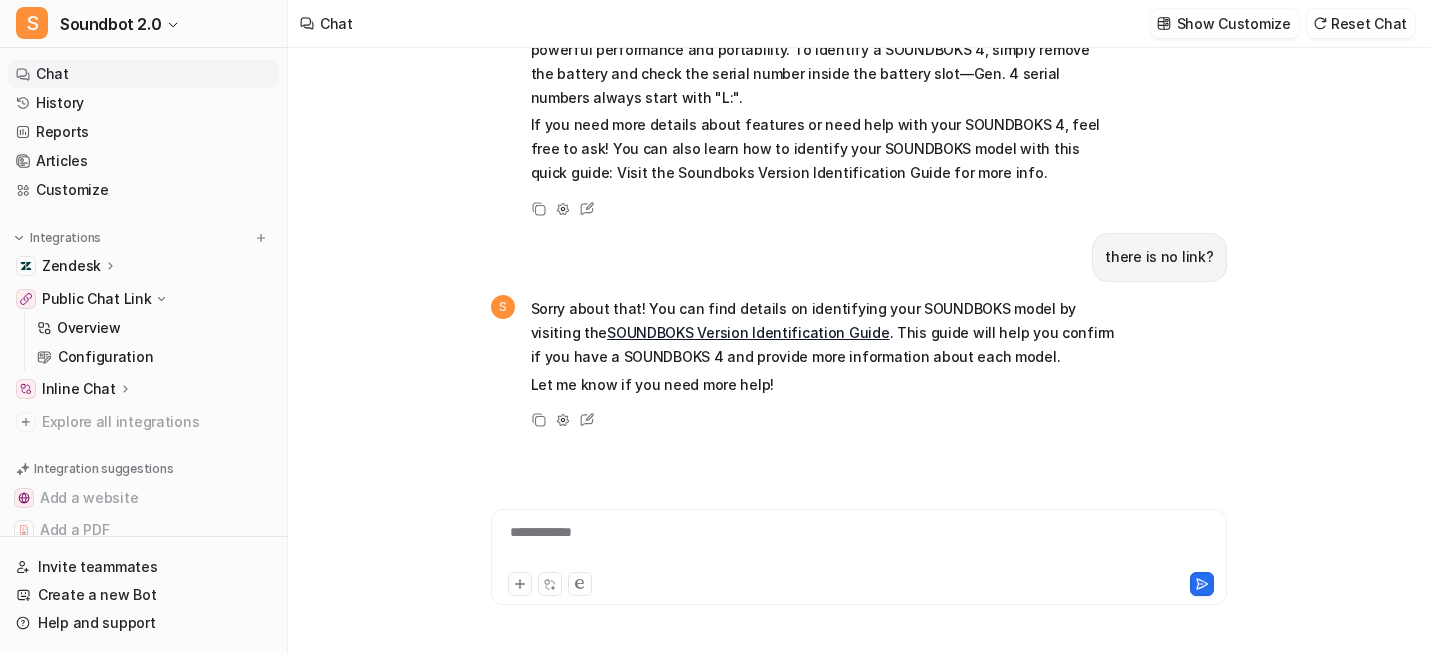 click on "SOUNDBOKS Version Identification Guide" at bounding box center [748, 332] 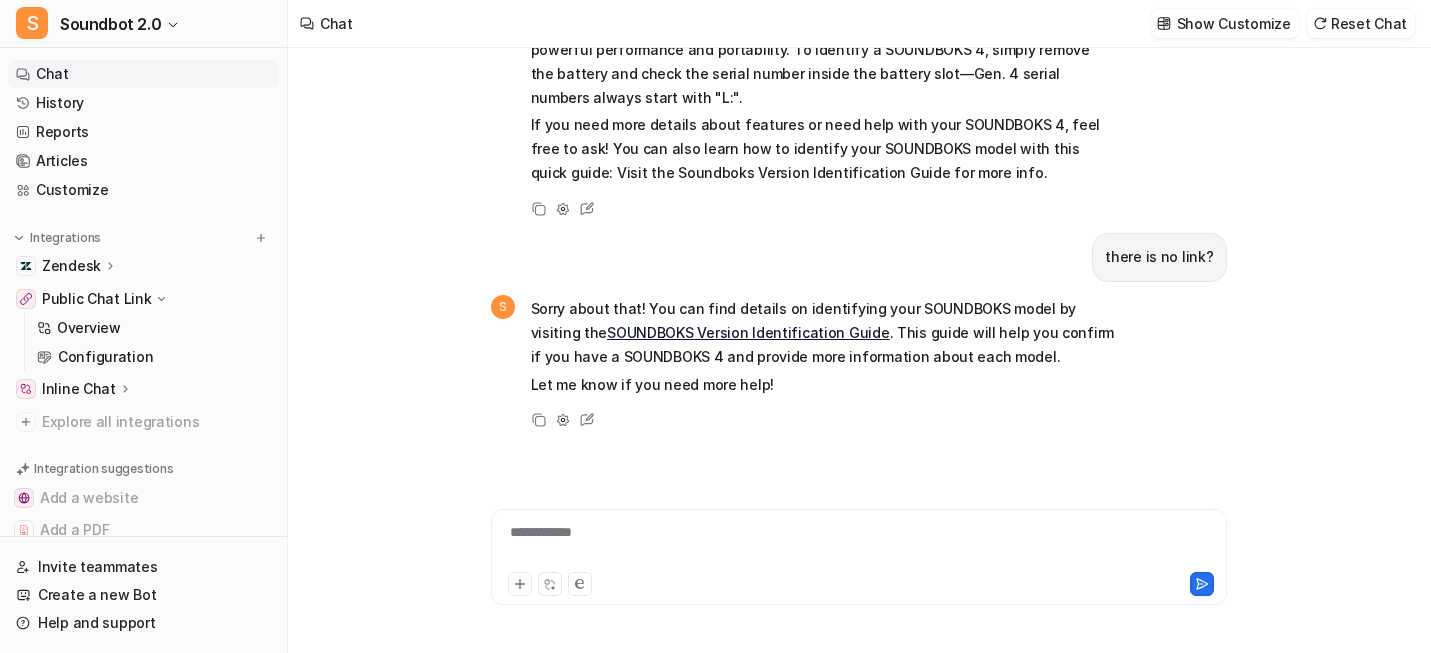 click on "**********" at bounding box center (950, 545) 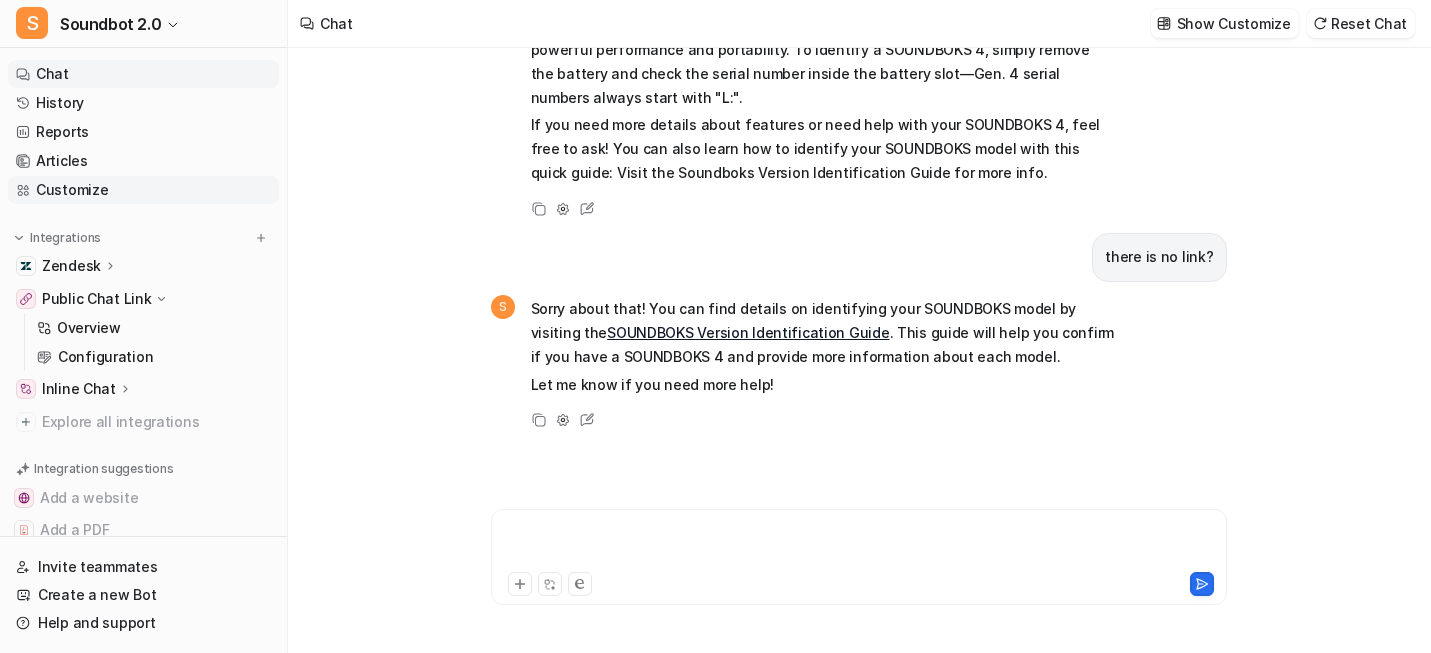 click on "Customize" at bounding box center (143, 190) 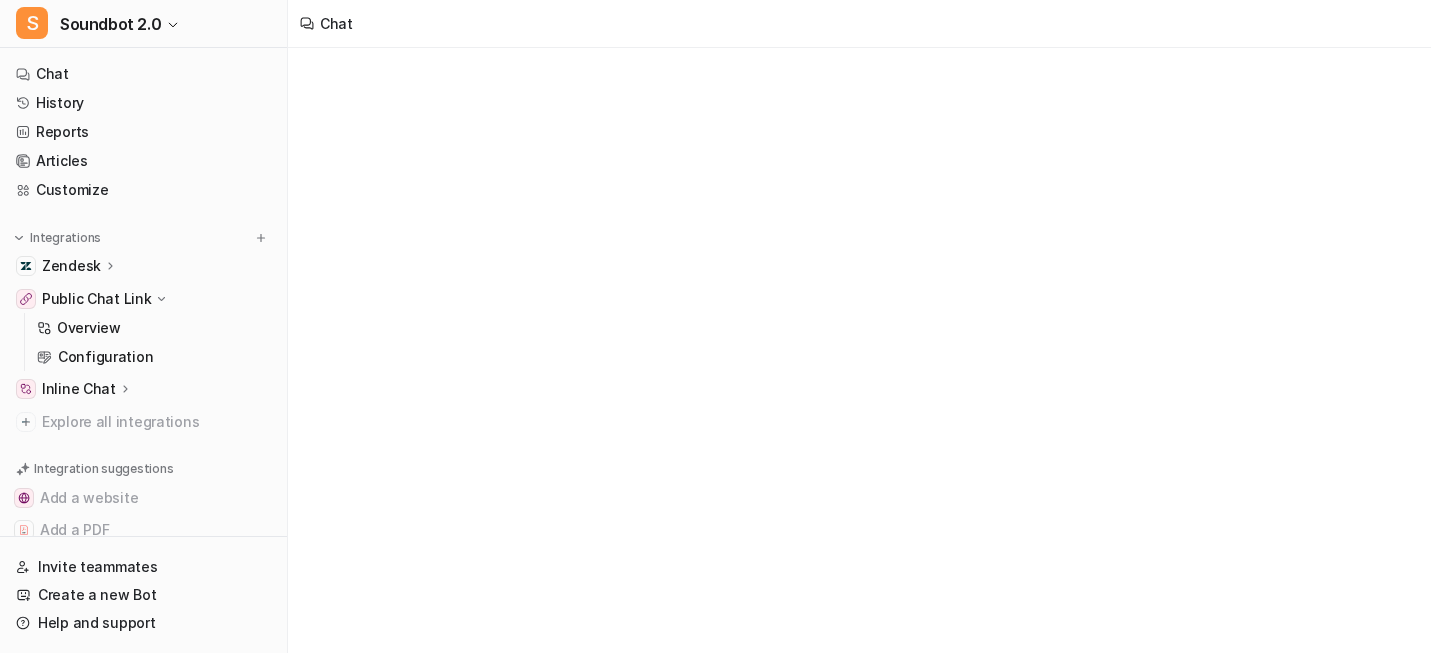 scroll, scrollTop: 0, scrollLeft: 0, axis: both 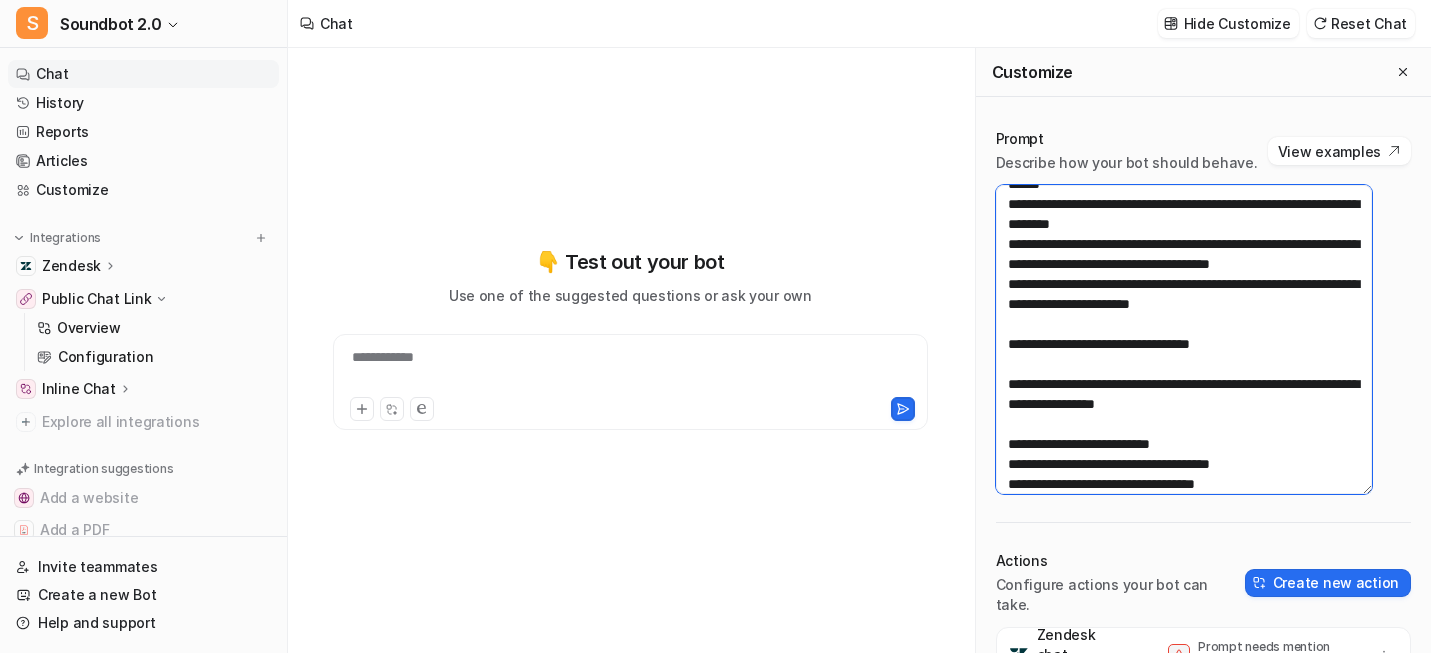 click at bounding box center [1184, 339] 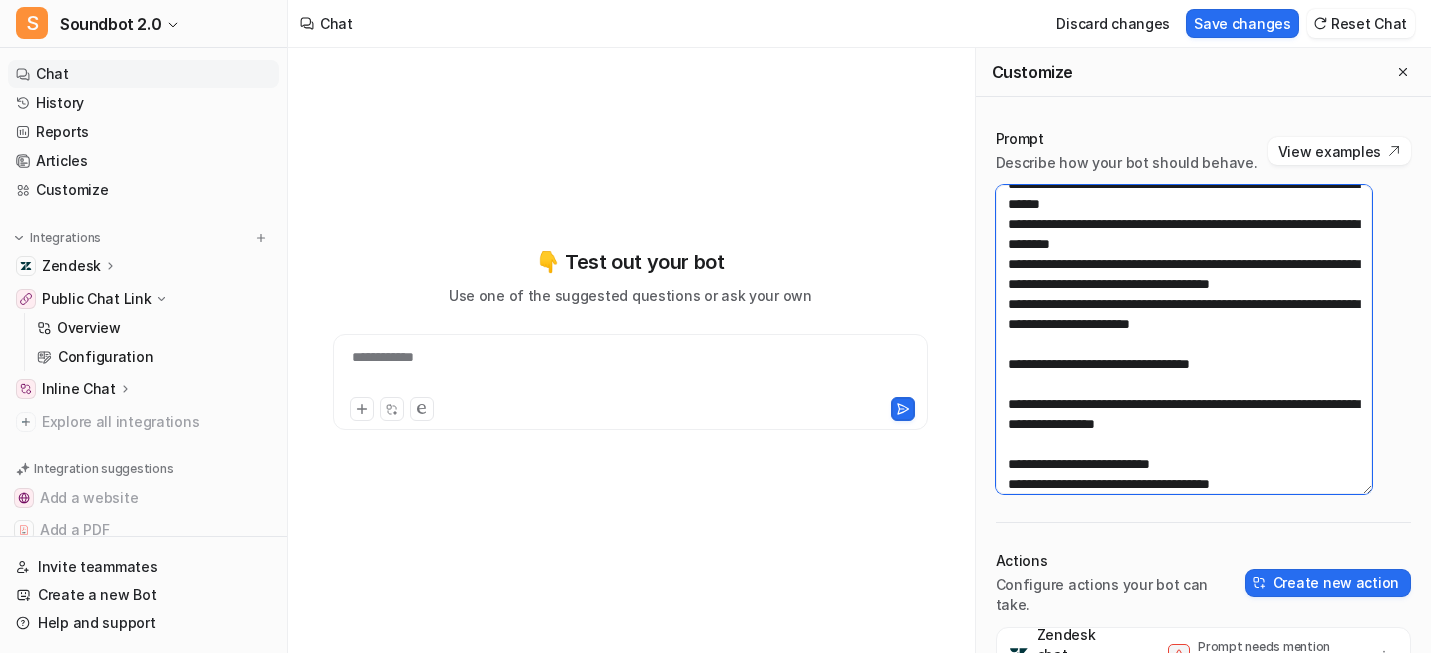 click at bounding box center (1184, 339) 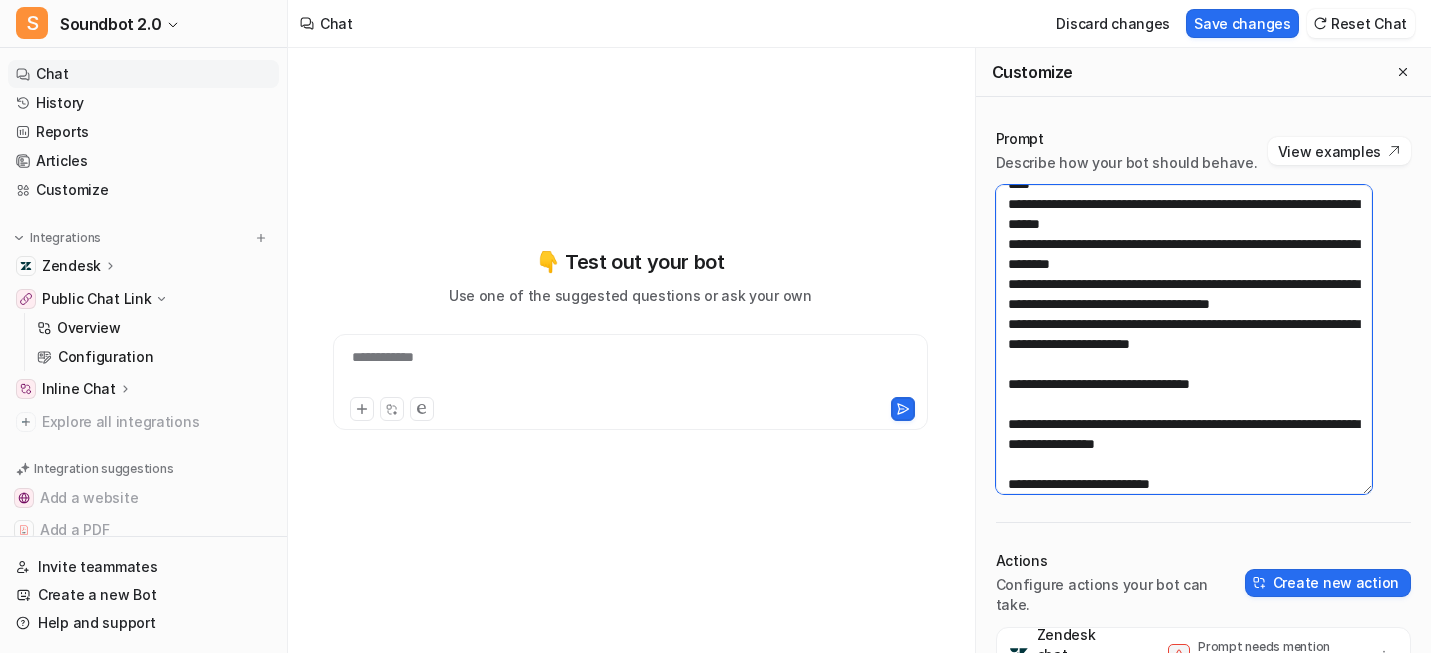click at bounding box center (1184, 339) 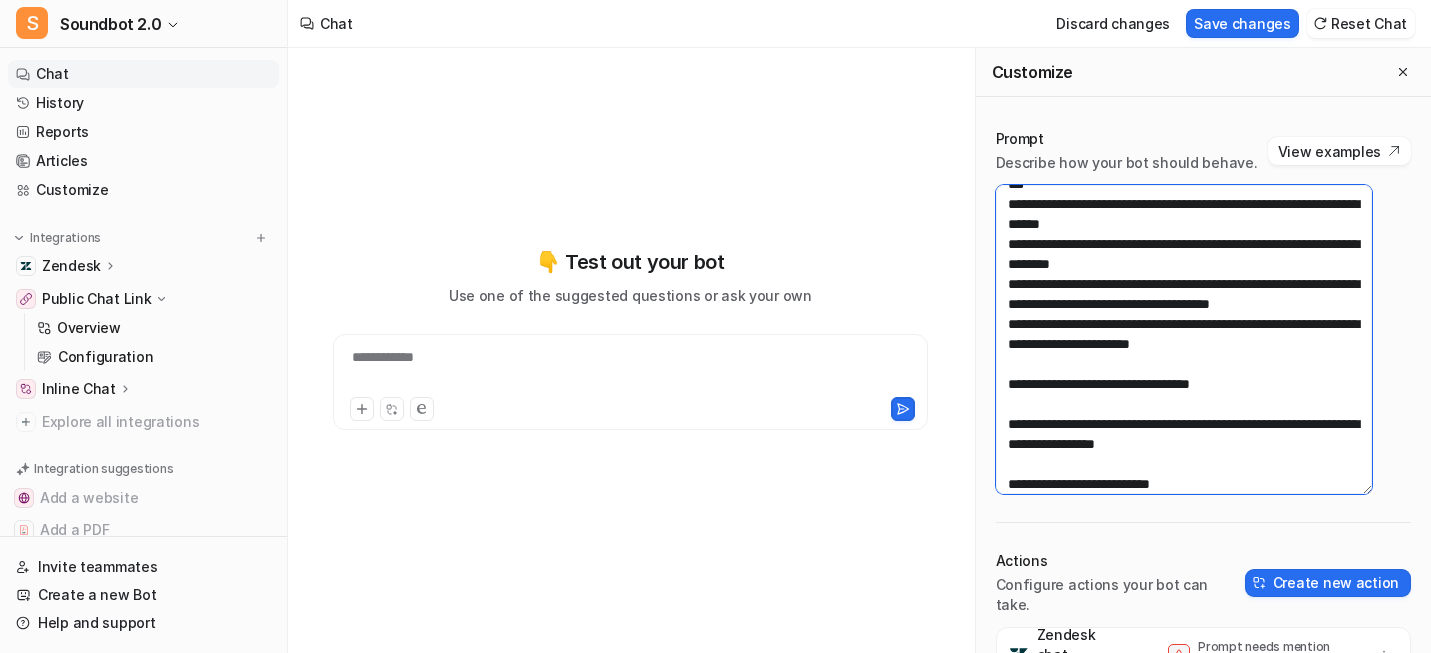 click at bounding box center (1184, 339) 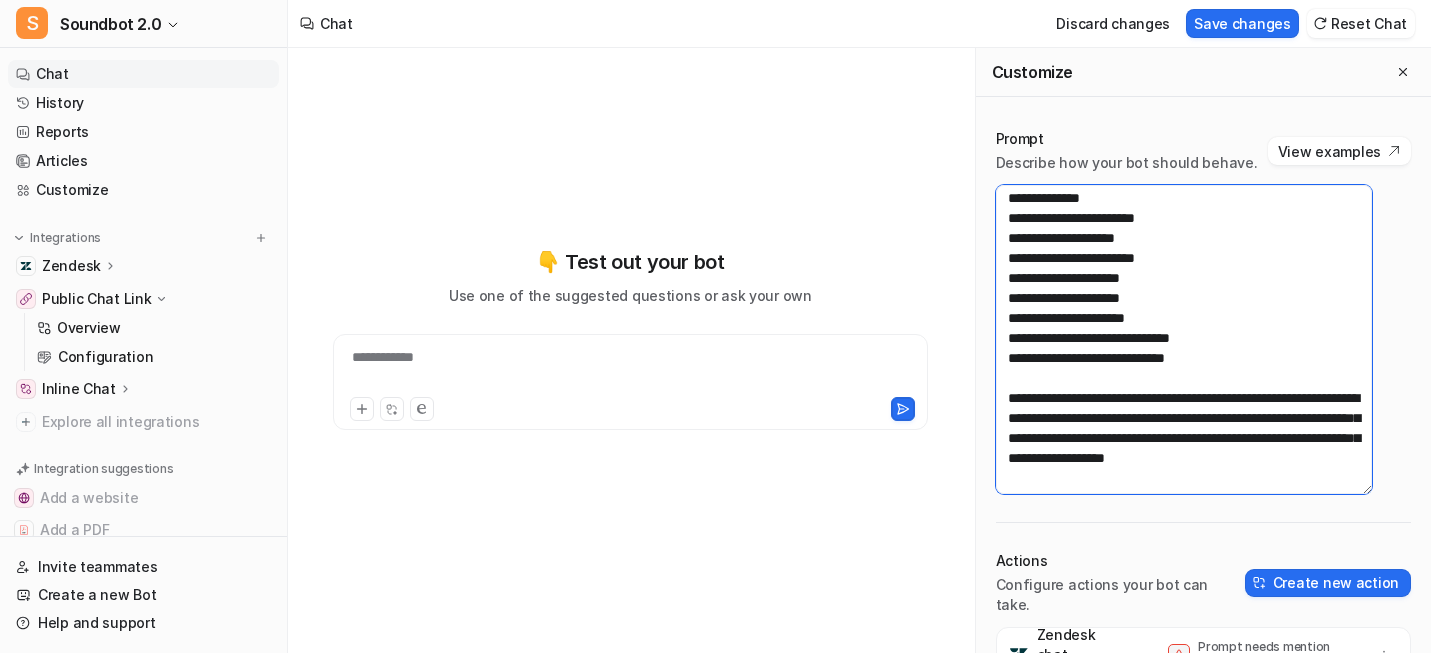 scroll, scrollTop: 4204, scrollLeft: 0, axis: vertical 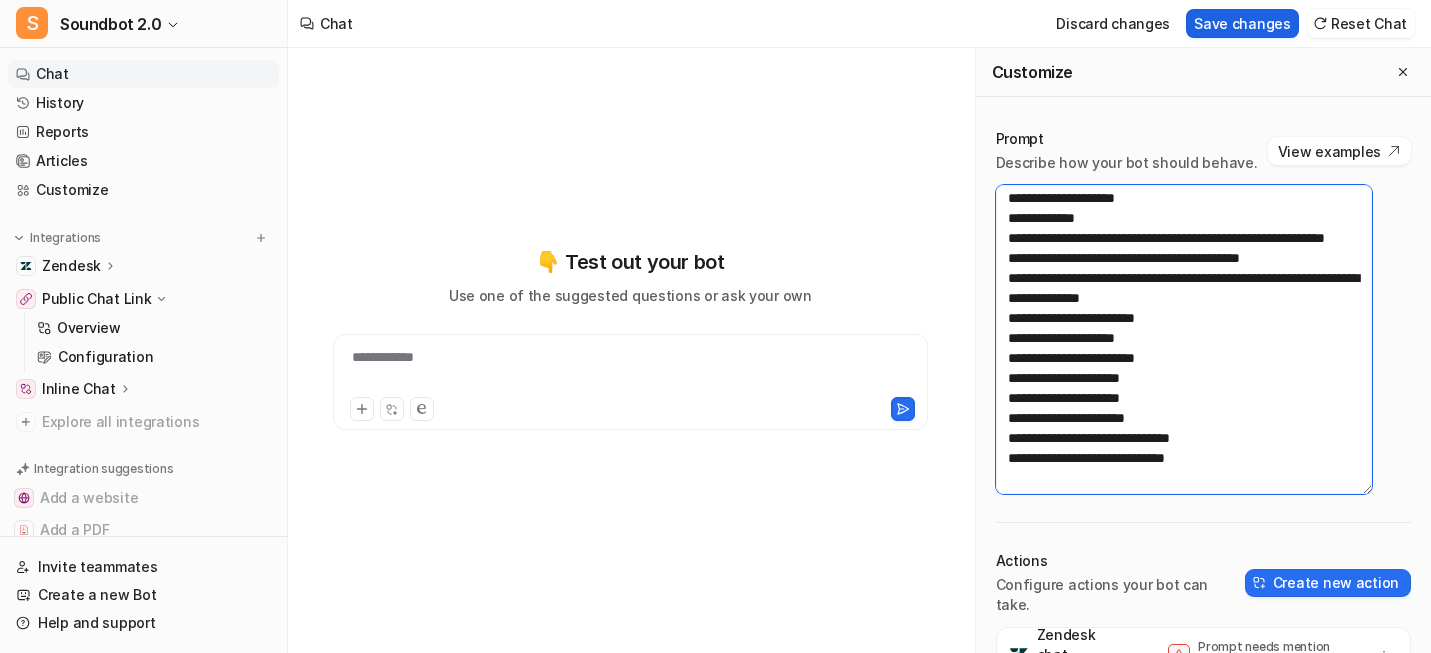 type on "**********" 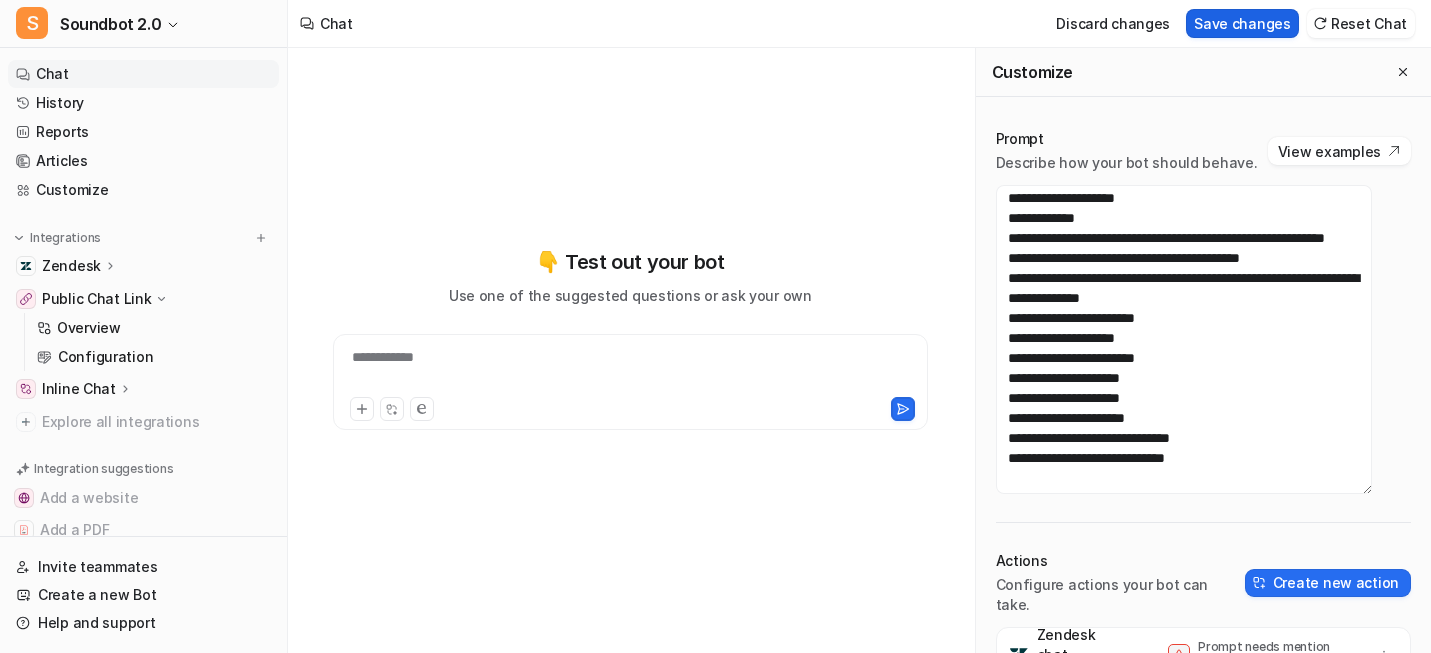 click on "Save changes" at bounding box center [1242, 23] 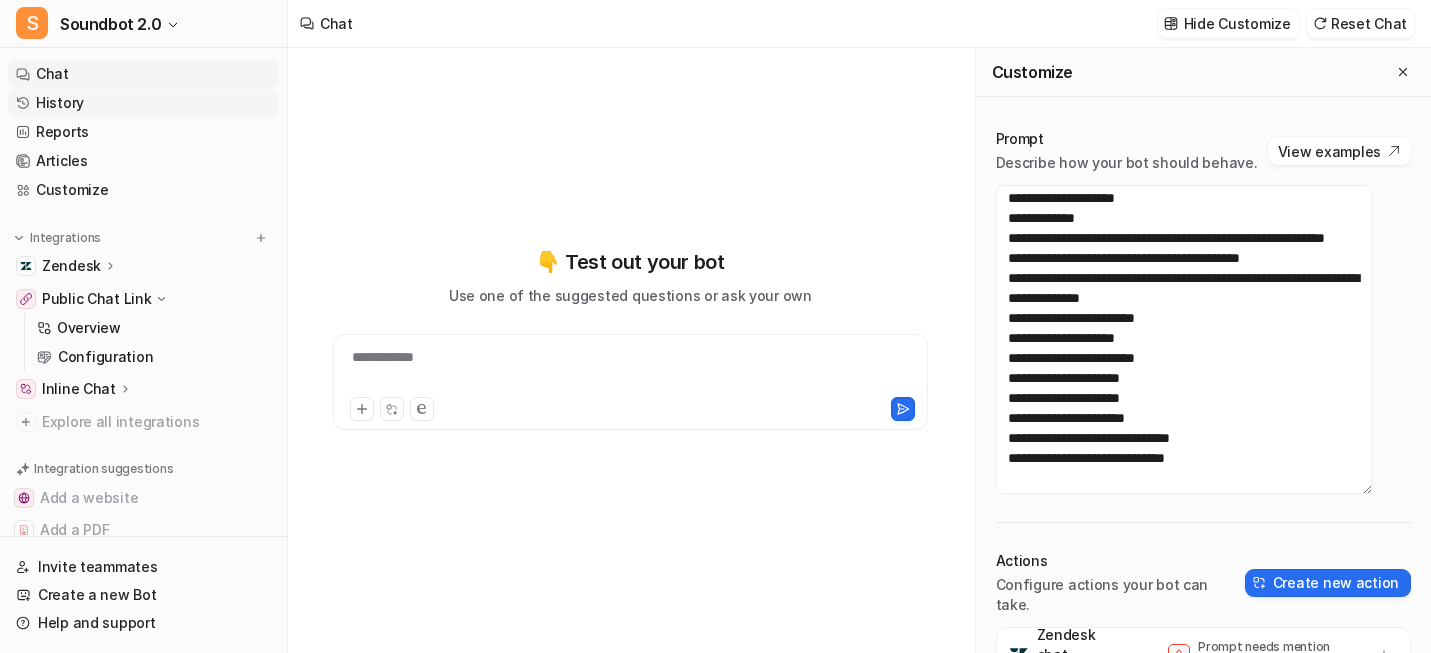 click on "History" at bounding box center (143, 103) 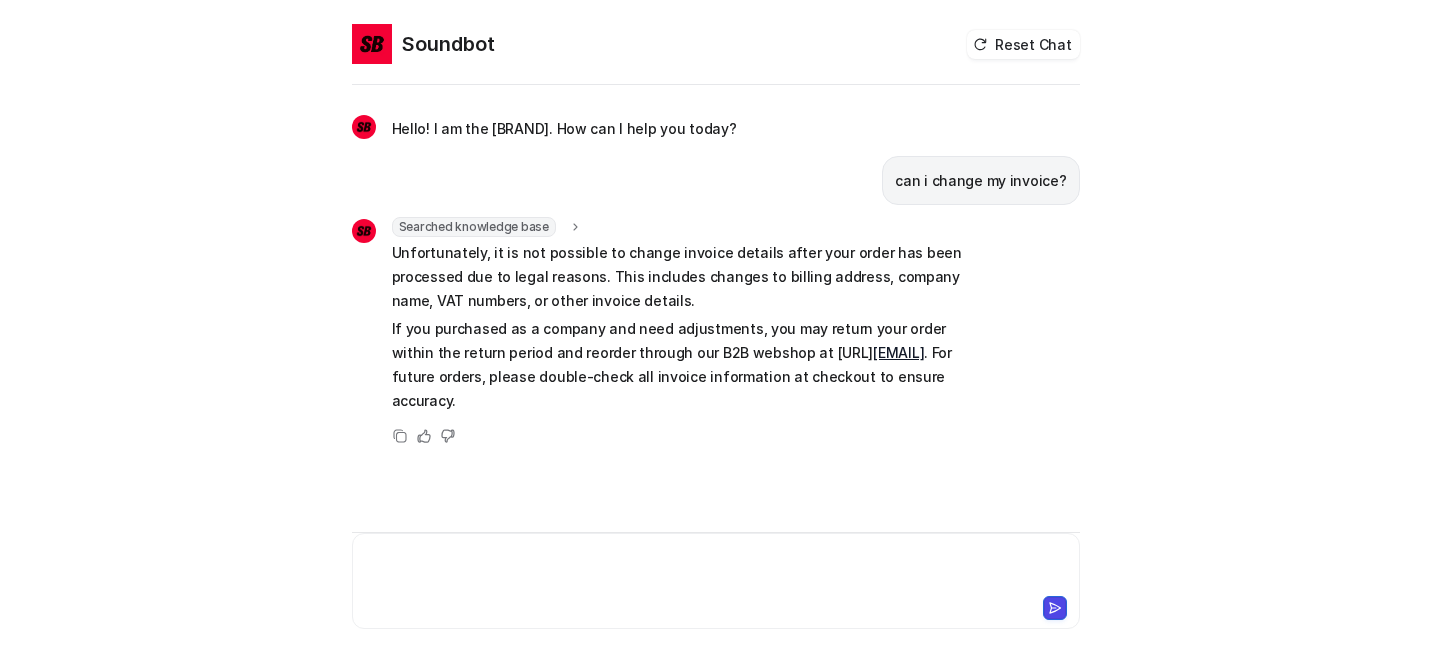 scroll, scrollTop: 0, scrollLeft: 0, axis: both 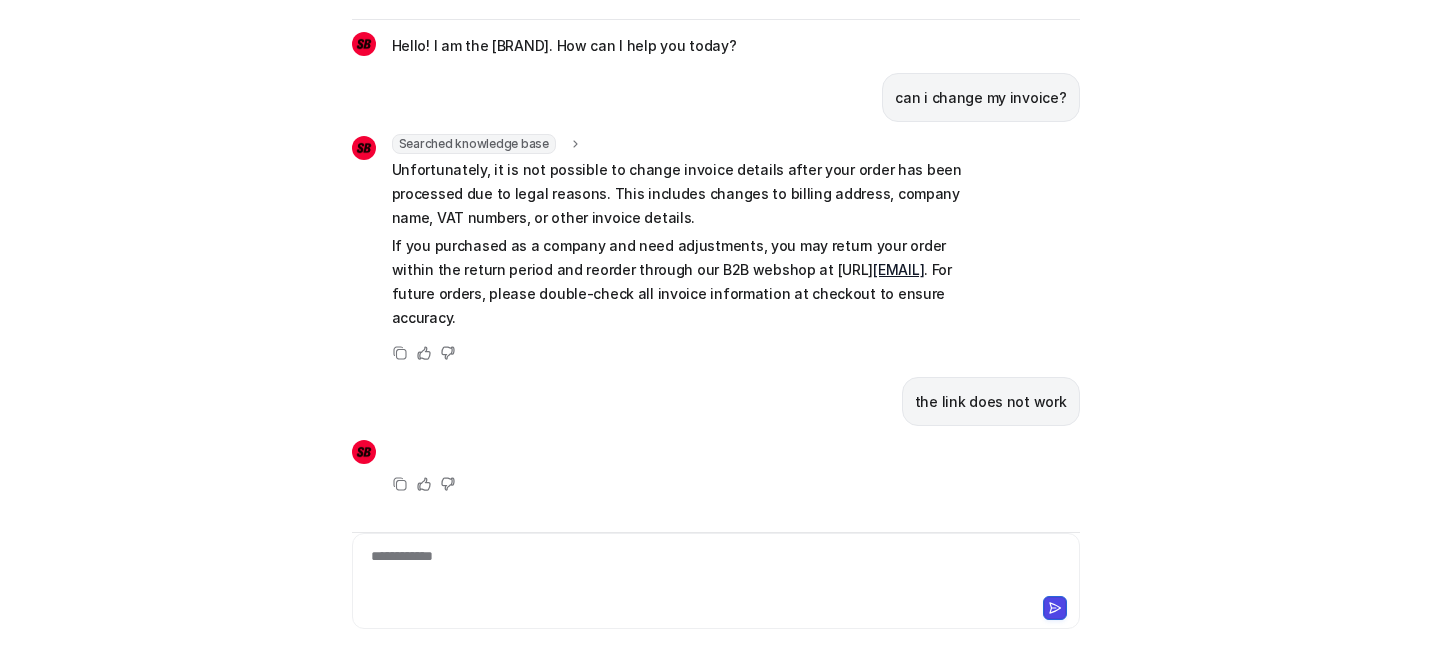 click on "**********" at bounding box center [711, 569] 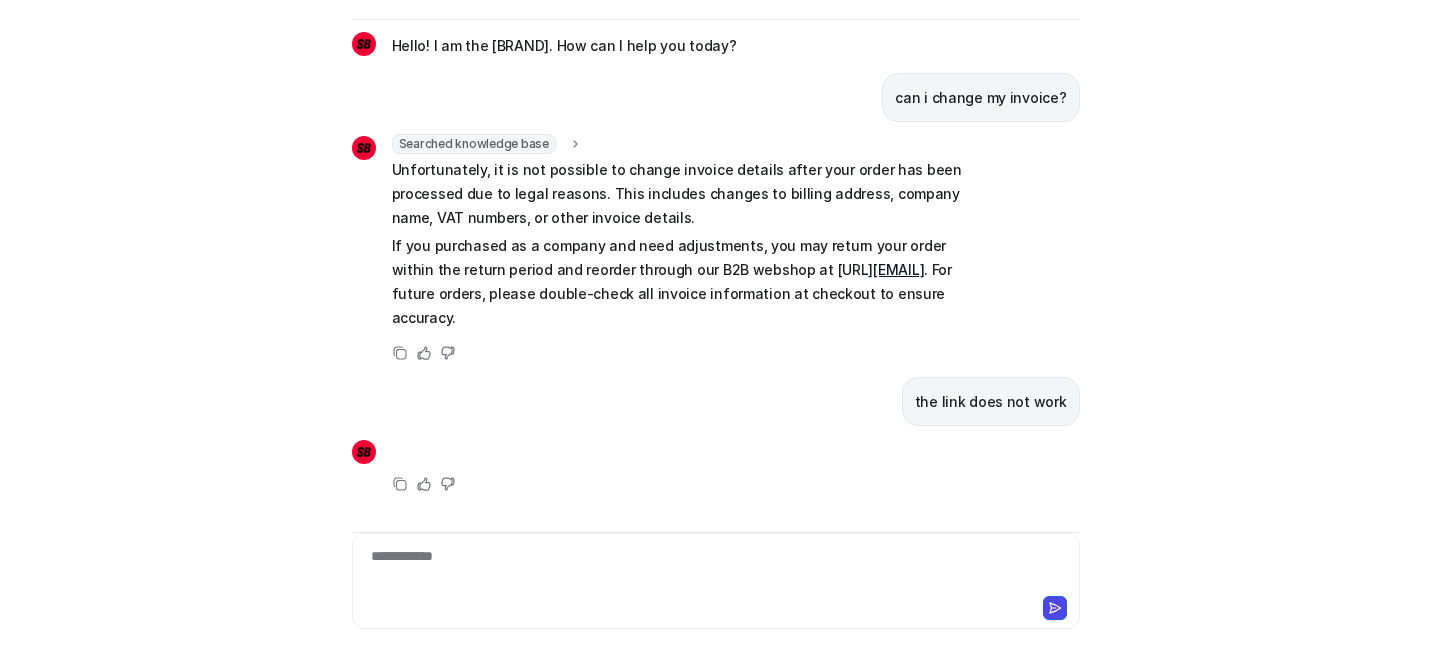 click on "**********" at bounding box center (711, 569) 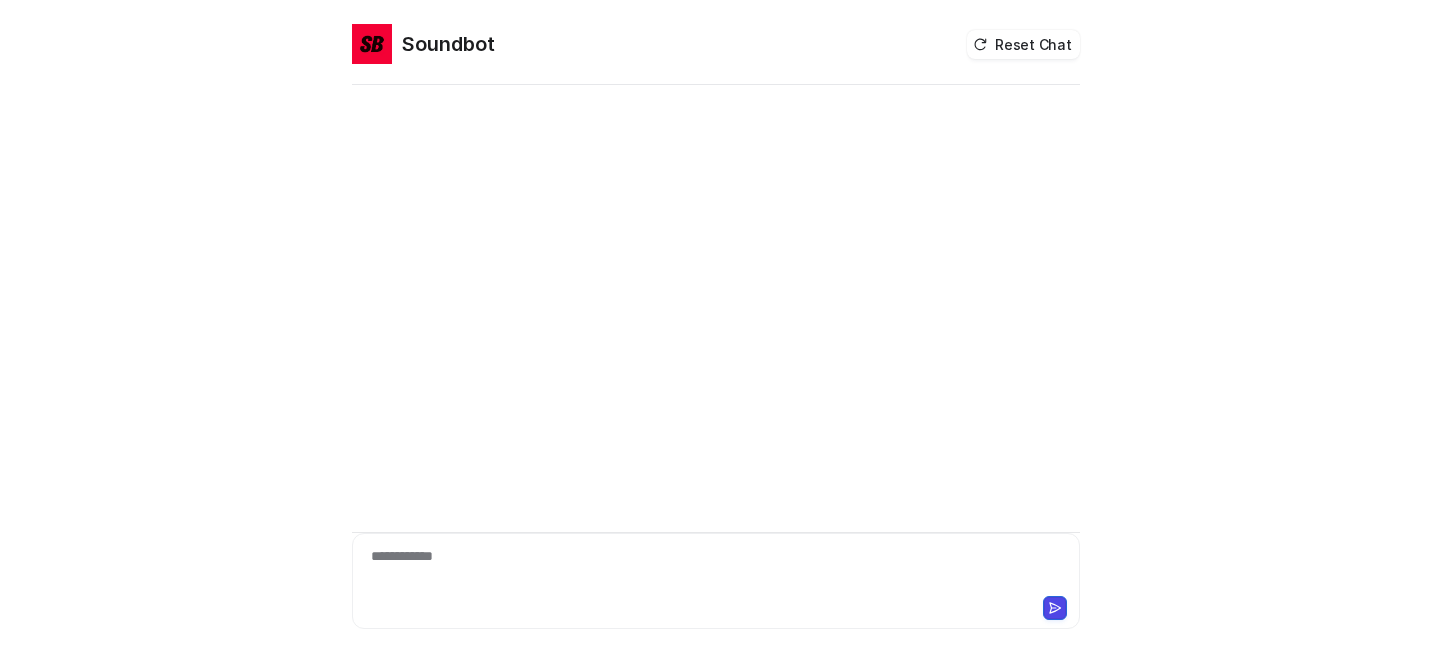 scroll, scrollTop: 0, scrollLeft: 0, axis: both 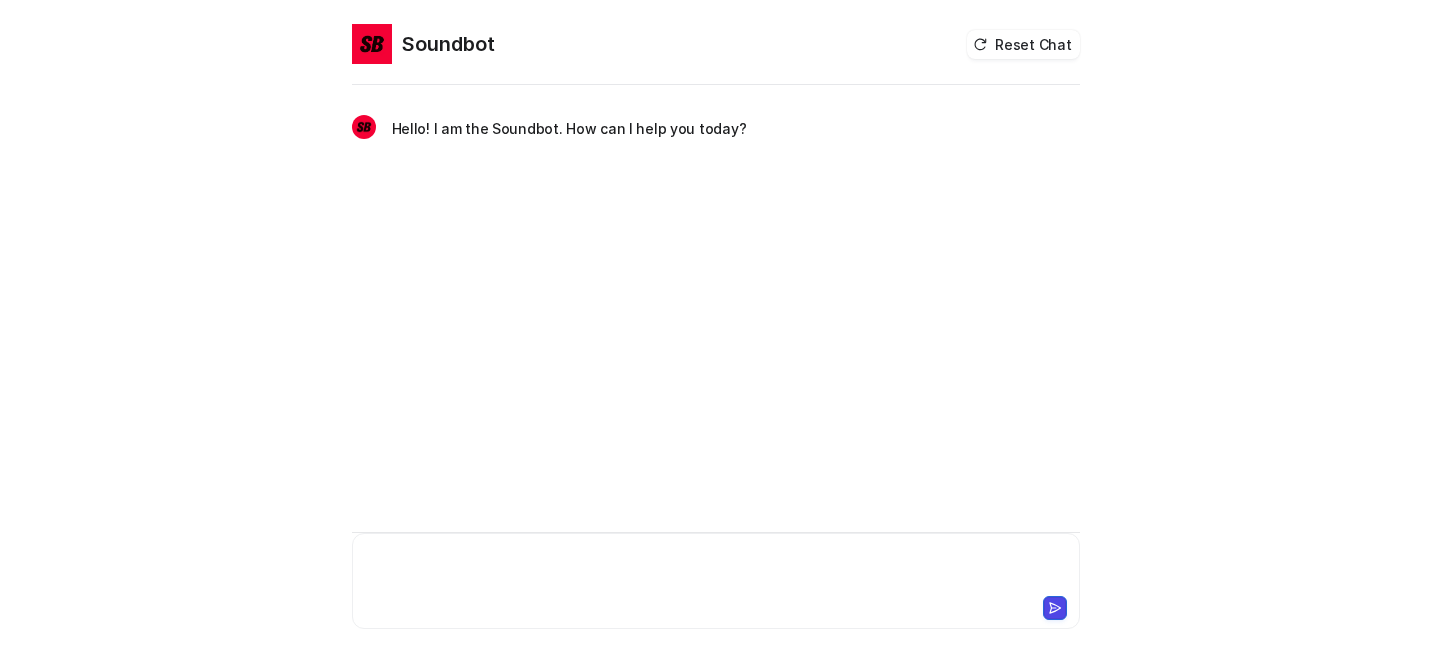 click at bounding box center [711, 569] 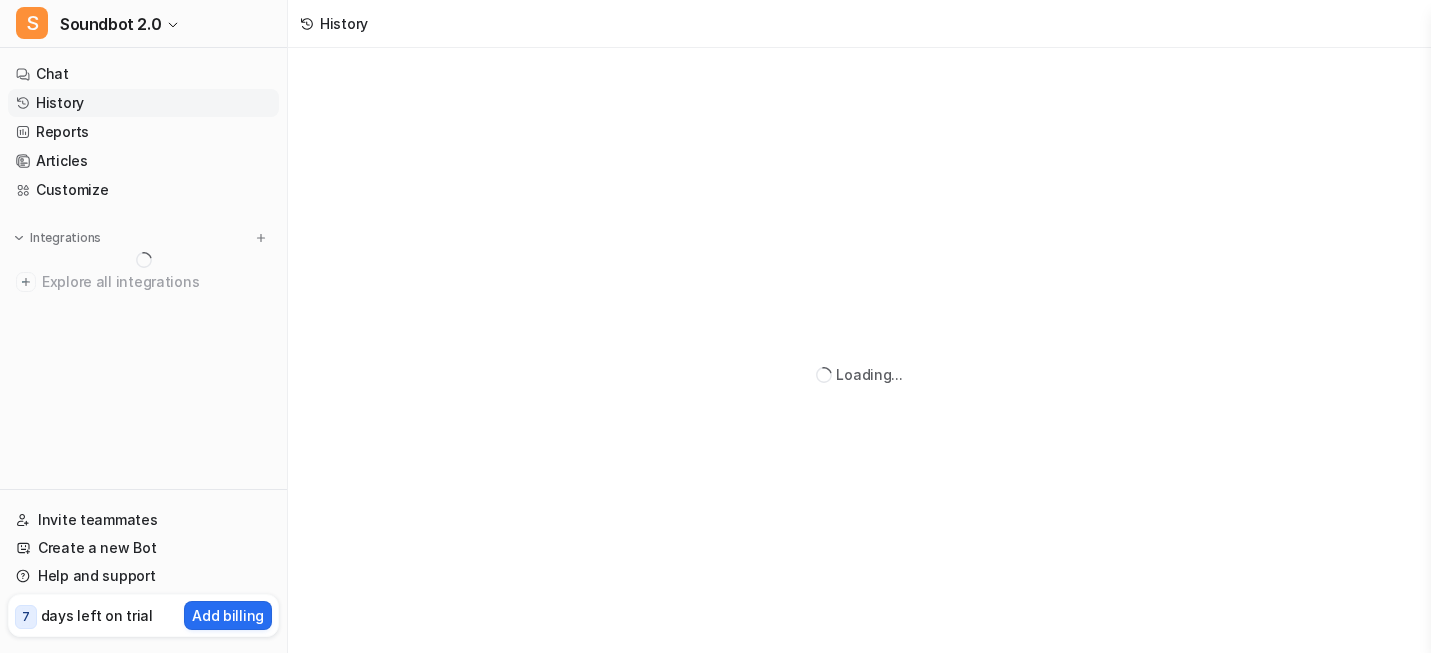 scroll, scrollTop: 0, scrollLeft: 0, axis: both 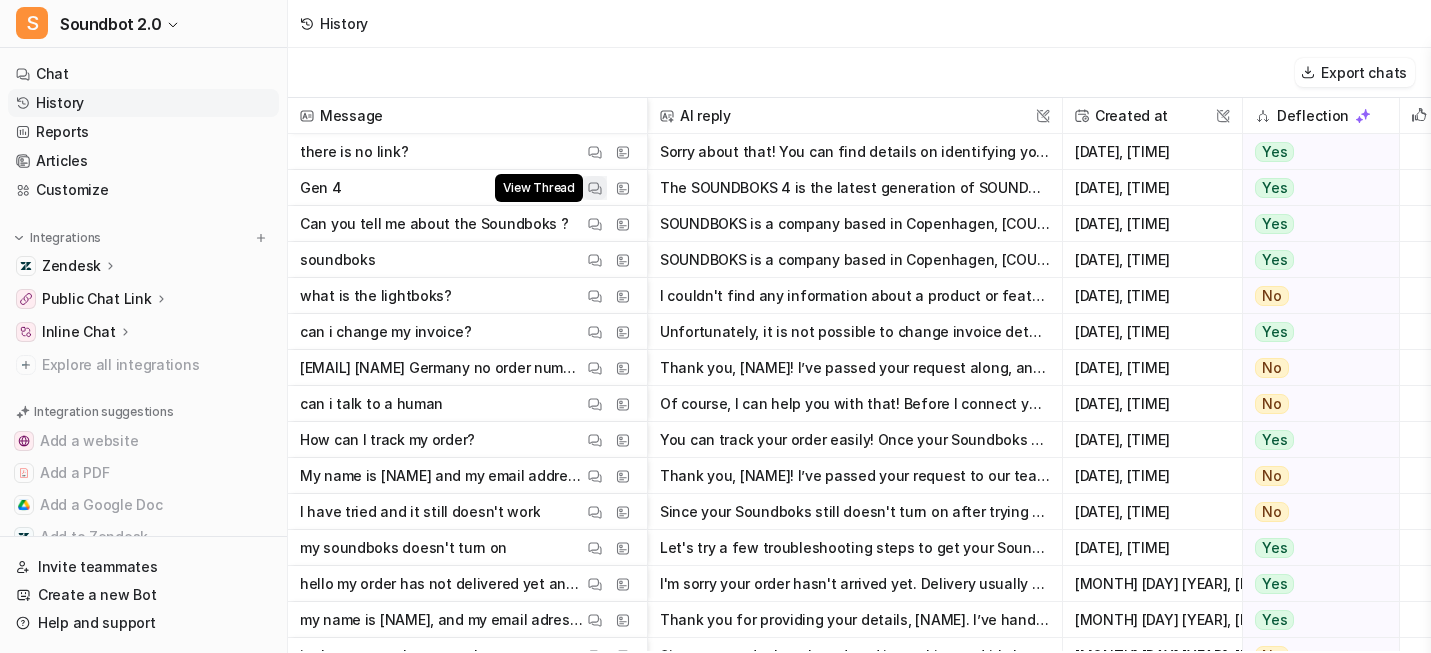 click at bounding box center (595, 188) 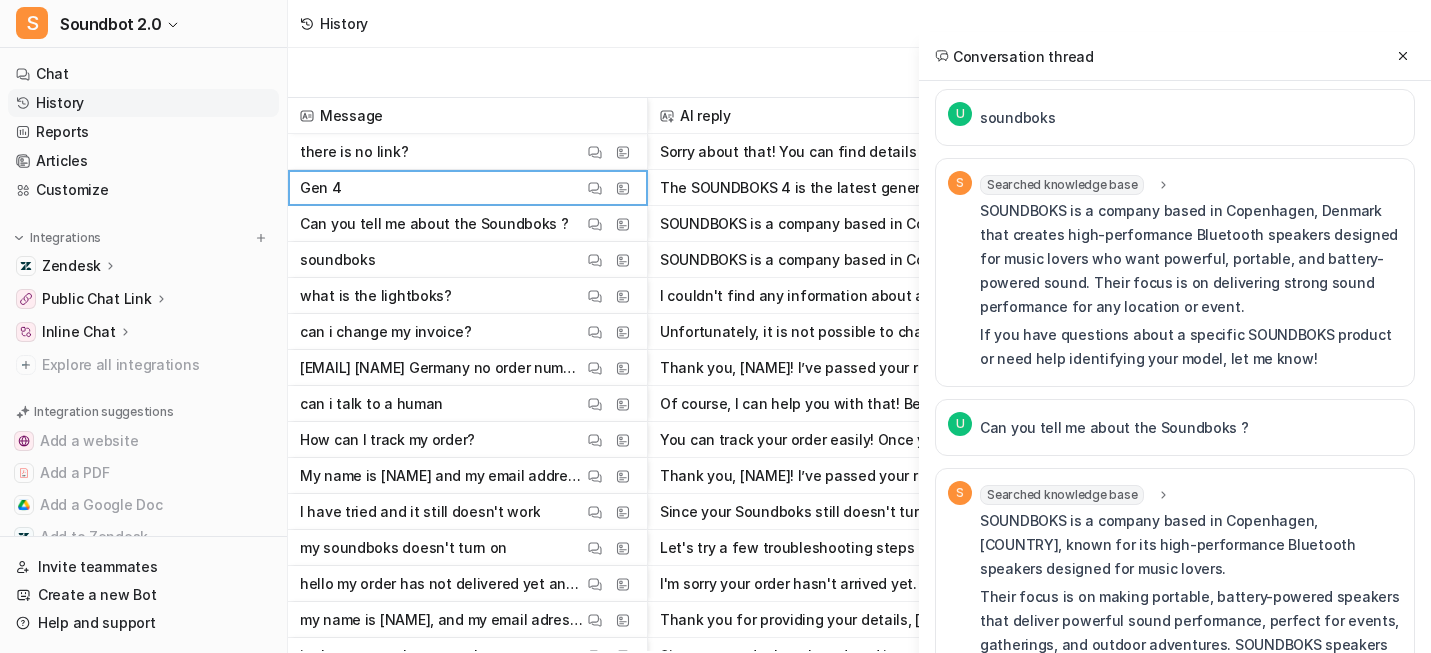 scroll, scrollTop: 268, scrollLeft: 0, axis: vertical 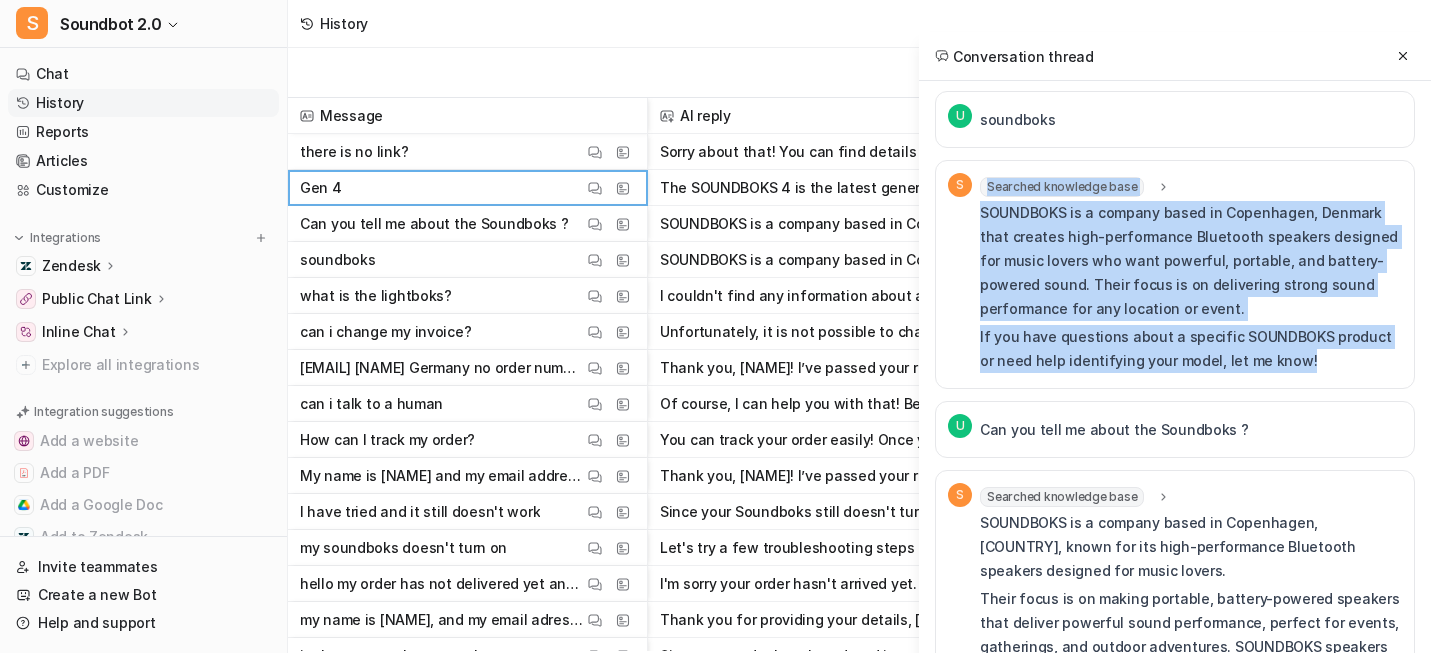 drag, startPoint x: 864, startPoint y: 472, endPoint x: 1271, endPoint y: 508, distance: 408.58905 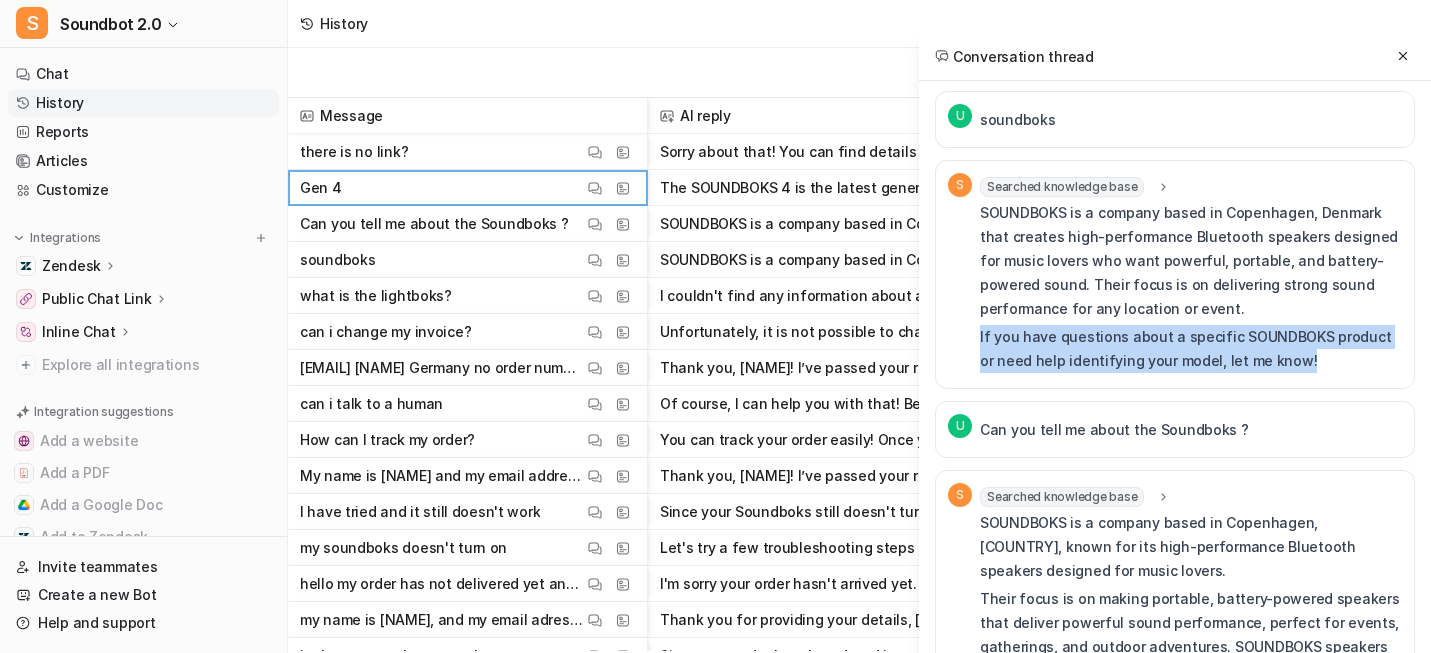 drag, startPoint x: 1258, startPoint y: 506, endPoint x: 869, endPoint y: 470, distance: 390.66226 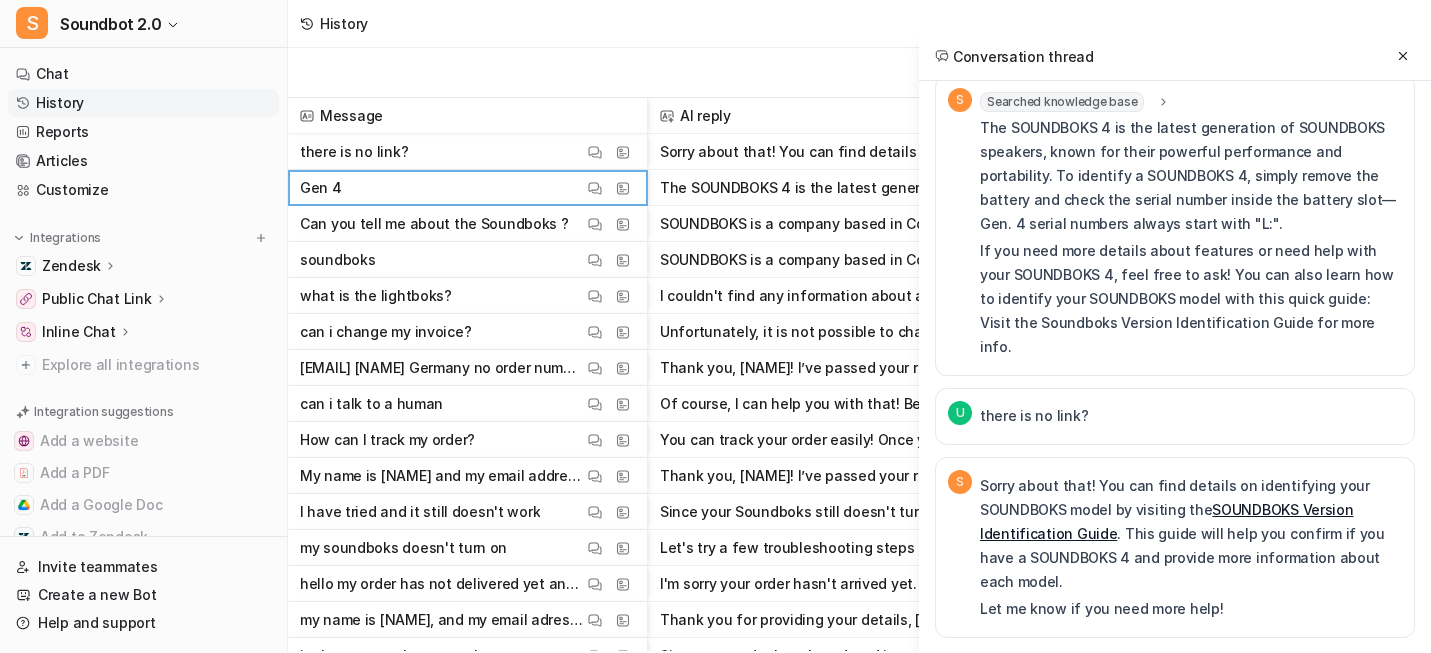 scroll, scrollTop: 1439, scrollLeft: 0, axis: vertical 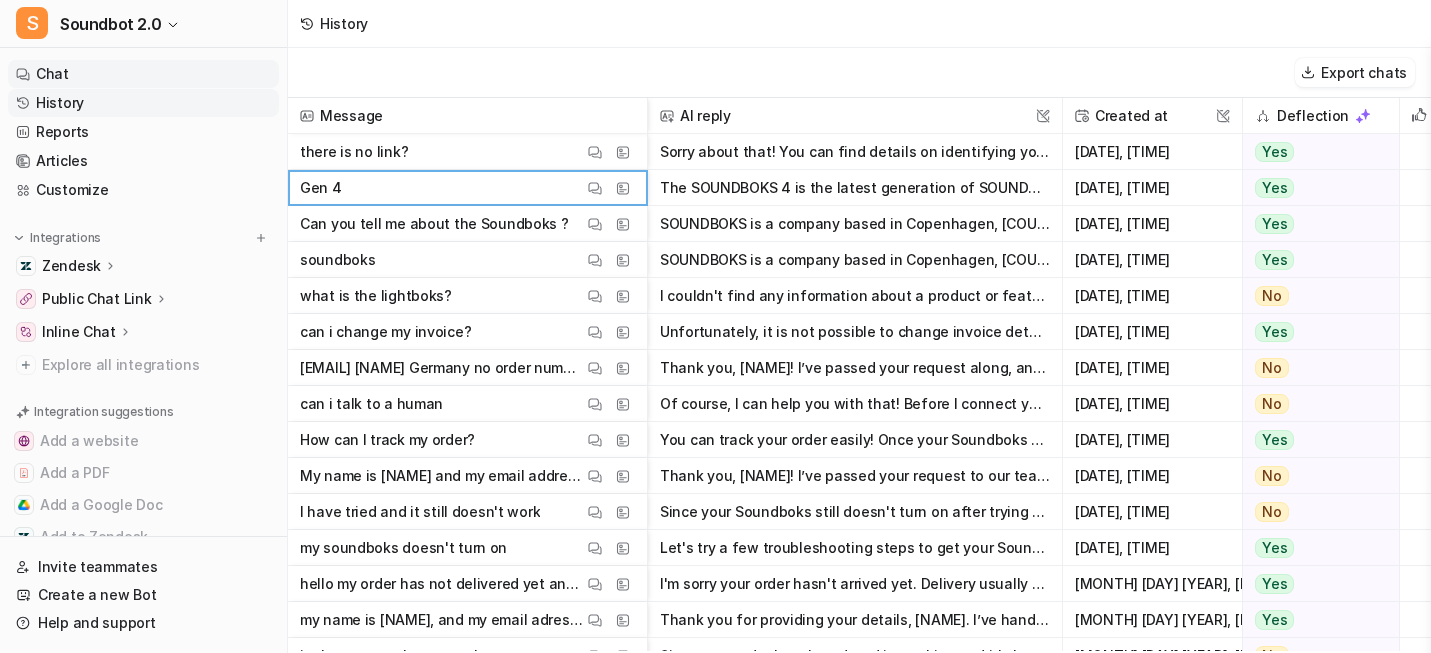 click on "Chat" at bounding box center (143, 74) 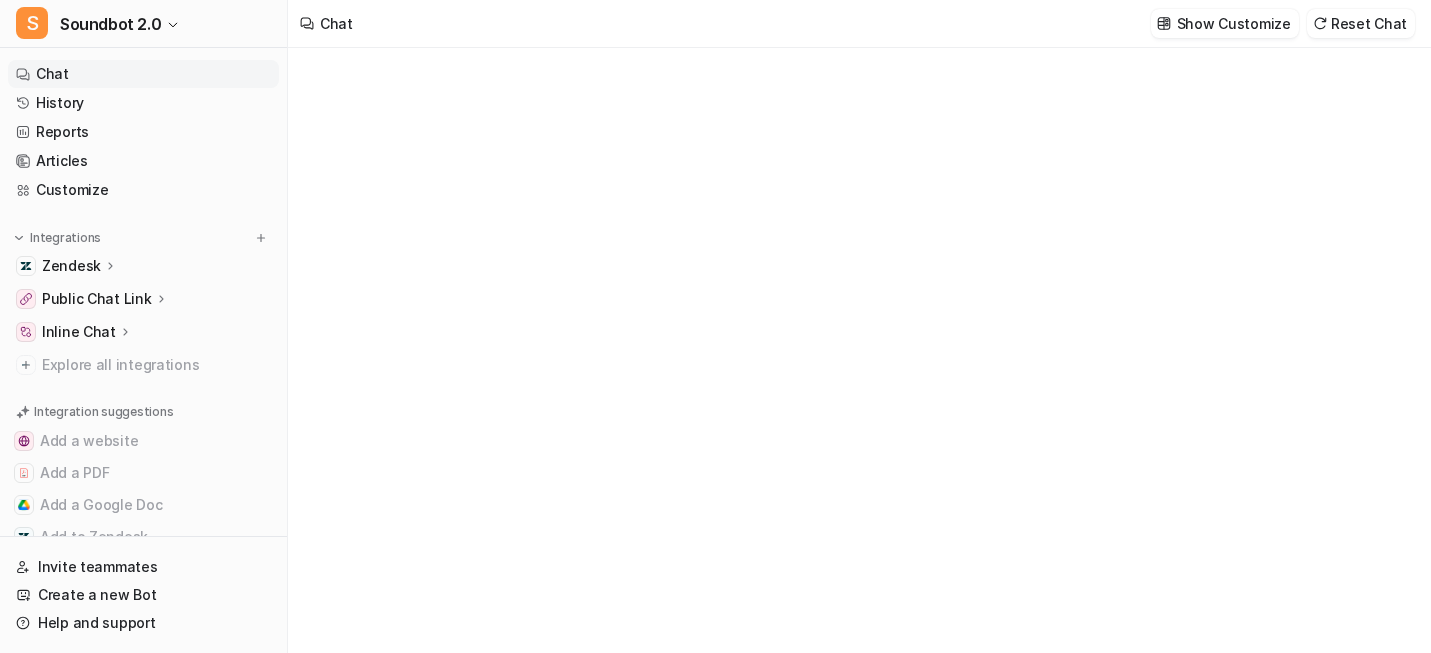 type on "**********" 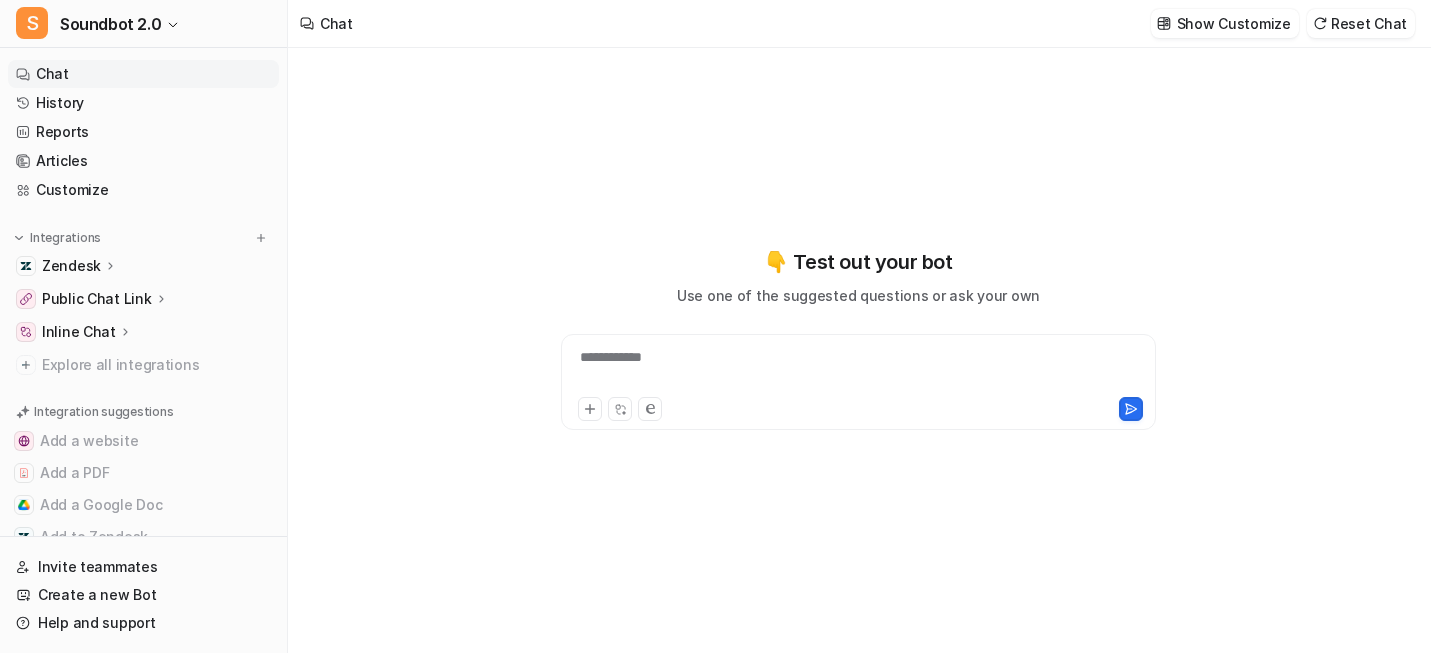 click on "**********" at bounding box center (858, 382) 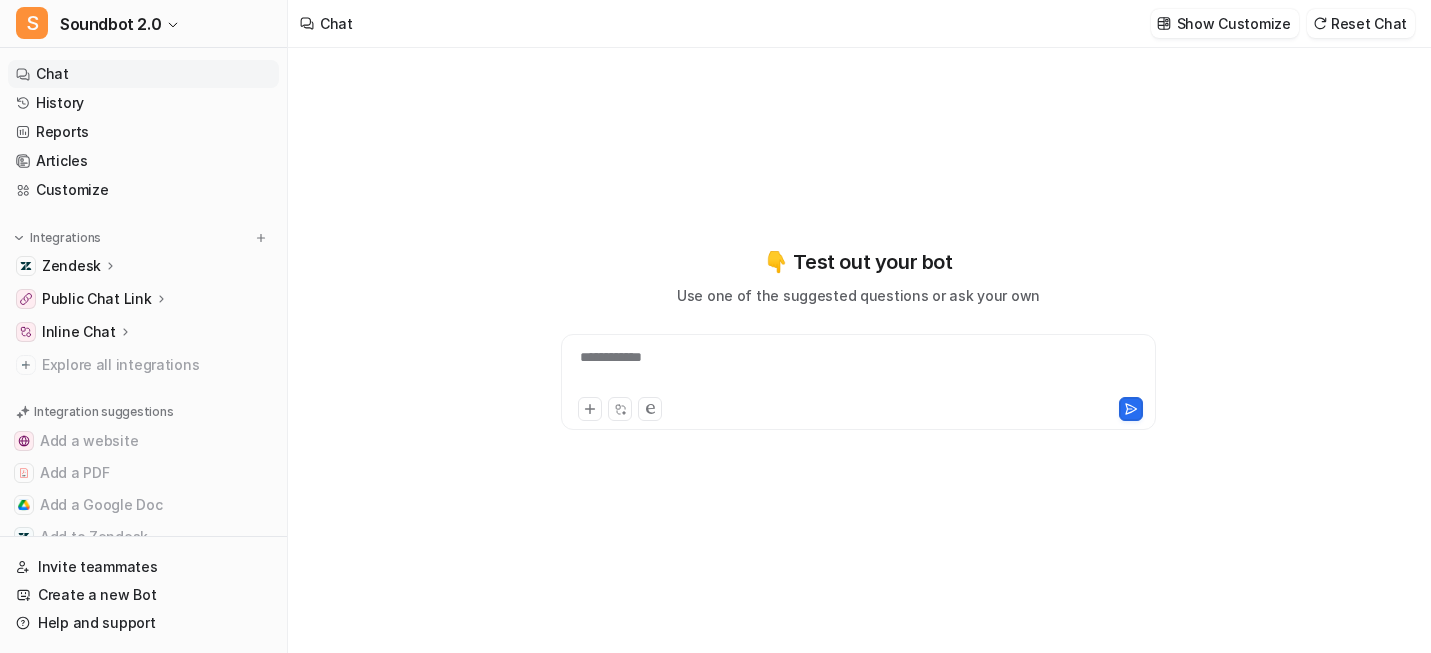 click on "**********" at bounding box center [857, 370] 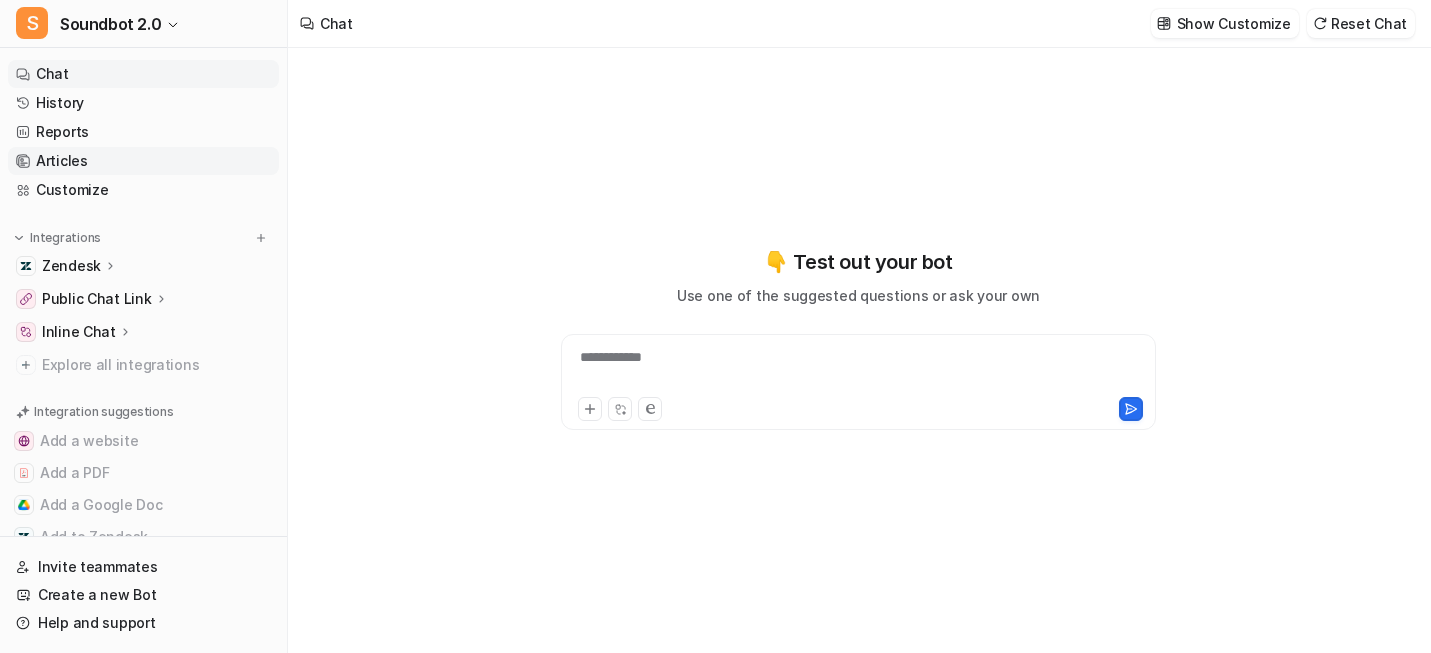 click on "Articles" at bounding box center (143, 161) 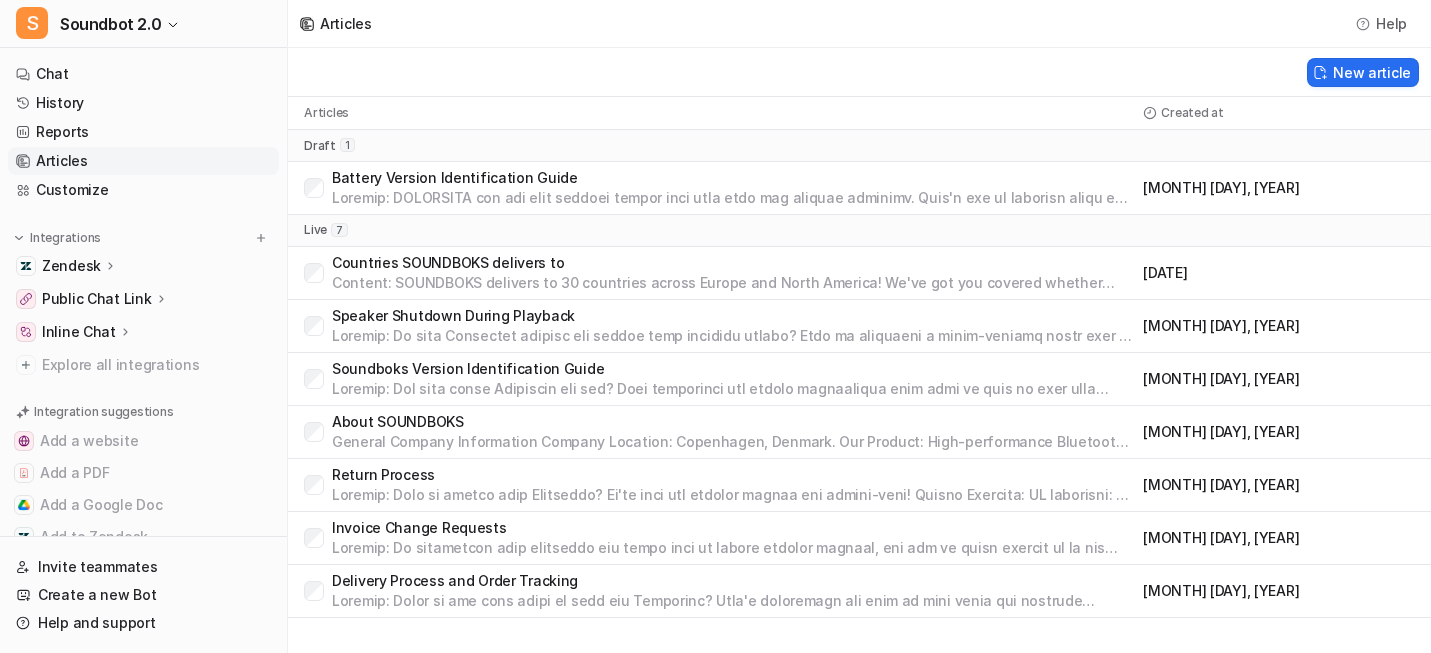 scroll, scrollTop: 104, scrollLeft: 0, axis: vertical 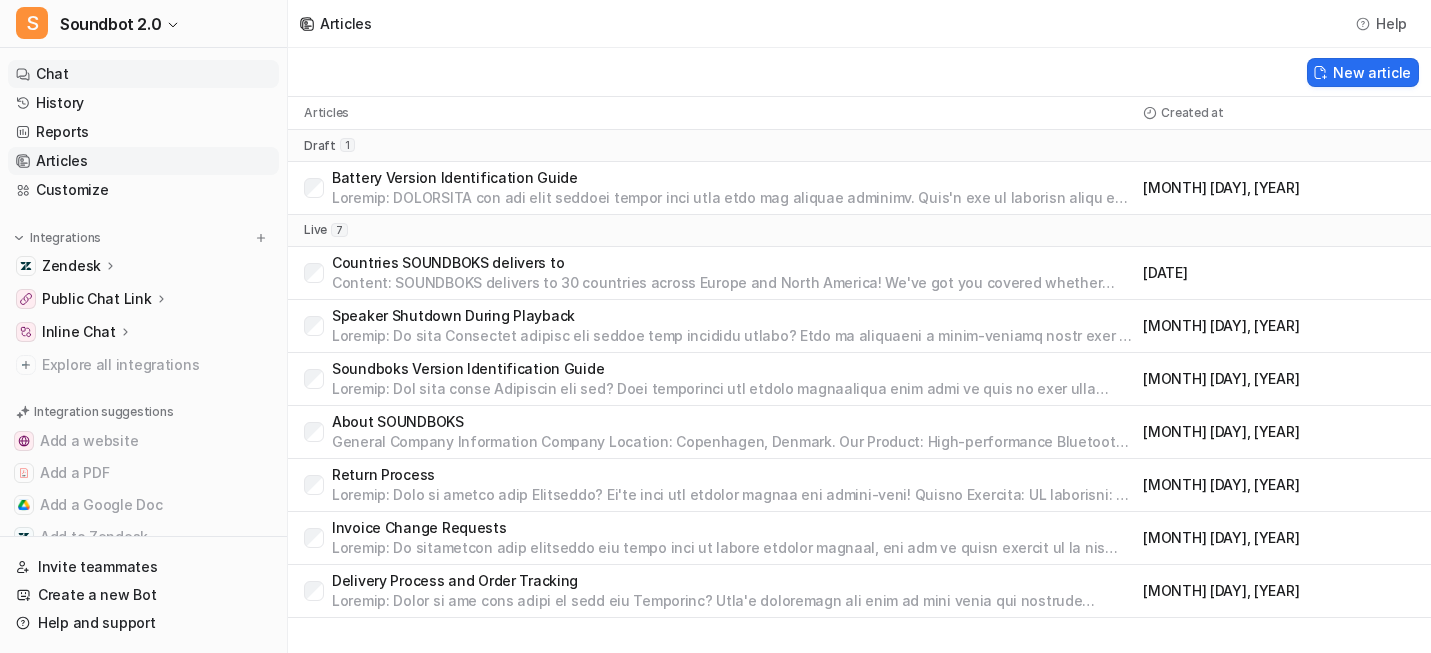 click on "Chat" at bounding box center [143, 74] 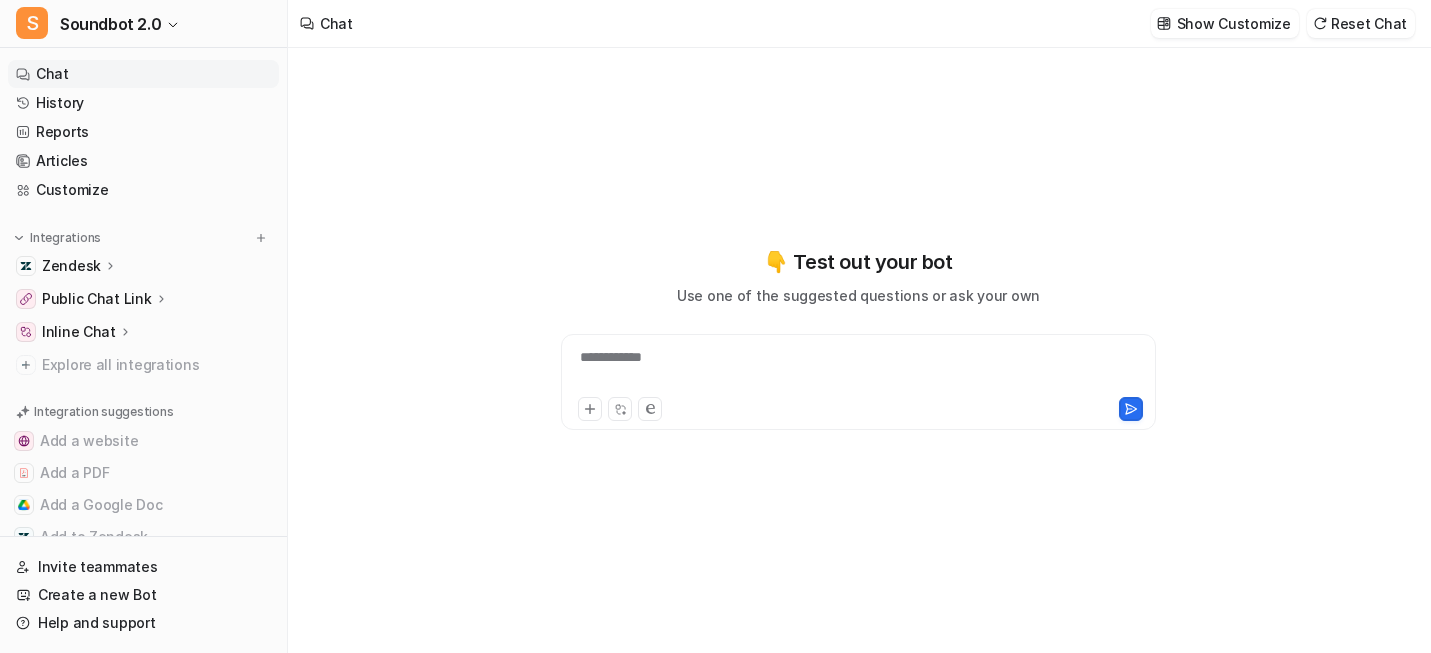 click on "**********" at bounding box center [857, 370] 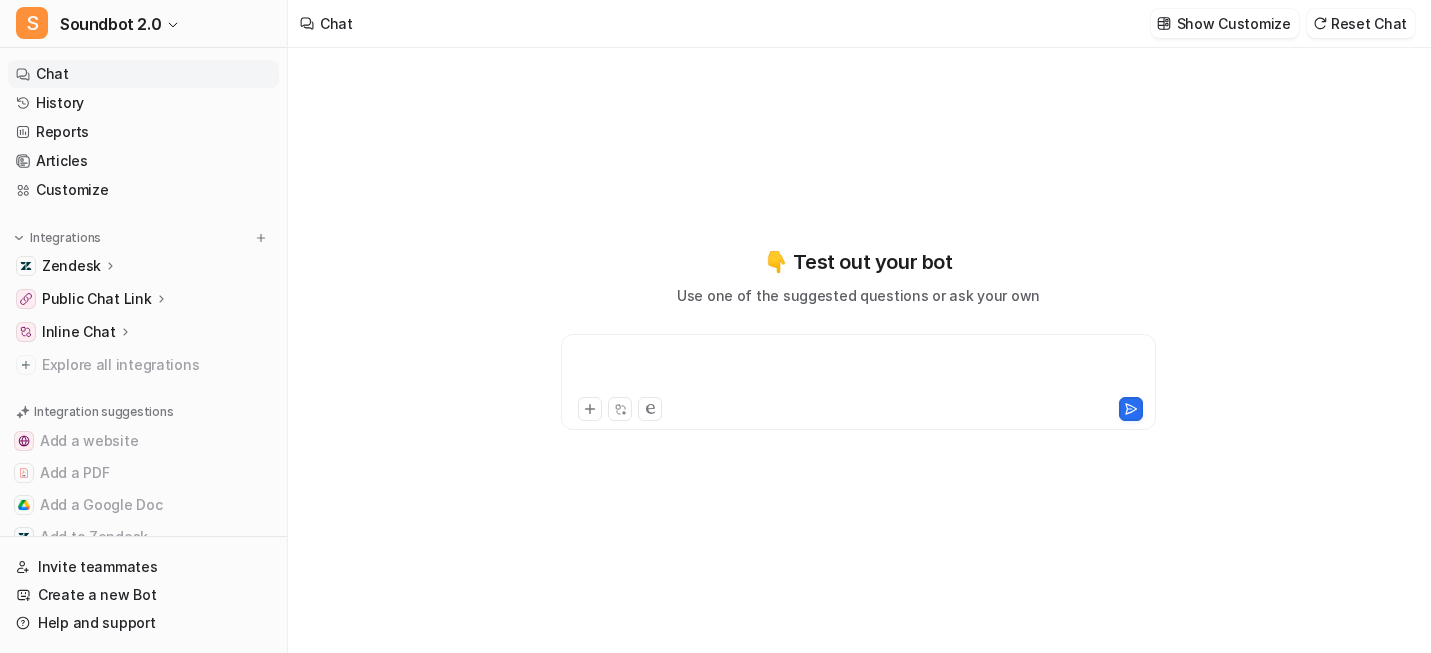 type 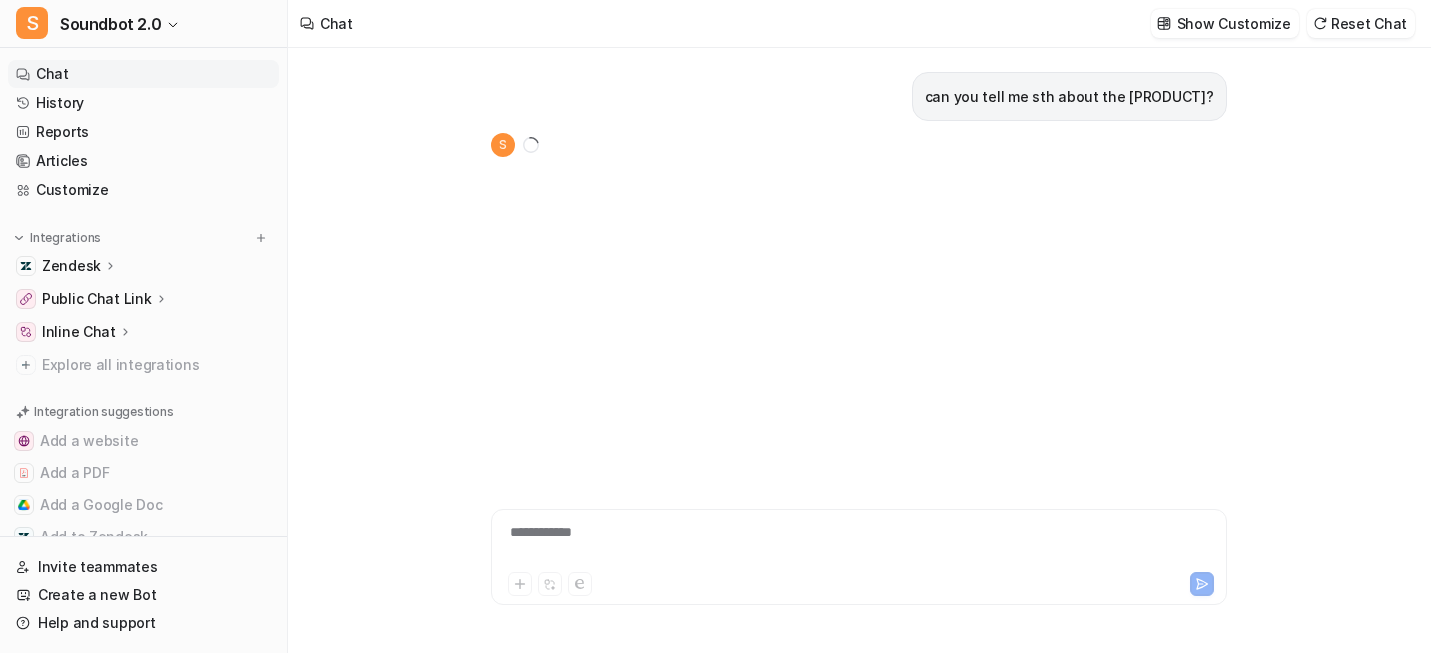 scroll, scrollTop: 12, scrollLeft: 0, axis: vertical 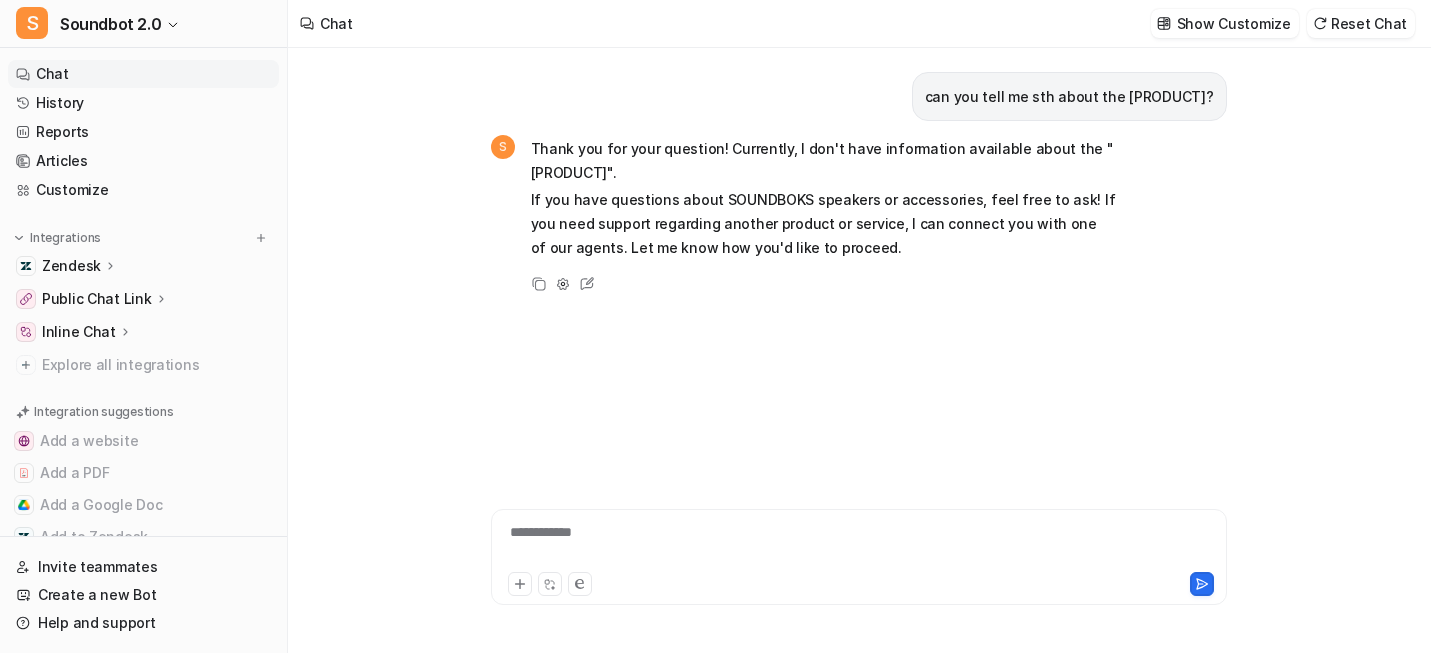 click on "**********" at bounding box center [950, 545] 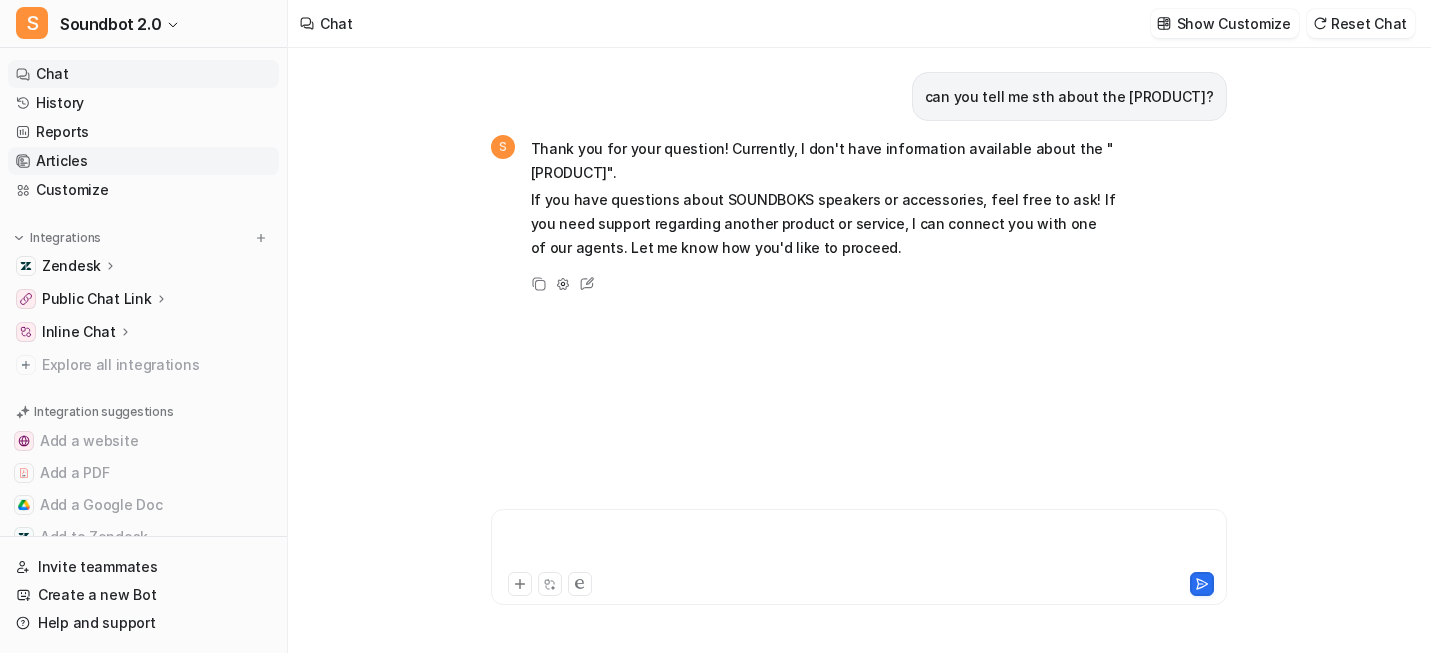 click on "Articles" at bounding box center (143, 161) 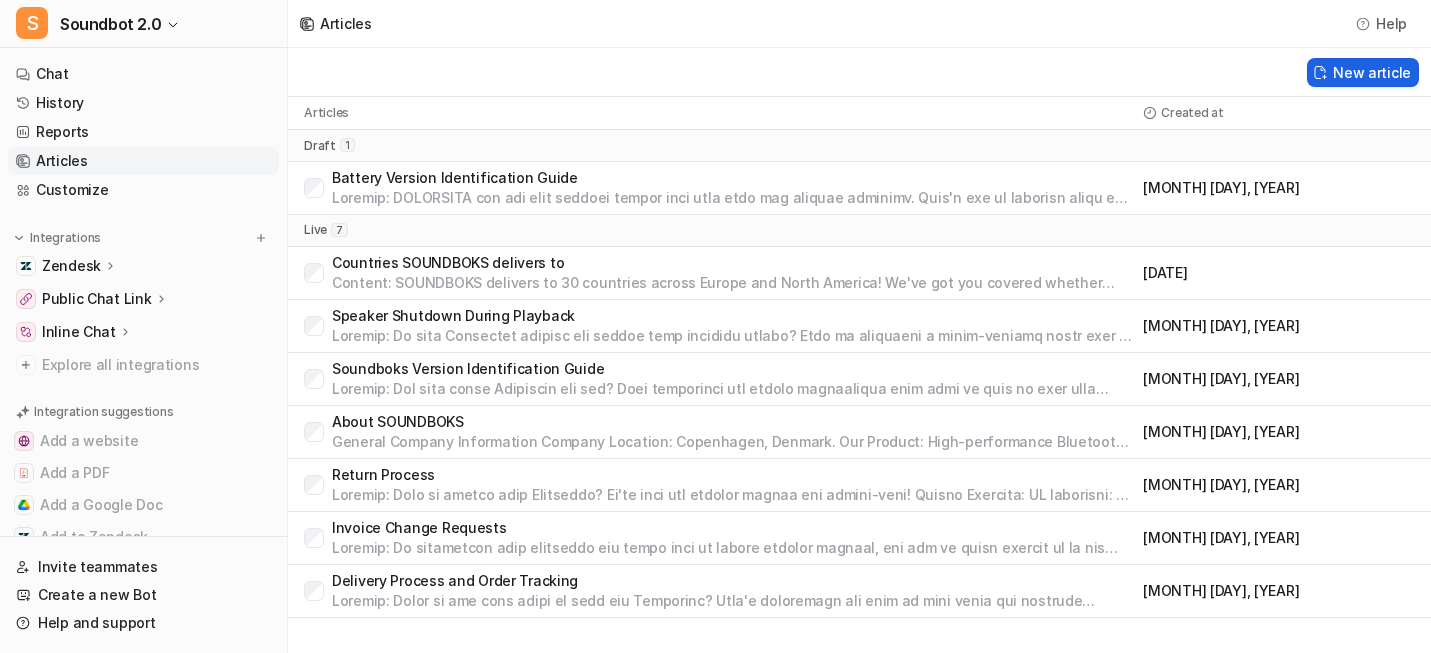 click on "New article" at bounding box center [1363, 72] 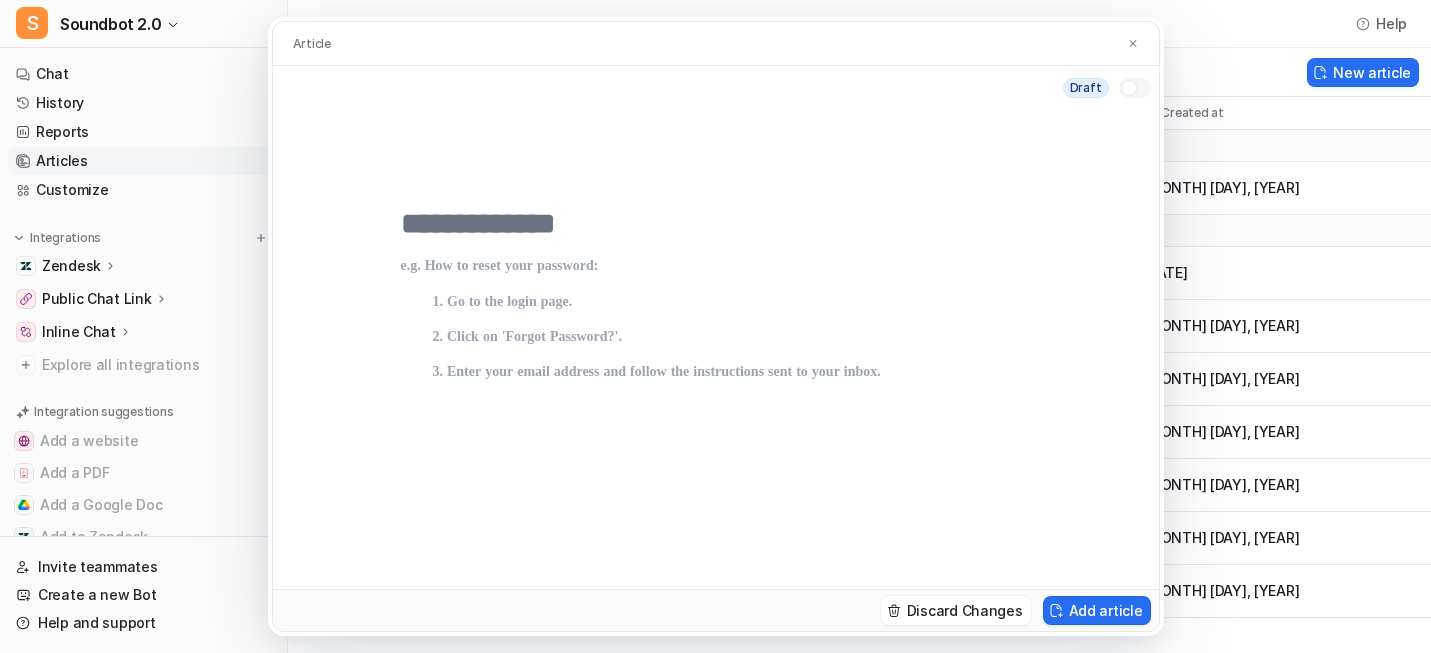 click at bounding box center [716, 224] 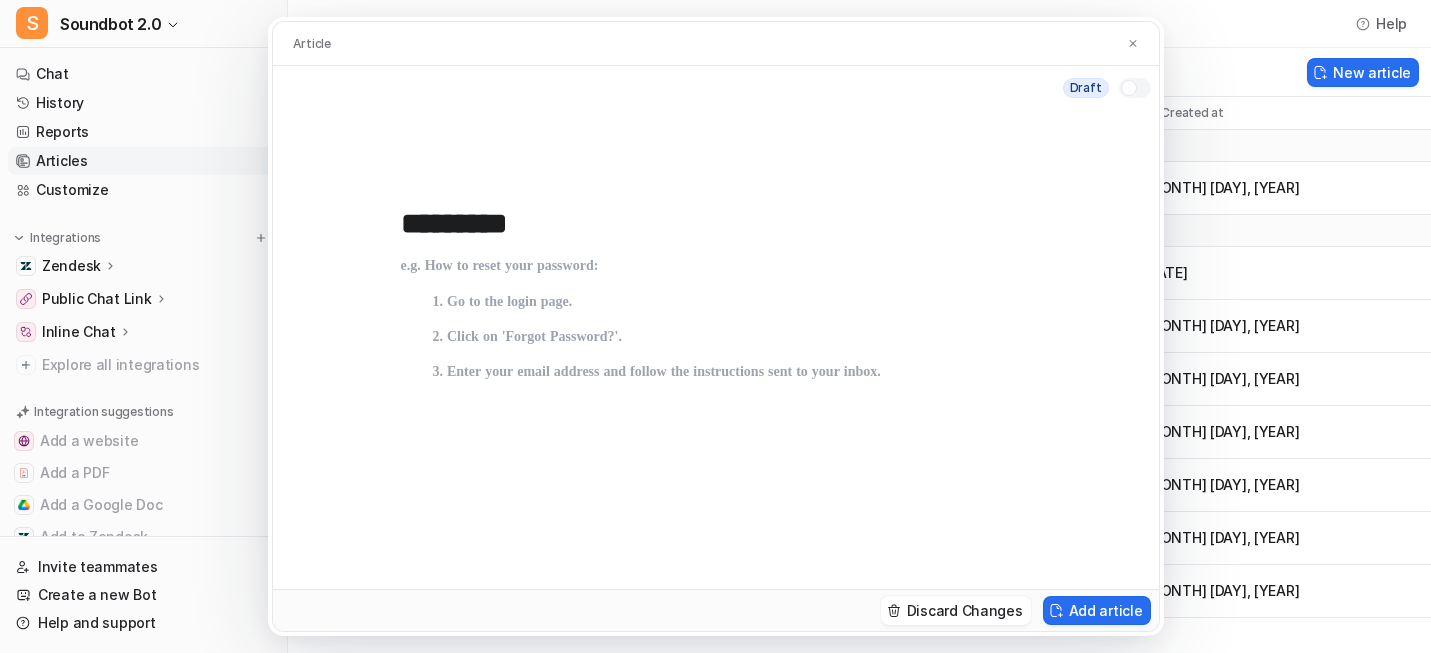 type on "*********" 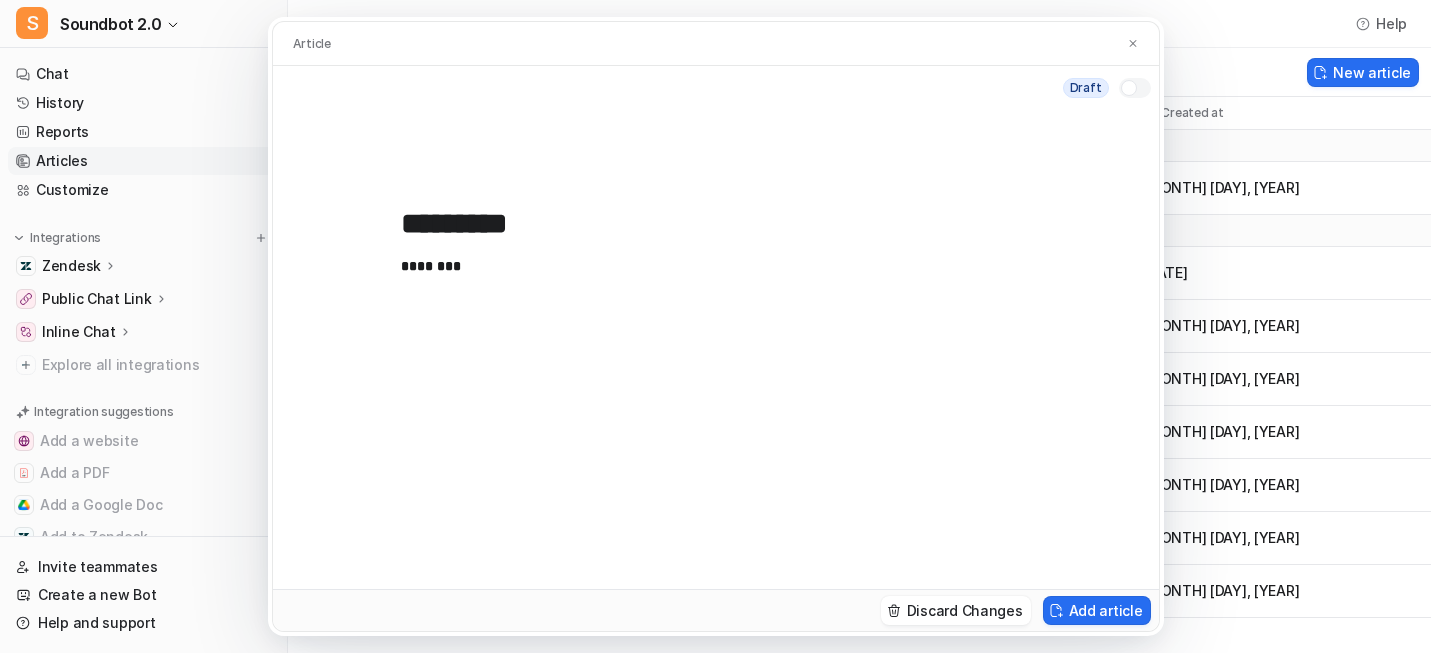 click on "********" at bounding box center (795, 488) 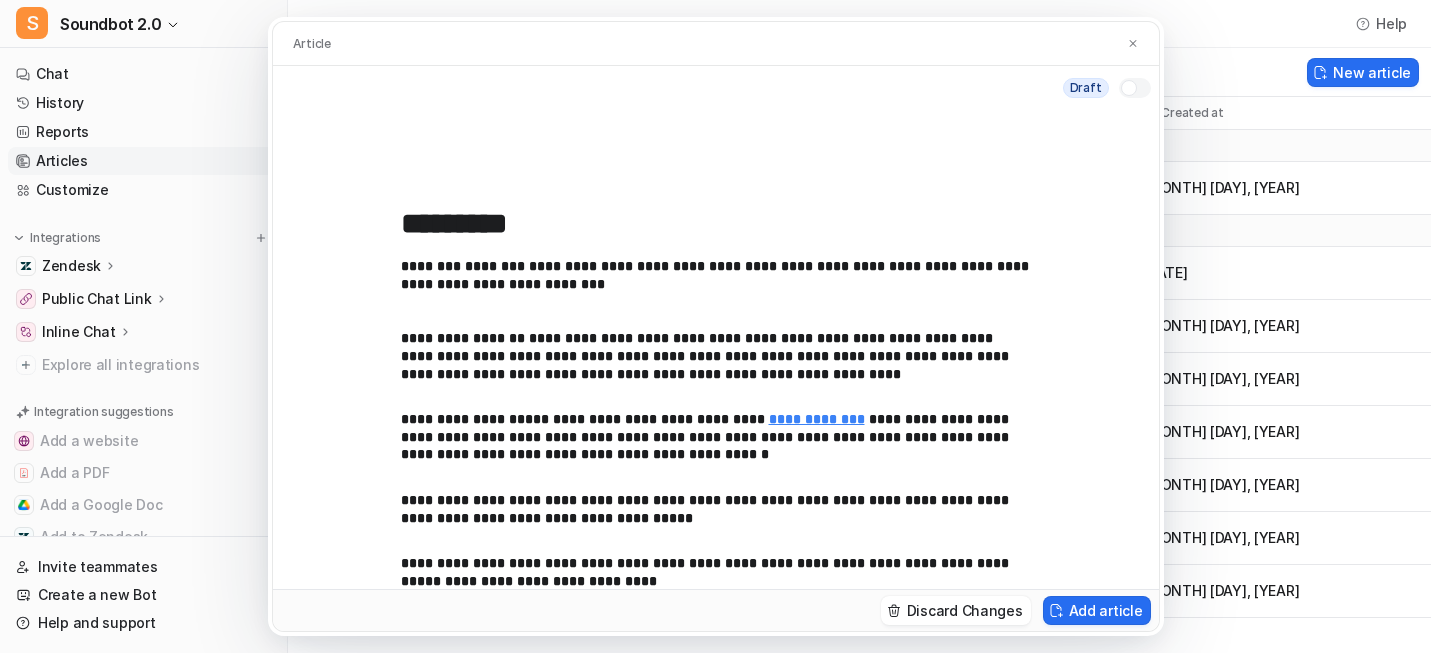 scroll, scrollTop: 114, scrollLeft: 0, axis: vertical 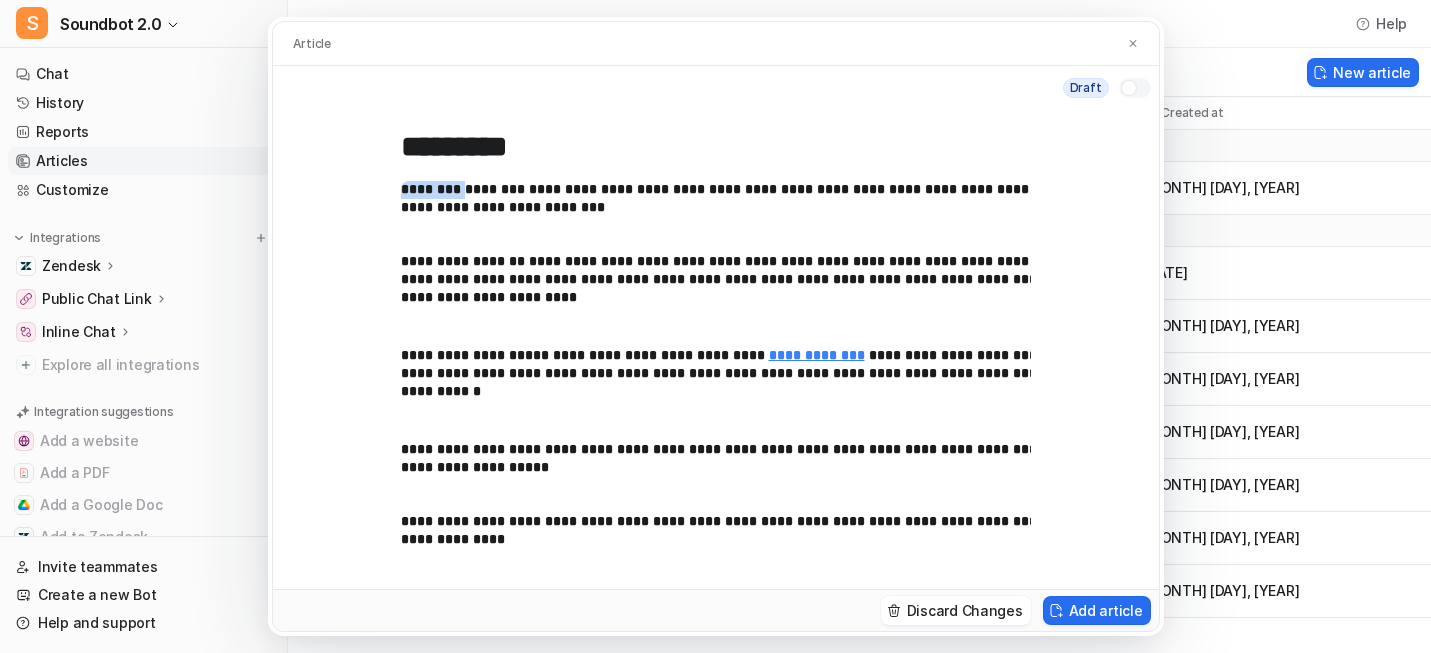 drag, startPoint x: 397, startPoint y: 212, endPoint x: 262, endPoint y: 212, distance: 135 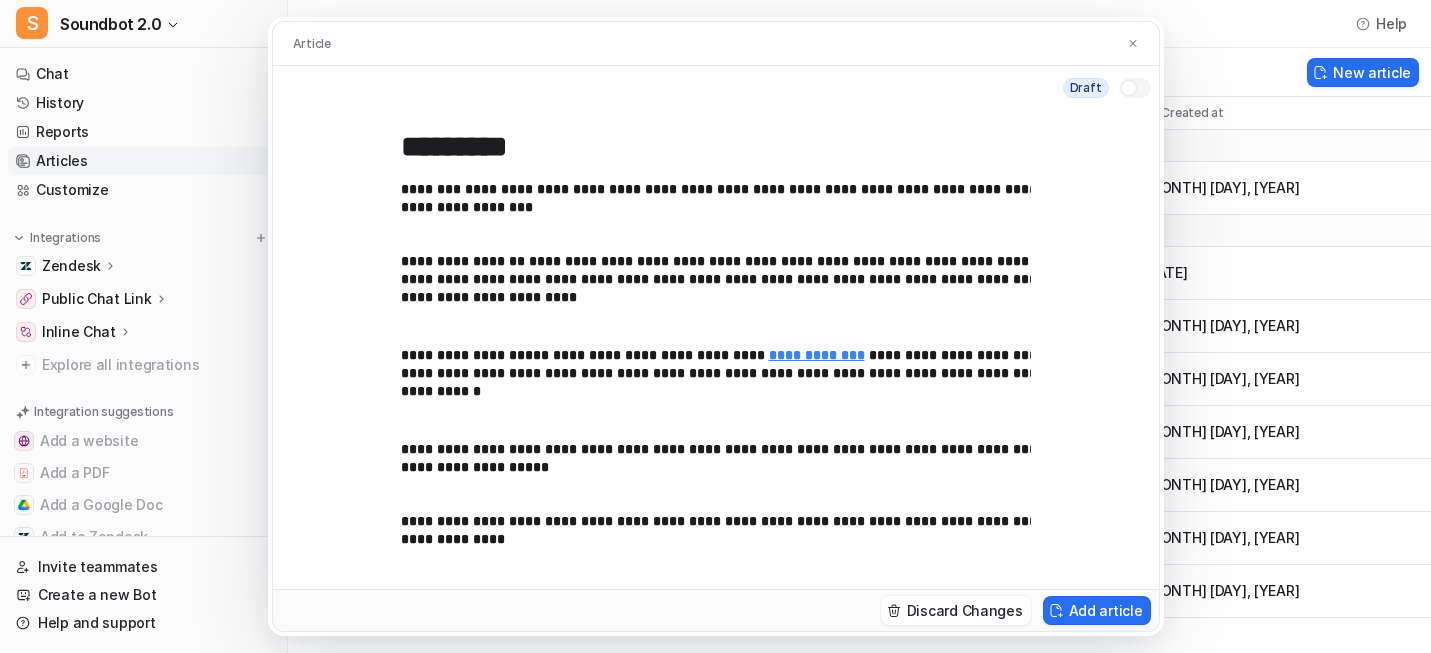 click on "**********" at bounding box center [795, 203] 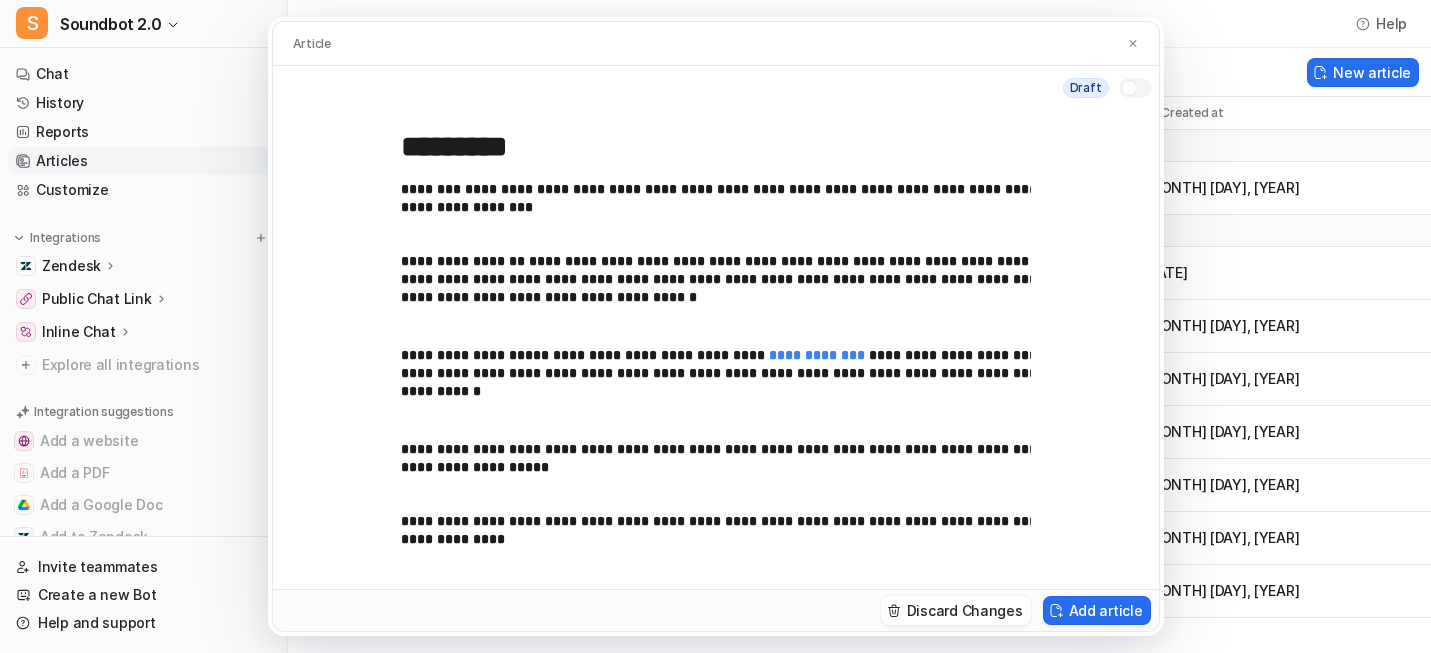 click on "**********" at bounding box center (817, 355) 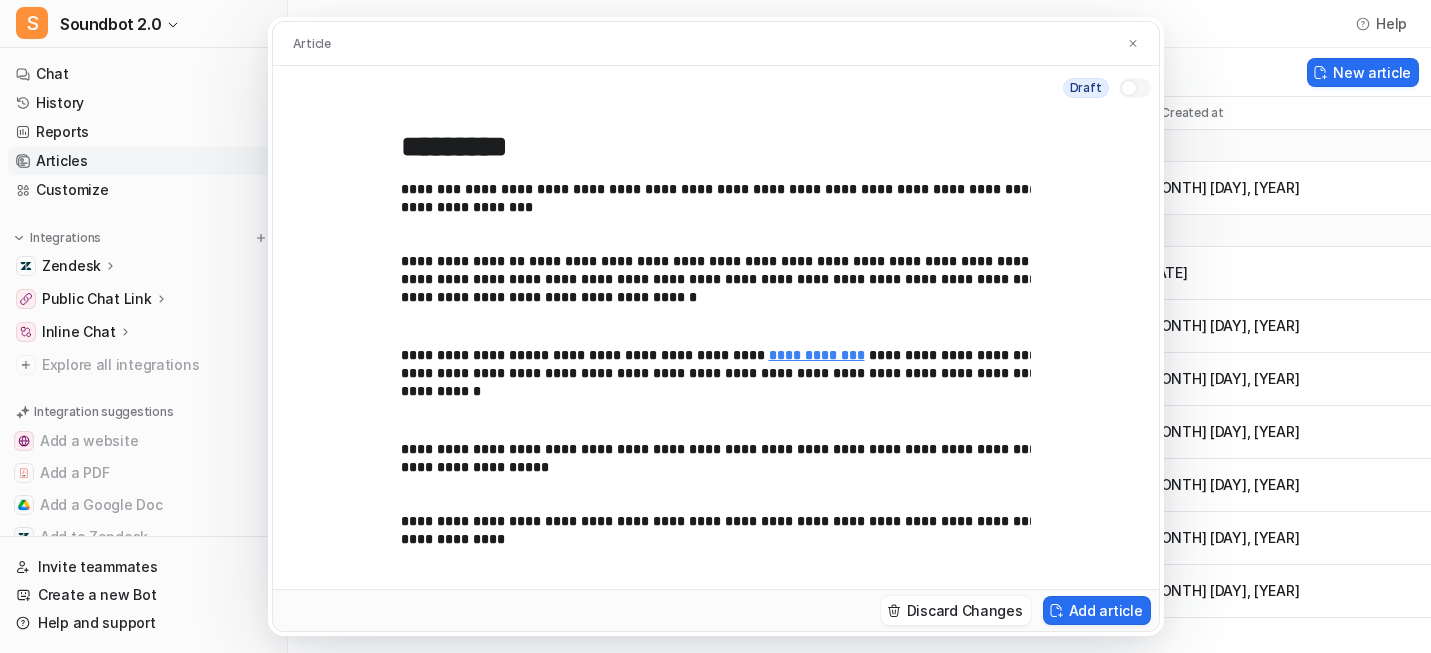 scroll, scrollTop: 215, scrollLeft: 0, axis: vertical 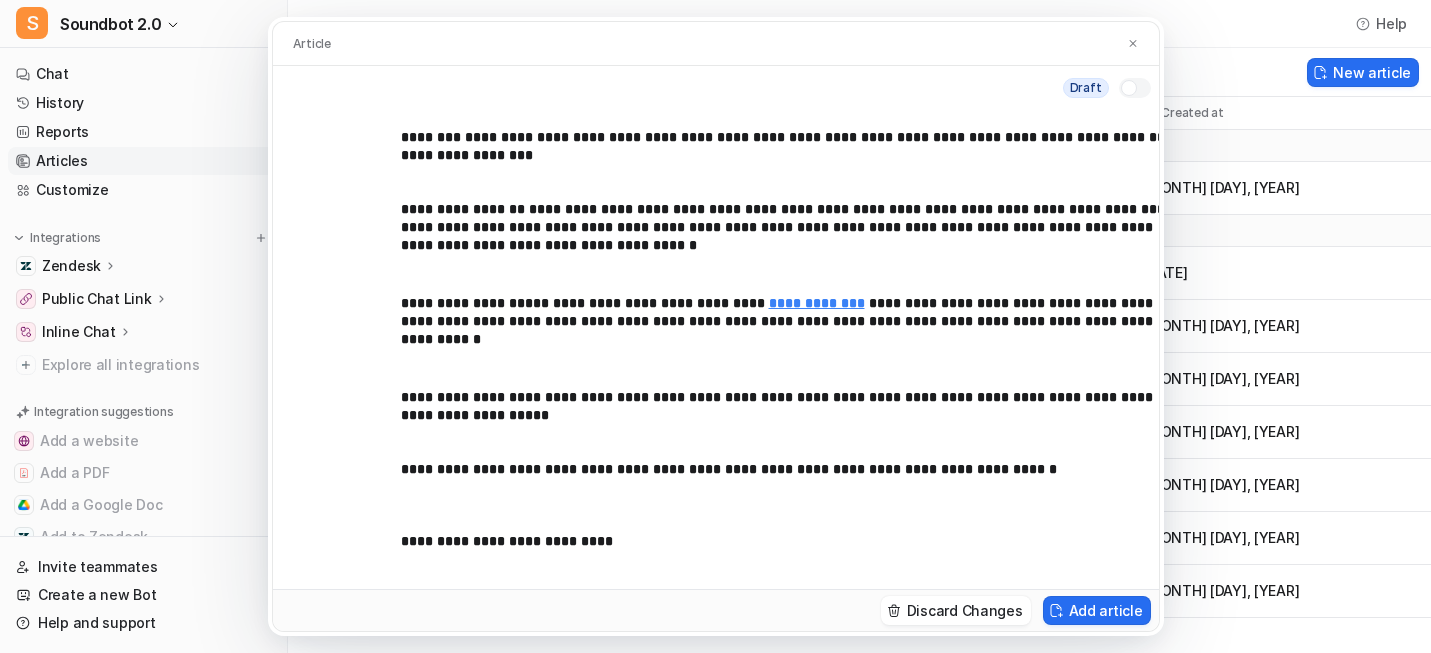 click on "**********" at bounding box center [795, 359] 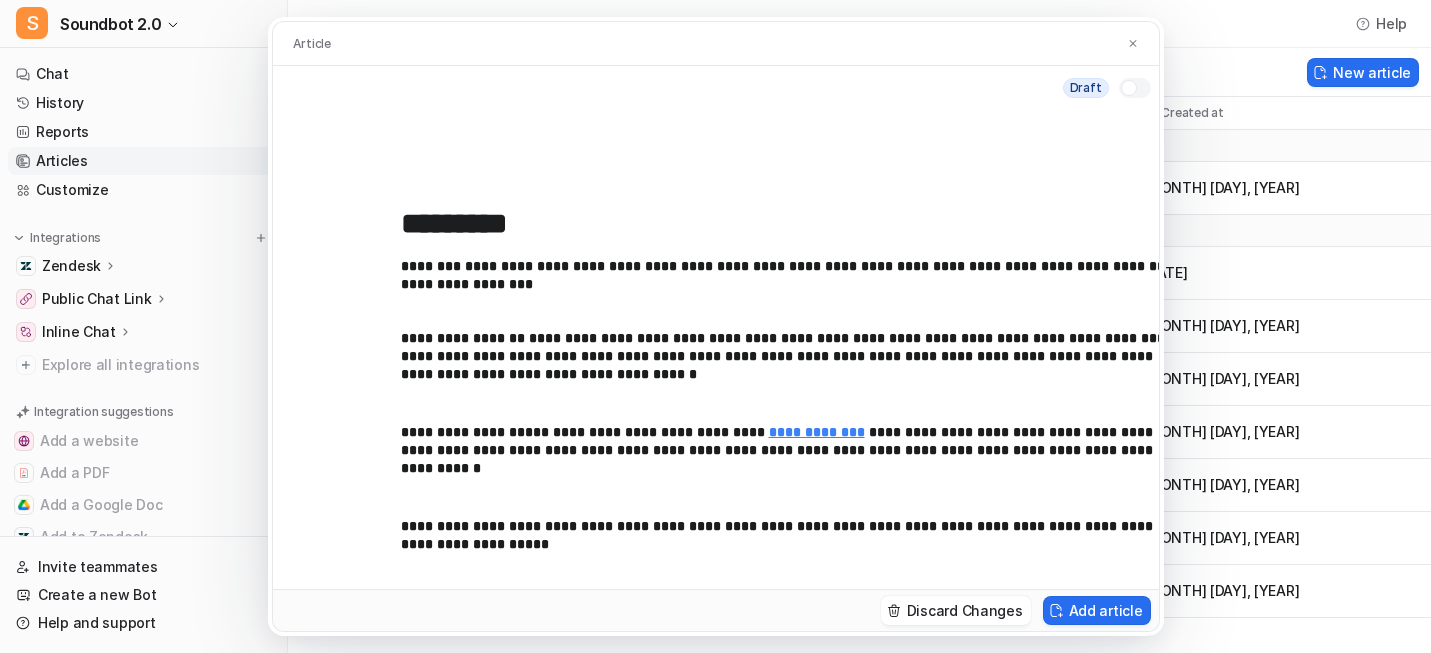 scroll, scrollTop: 216, scrollLeft: 0, axis: vertical 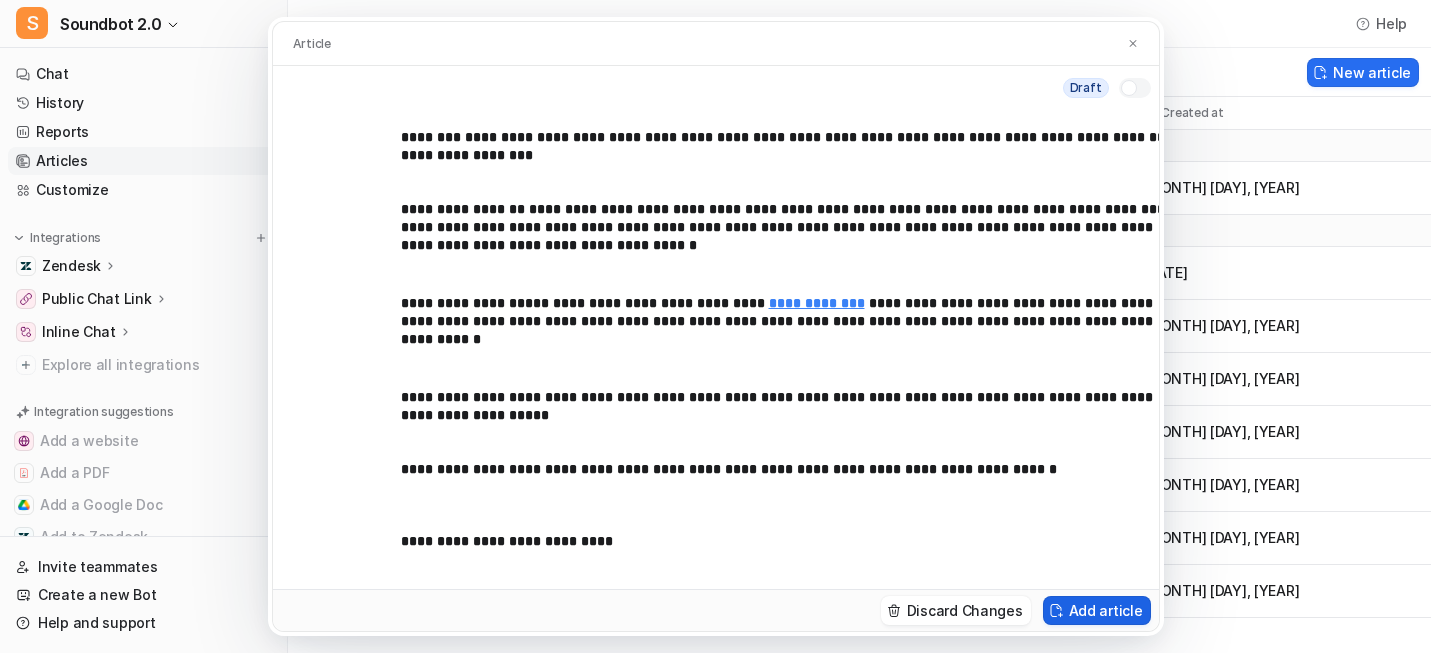 click on "Add article" at bounding box center (1097, 610) 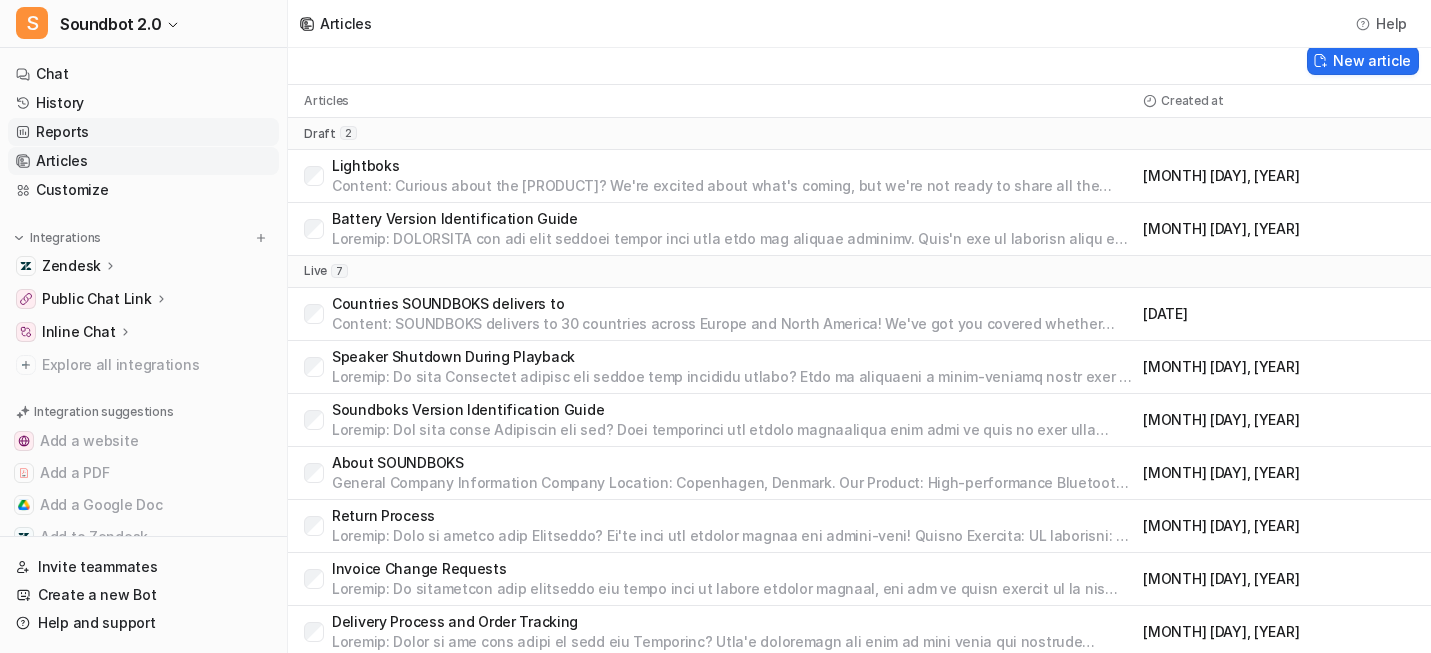 click on "Reports" at bounding box center (143, 132) 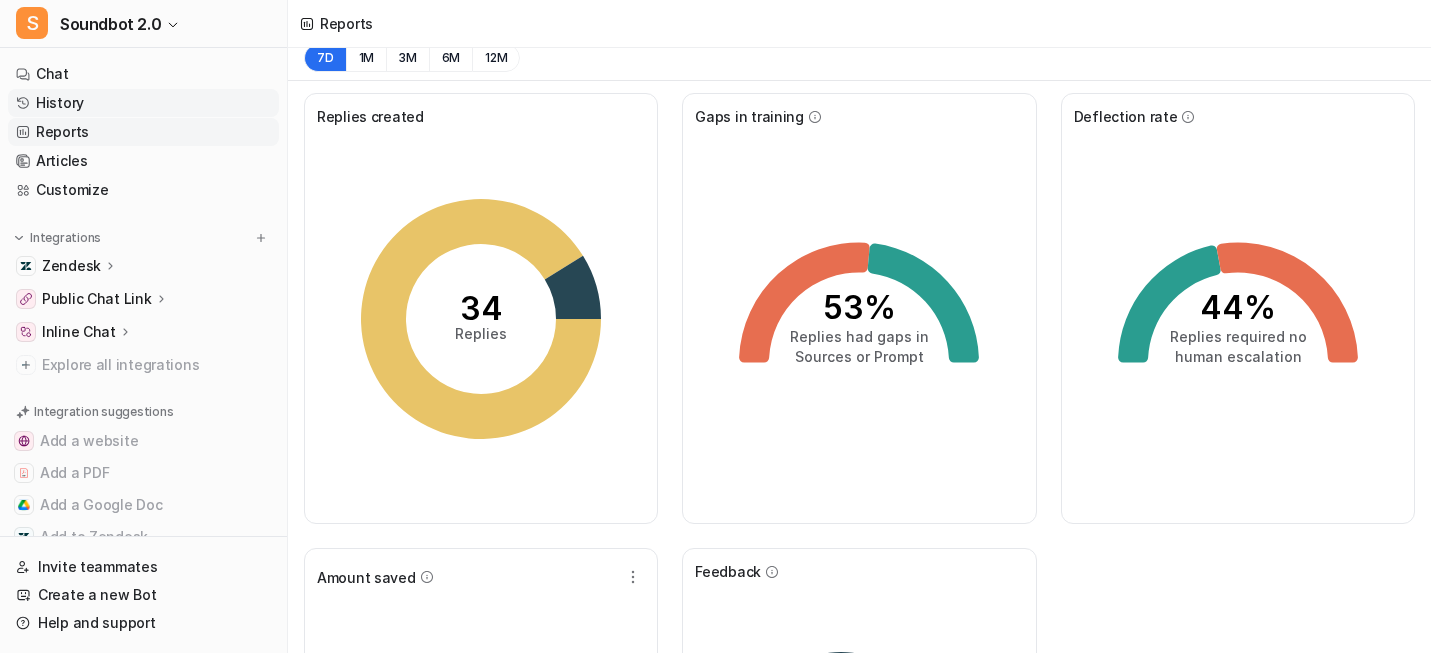 click on "History" at bounding box center (143, 103) 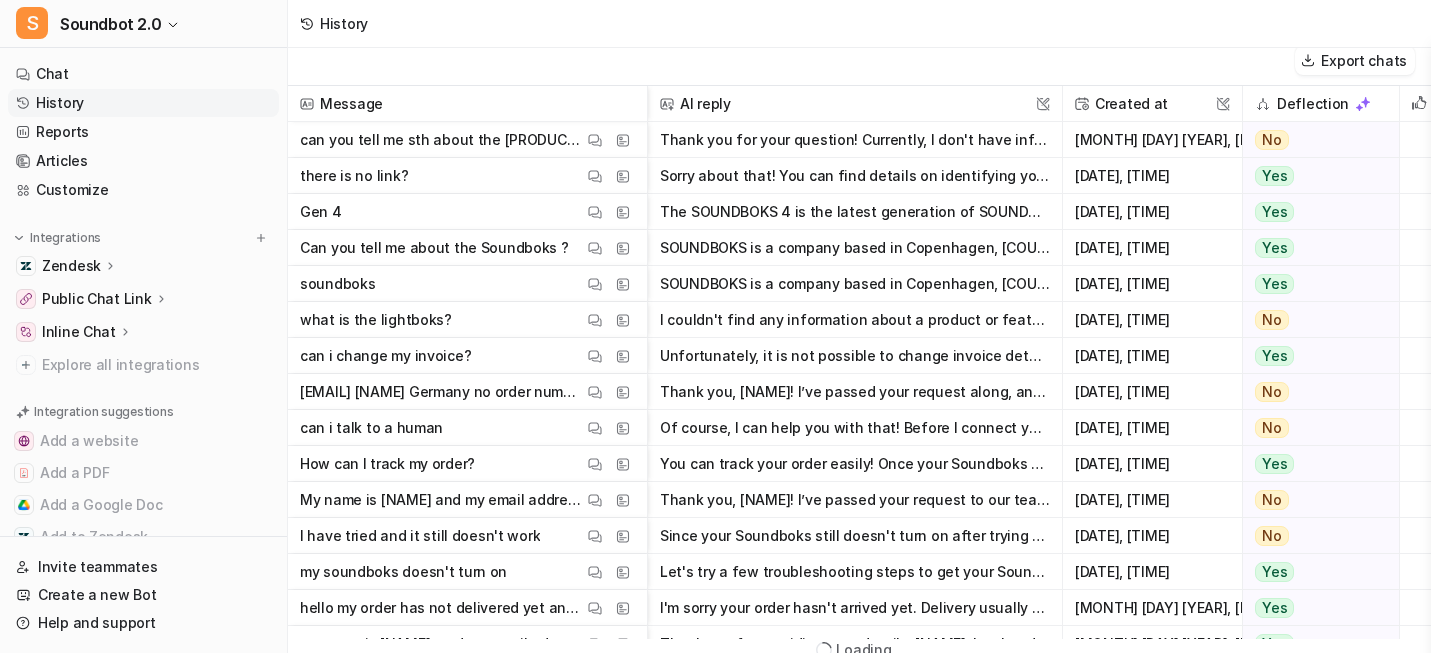 scroll, scrollTop: 0, scrollLeft: 0, axis: both 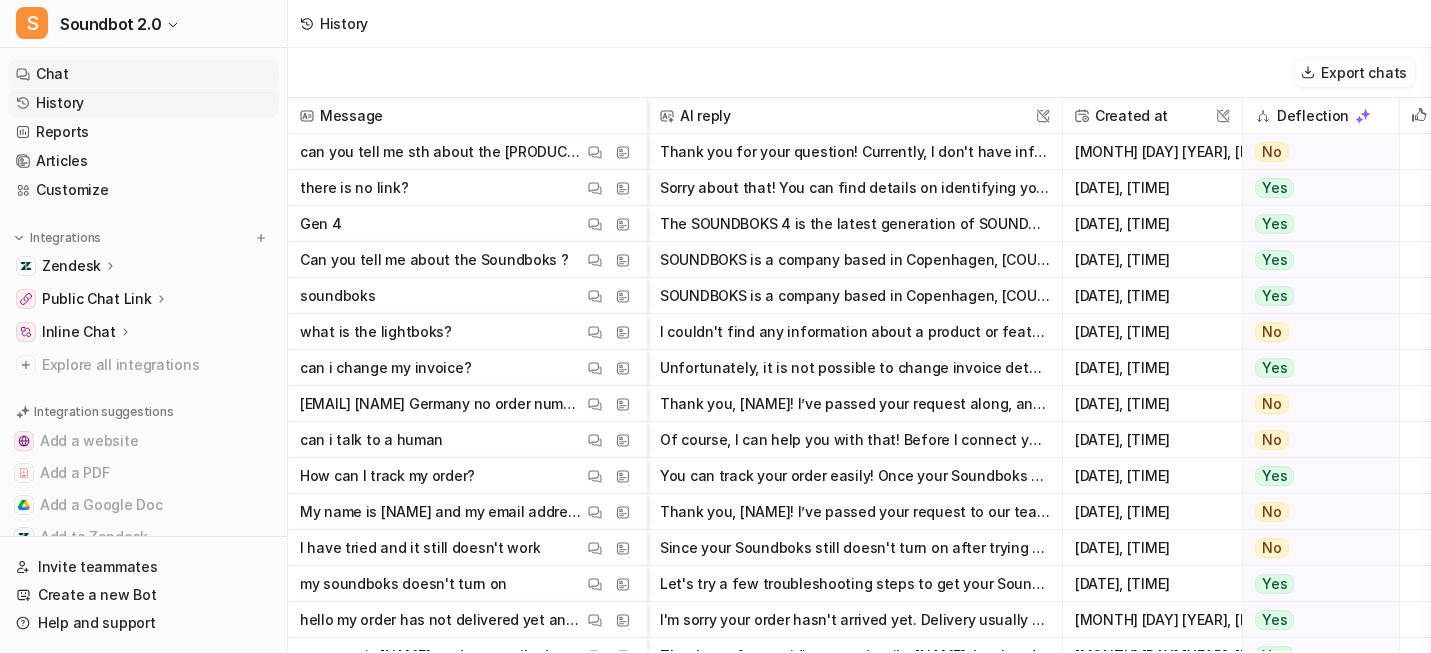 click on "Chat" at bounding box center [143, 74] 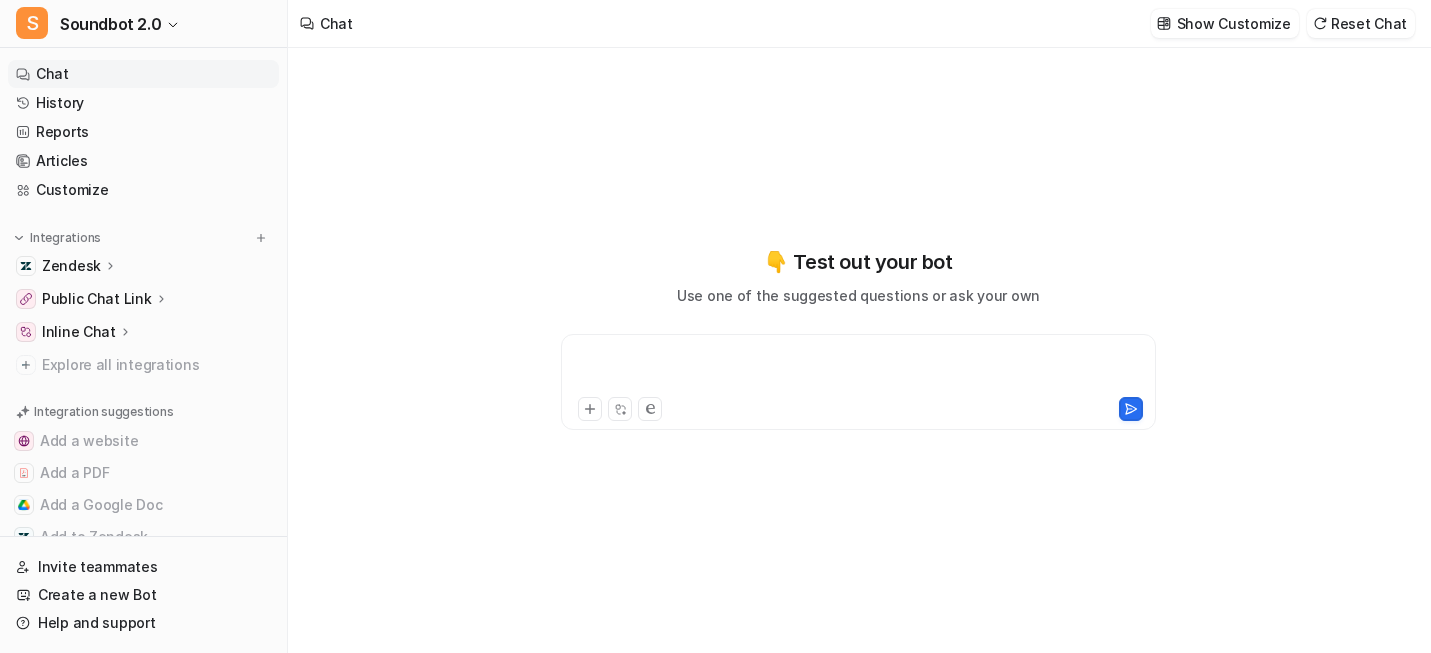 click at bounding box center (857, 370) 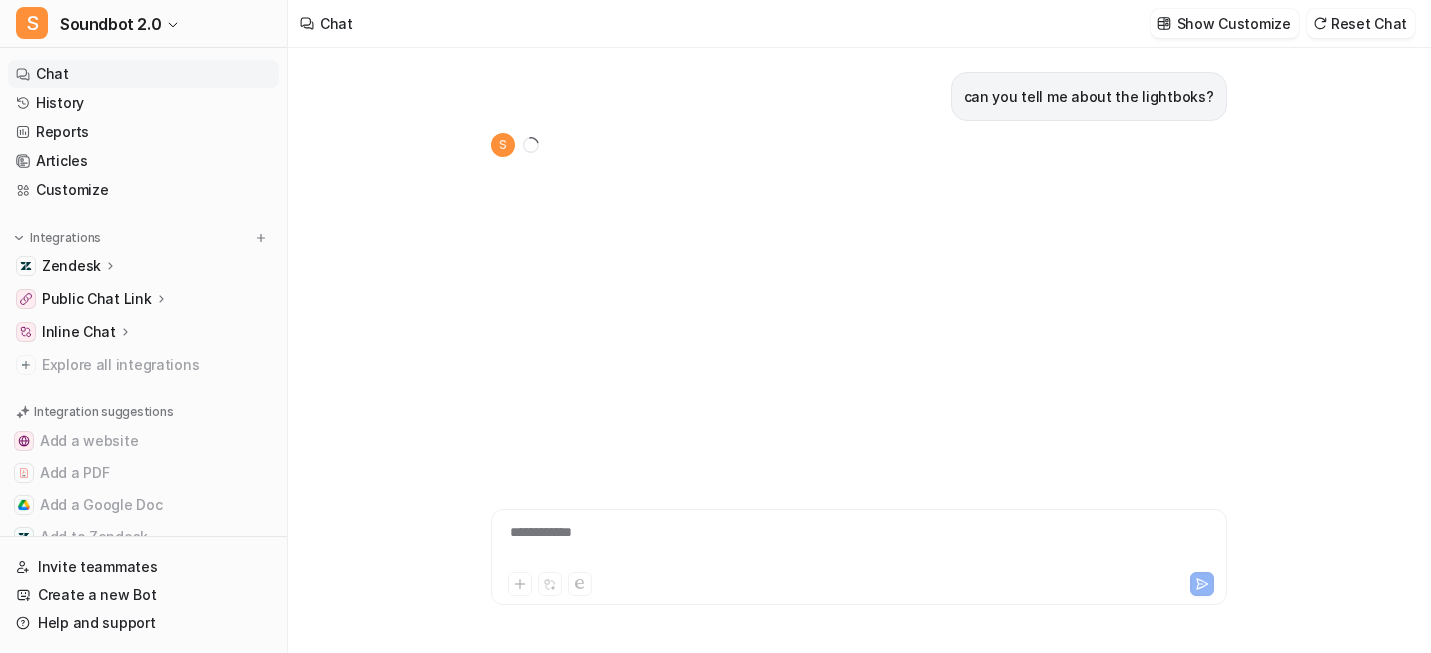 scroll, scrollTop: 12, scrollLeft: 0, axis: vertical 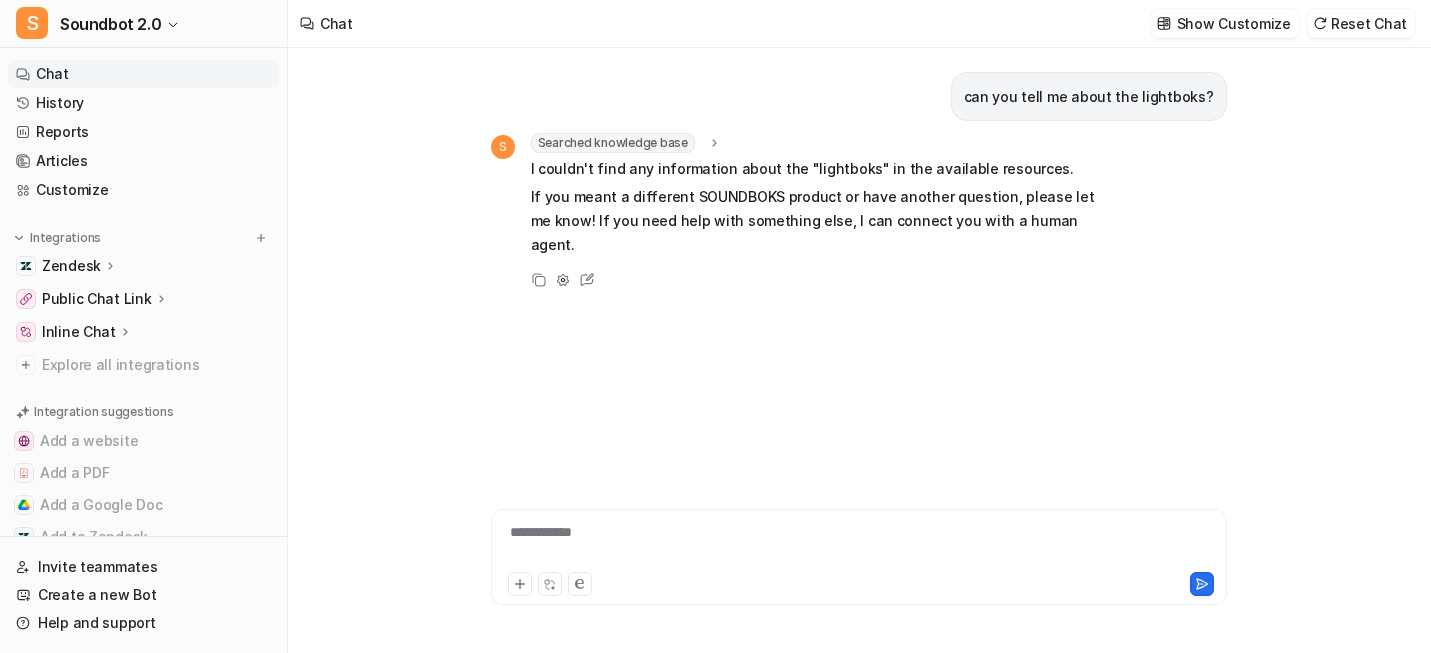 click on "Searched knowledge base" at bounding box center [626, 143] 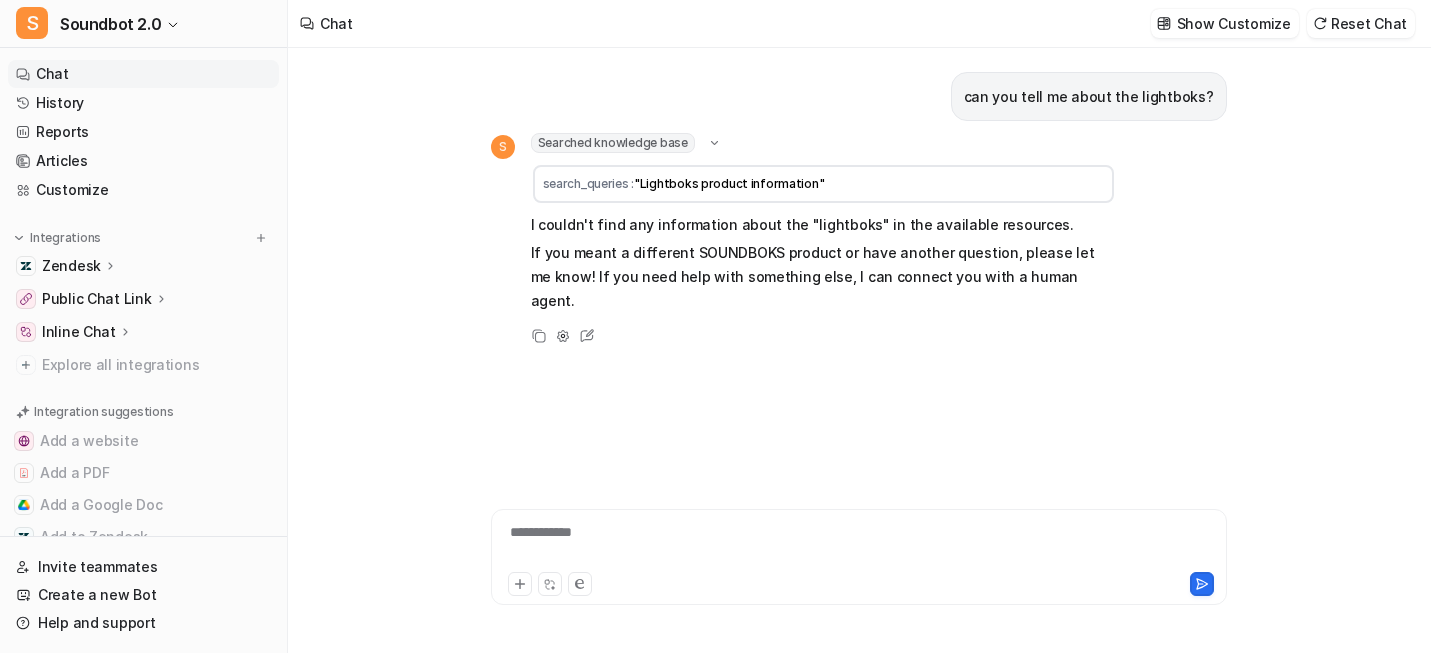 click on "**********" at bounding box center (950, 545) 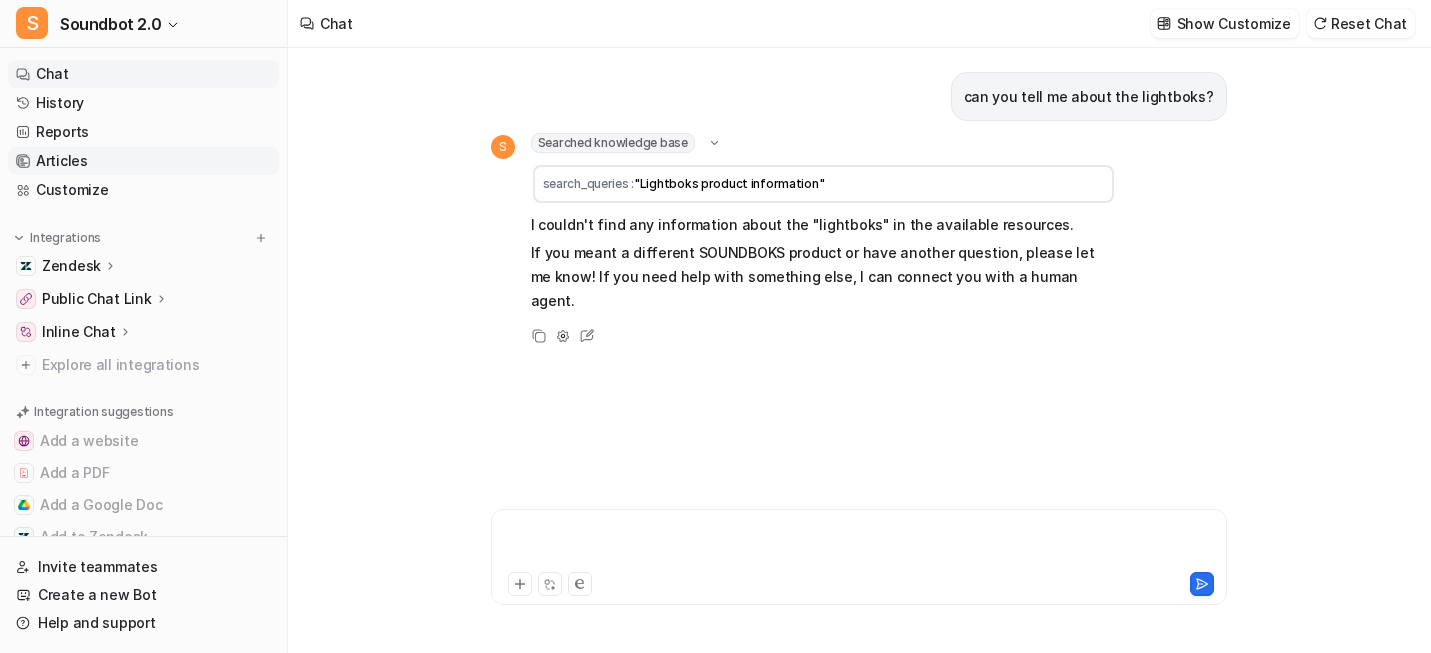 click on "Articles" at bounding box center [143, 161] 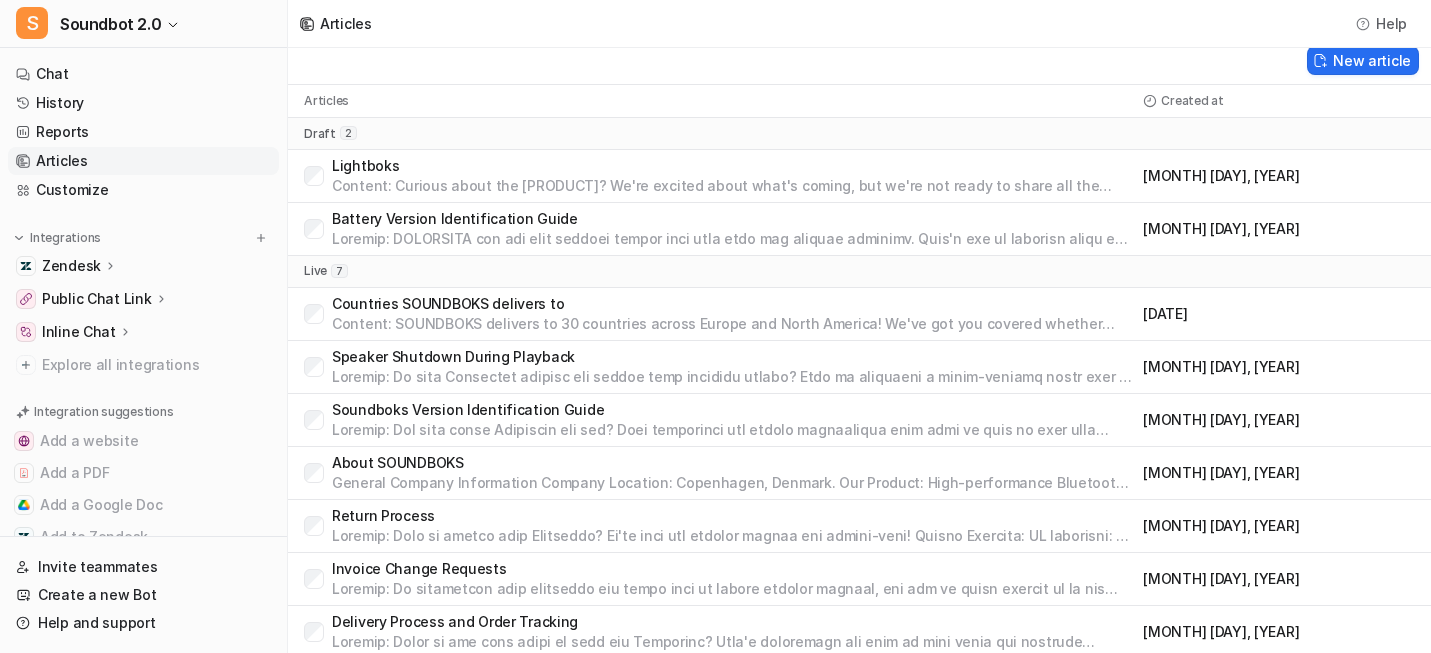 click on "August 07, 2025" at bounding box center (1279, 176) 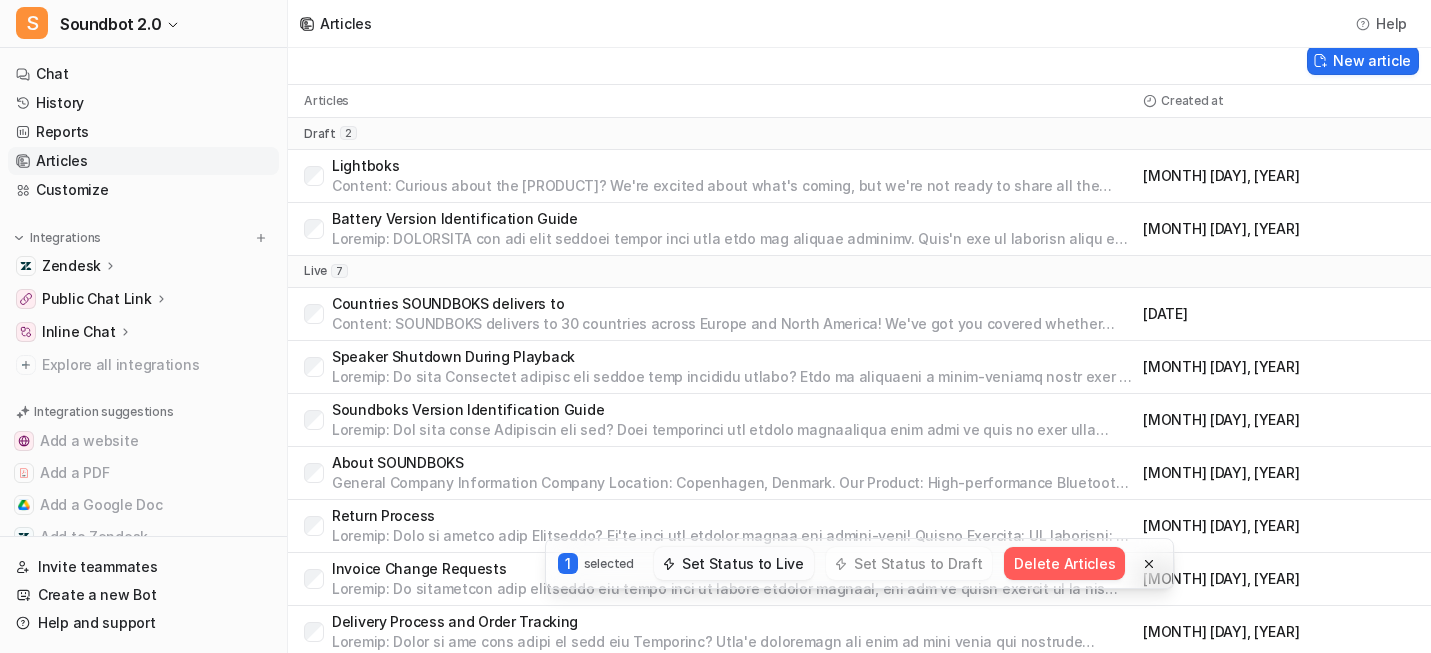 click on "Set Status to Live" at bounding box center [734, 563] 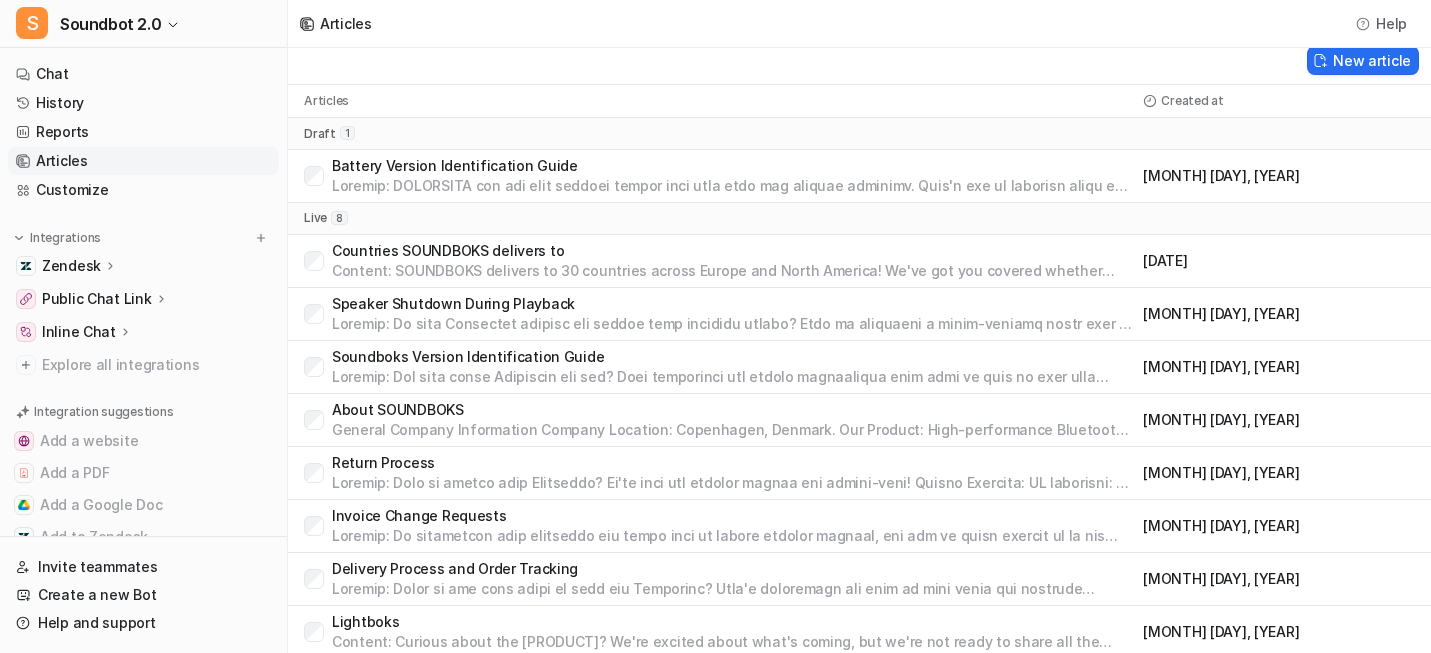 click on "Articles" at bounding box center [143, 161] 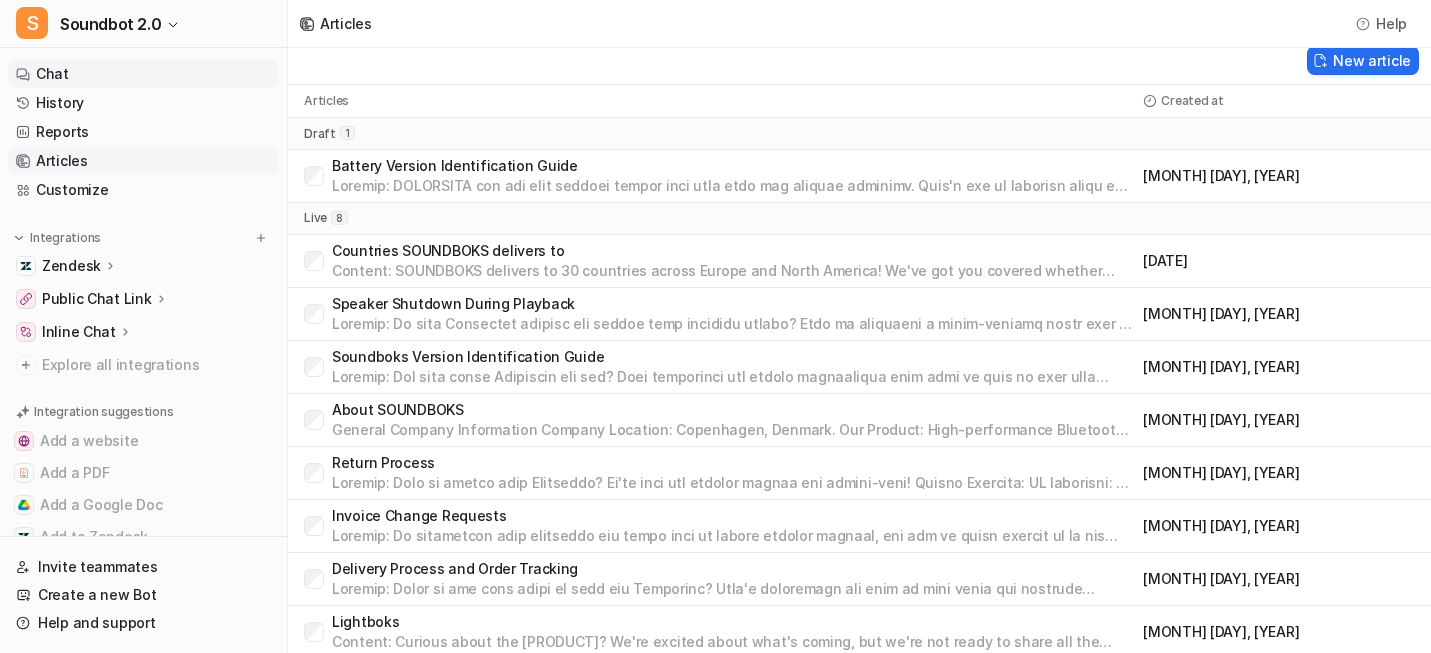 click on "Chat" at bounding box center [143, 74] 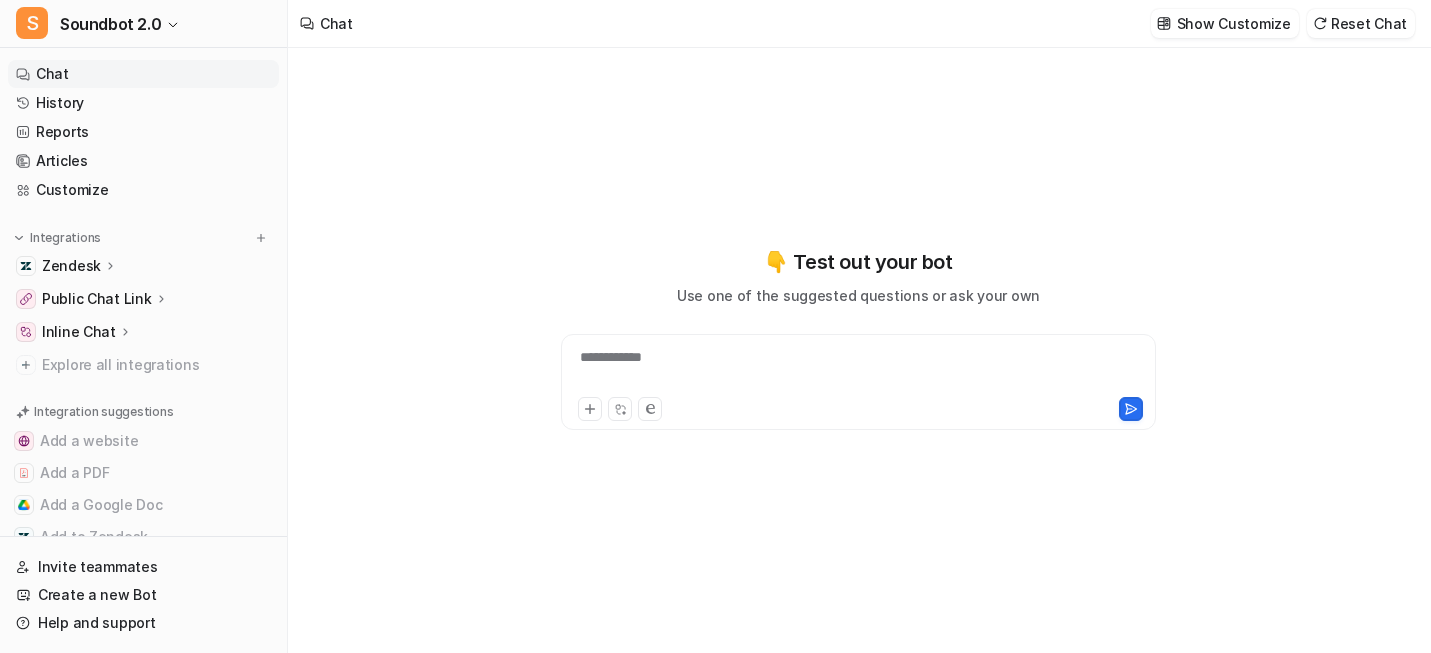 click on "**********" at bounding box center [857, 370] 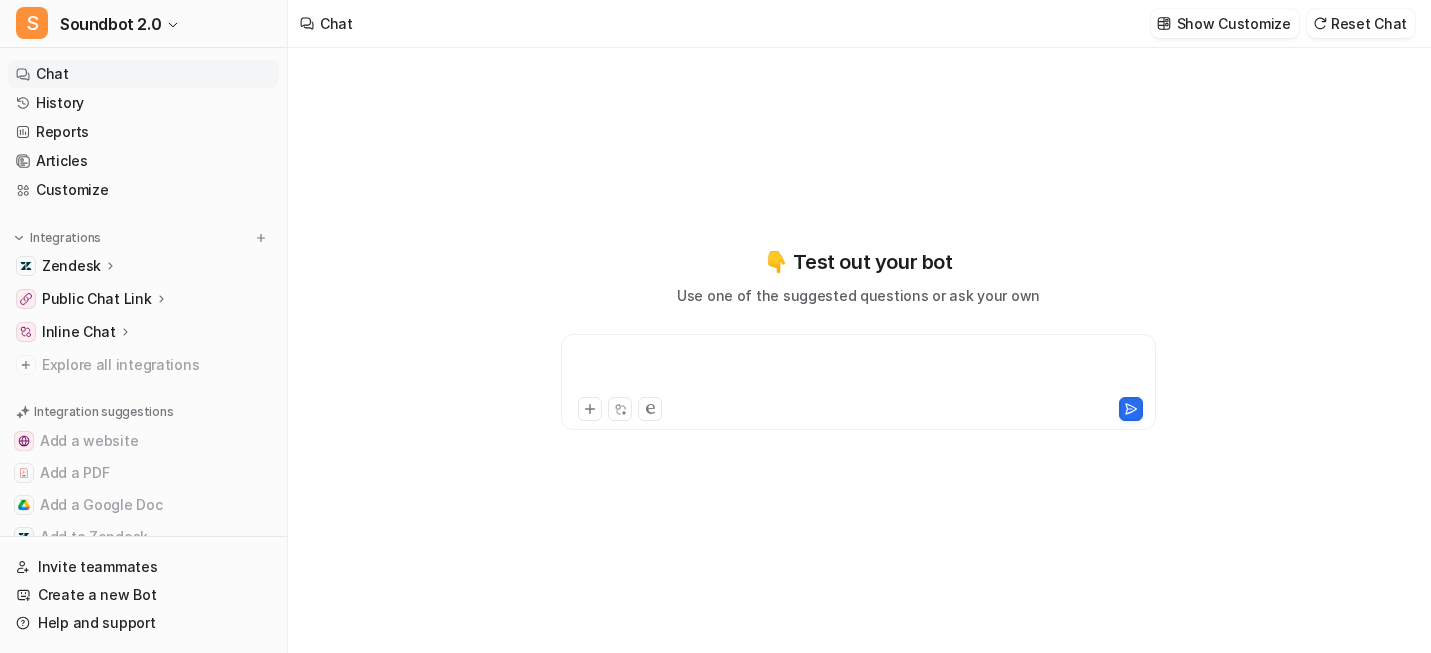 type 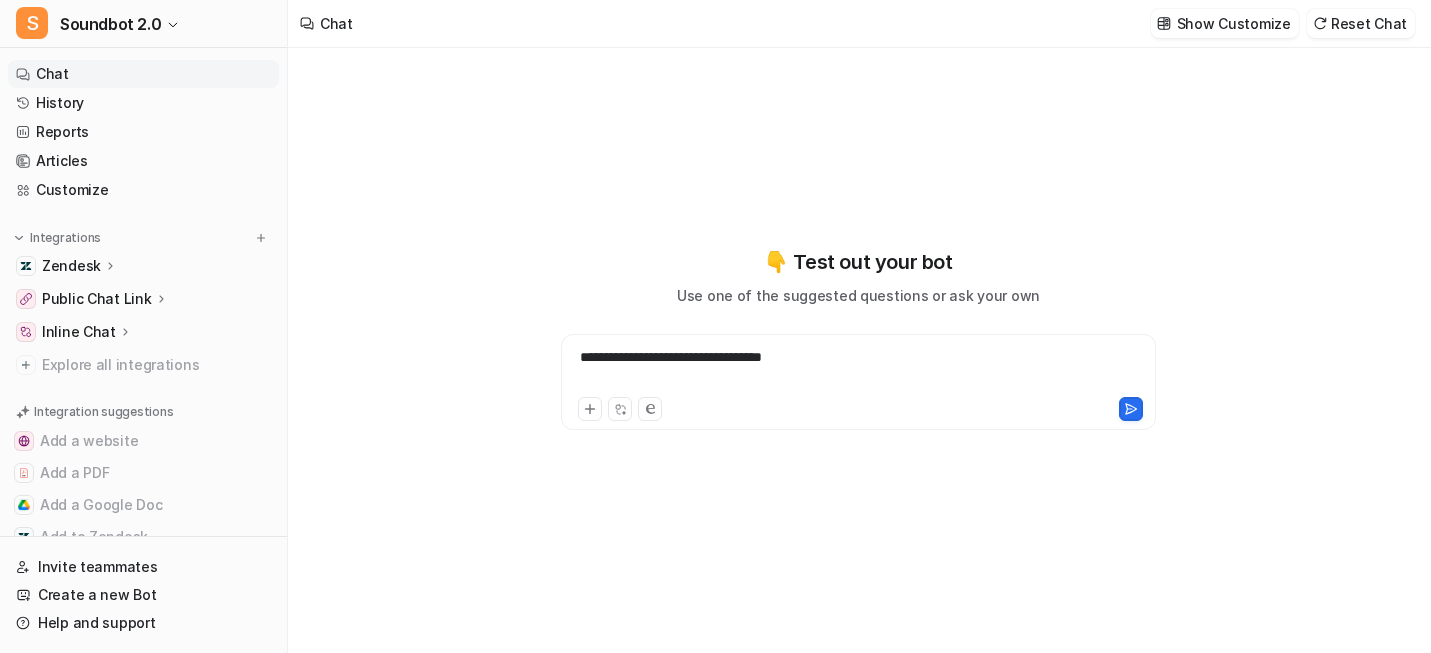 scroll, scrollTop: 12, scrollLeft: 0, axis: vertical 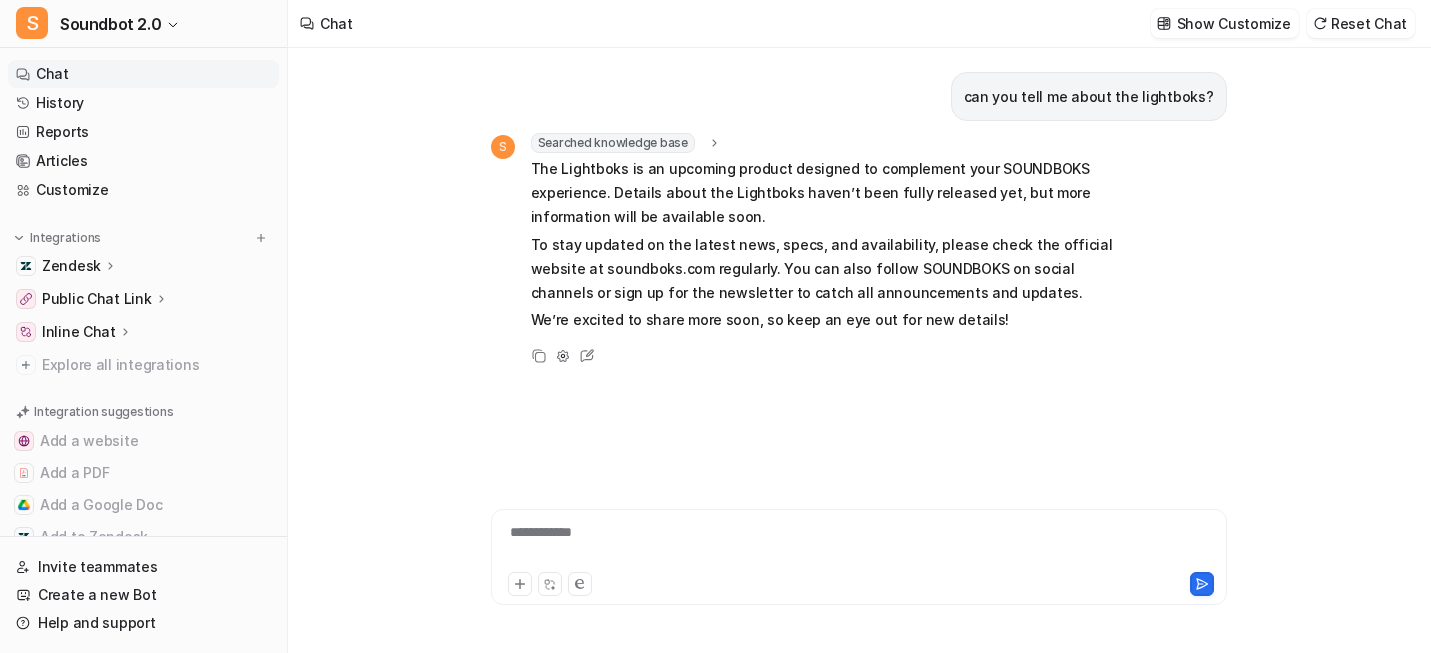 click on "**********" at bounding box center [859, 557] 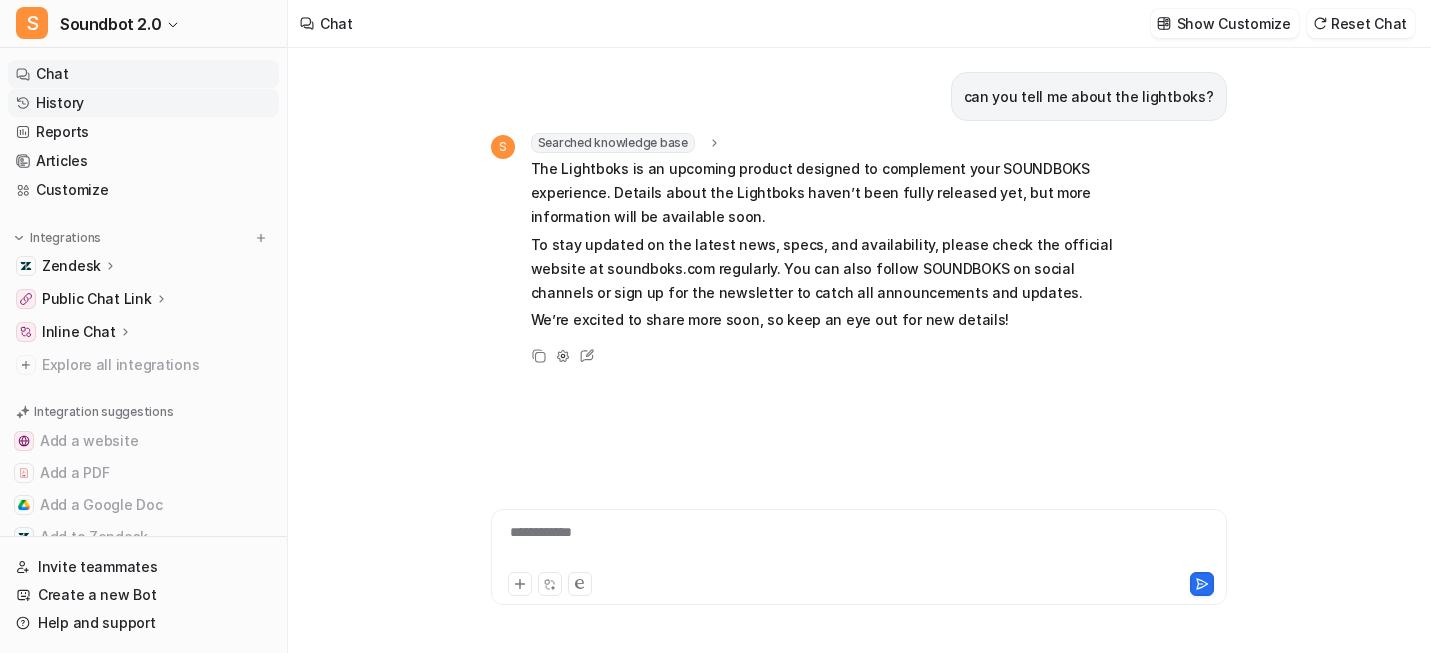 click on "History" at bounding box center [143, 103] 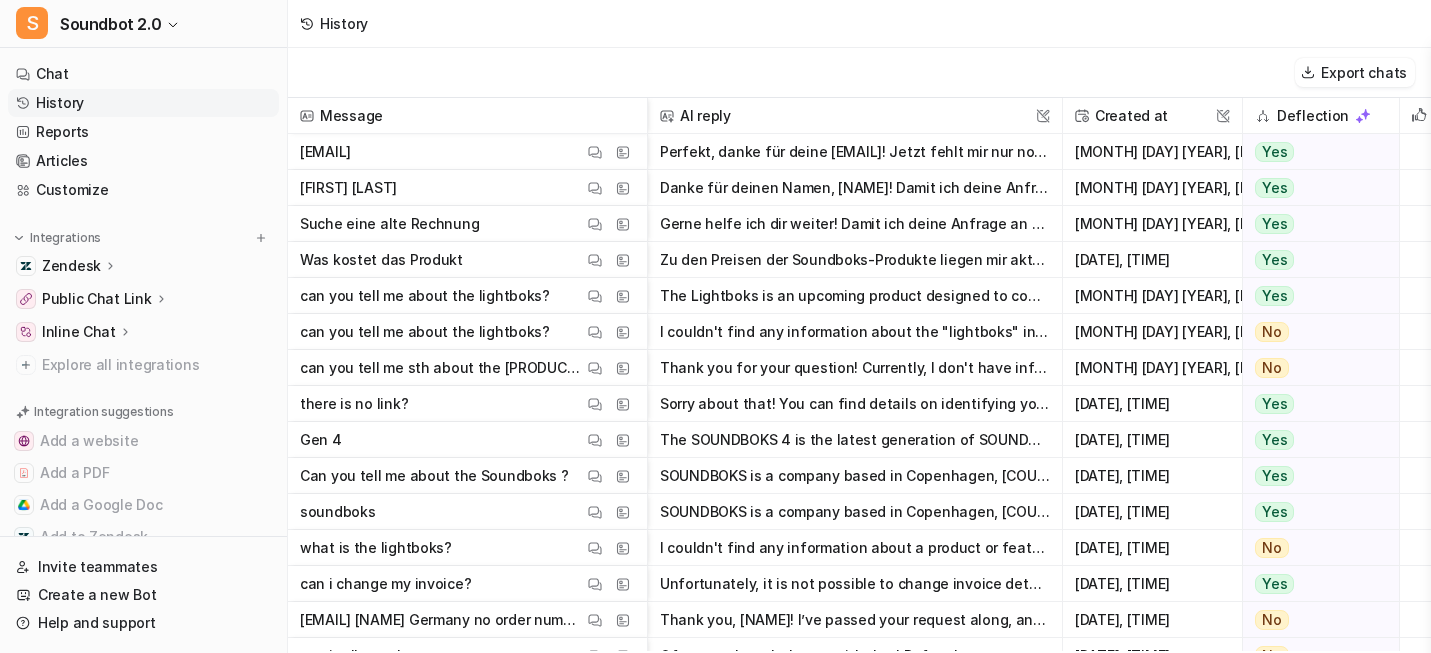 click 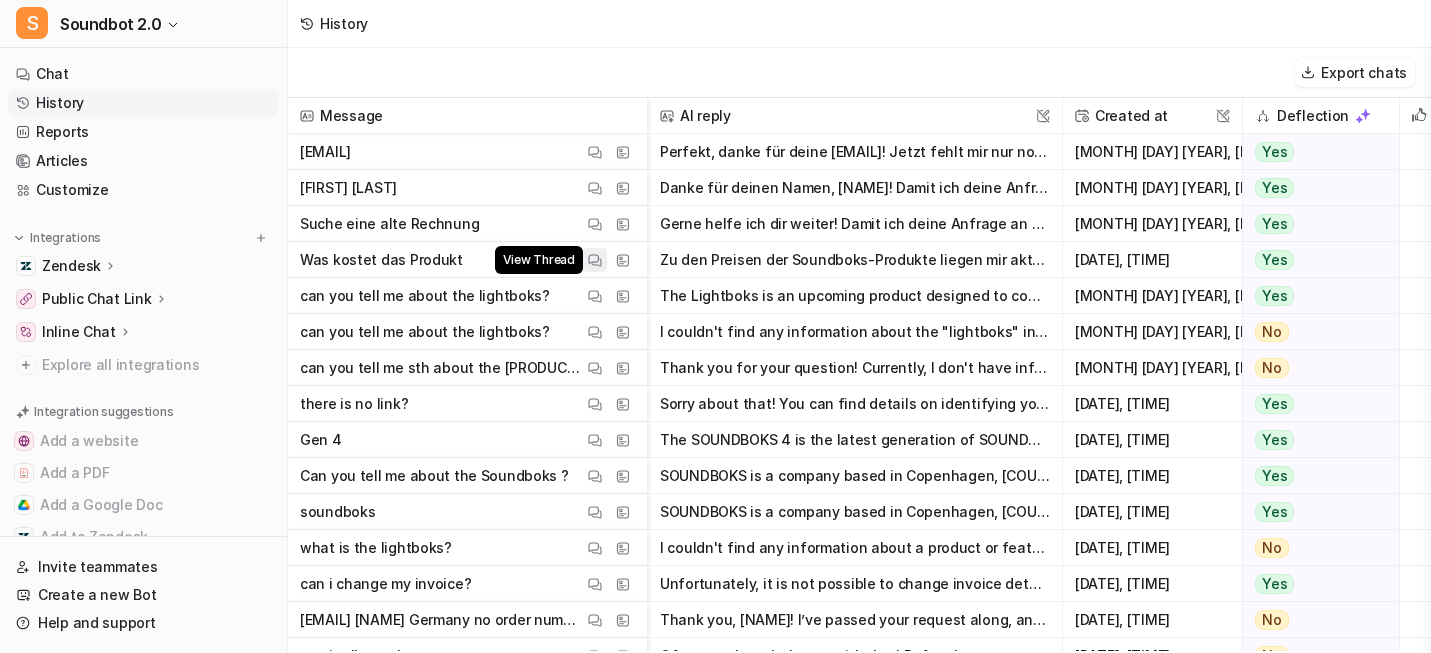 click at bounding box center [595, 260] 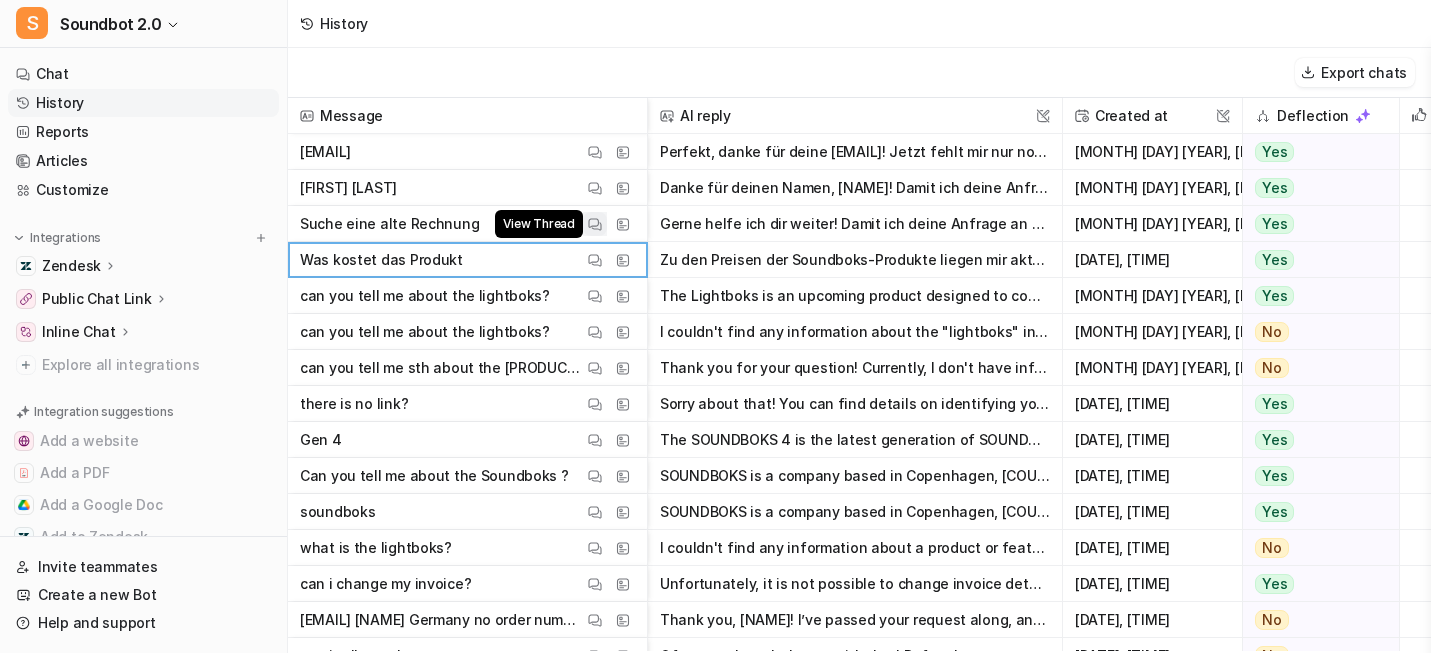 click on "View Thread" at bounding box center [595, 224] 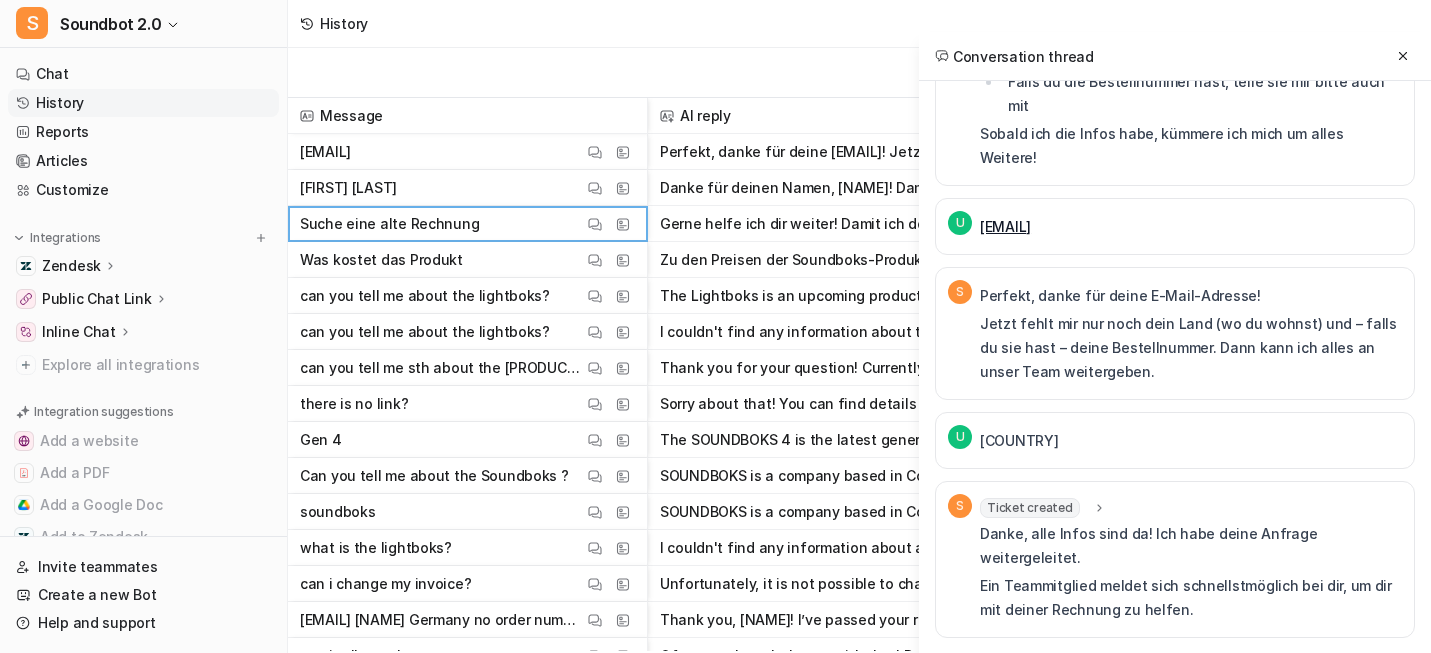 scroll, scrollTop: 787, scrollLeft: 0, axis: vertical 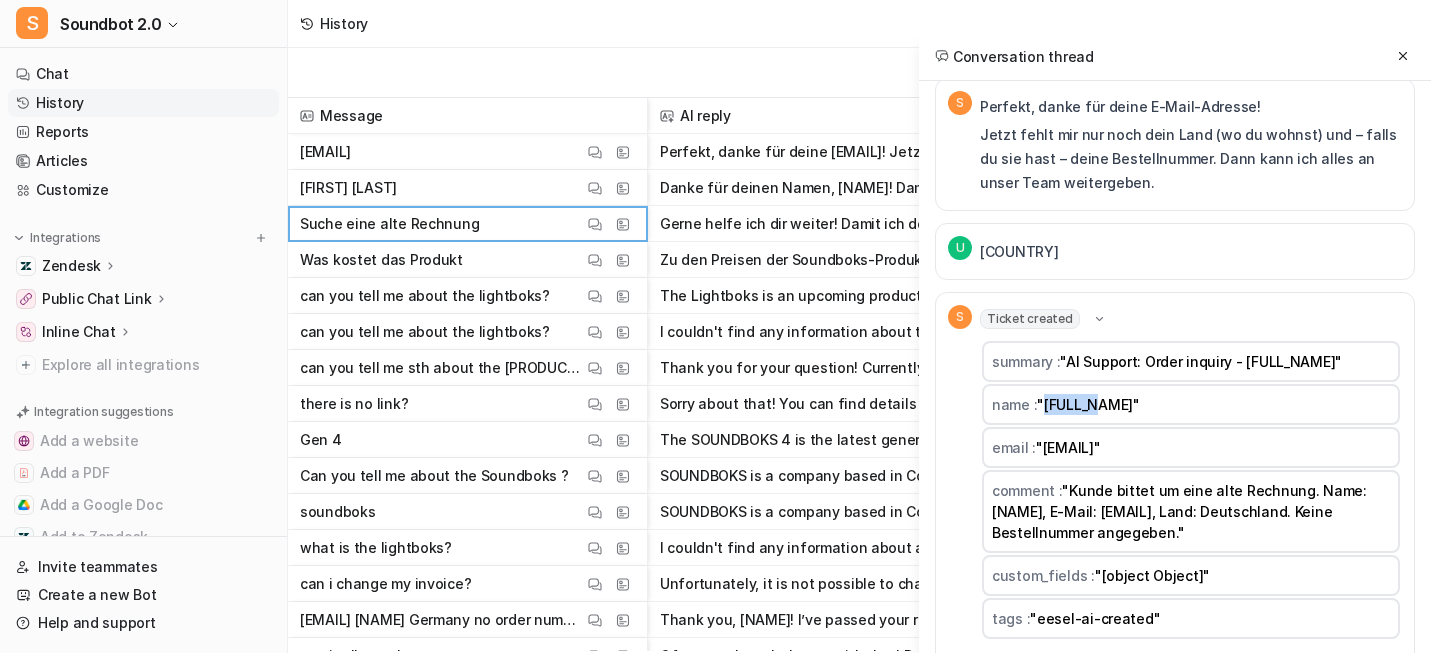 drag, startPoint x: 1013, startPoint y: 593, endPoint x: 947, endPoint y: 591, distance: 66.0303 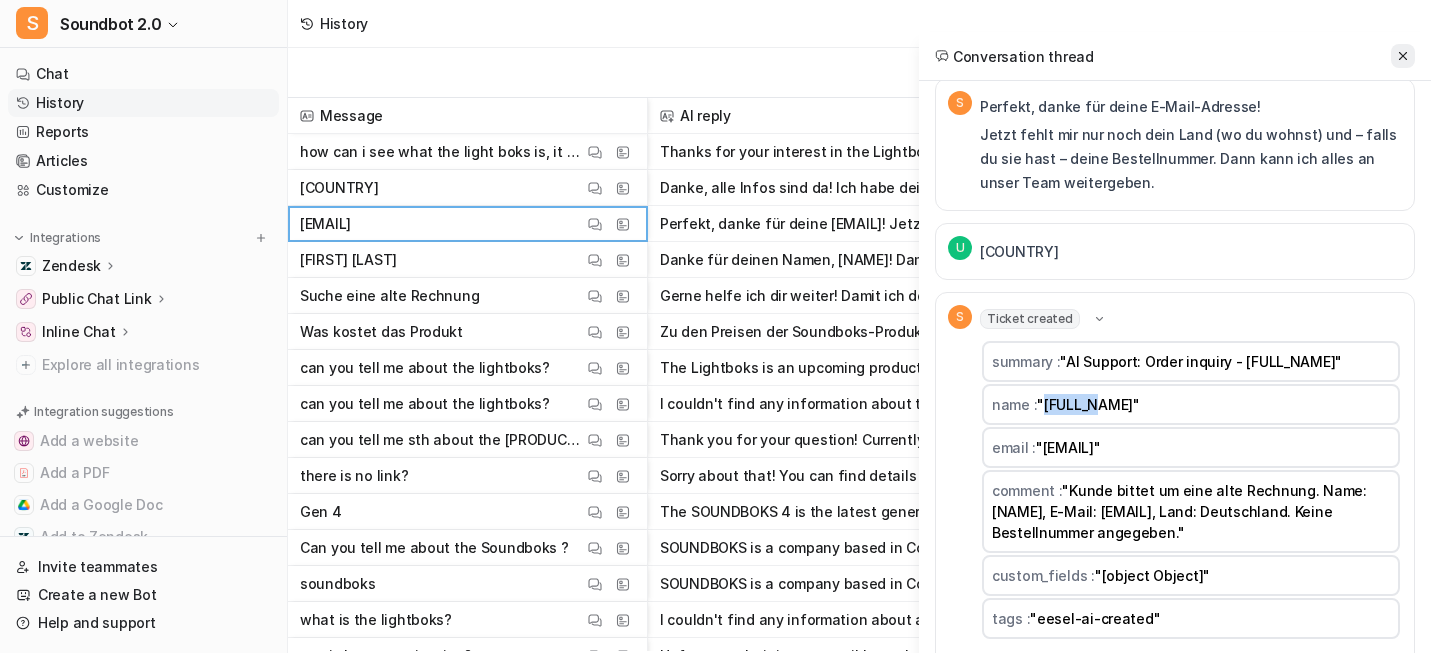 click 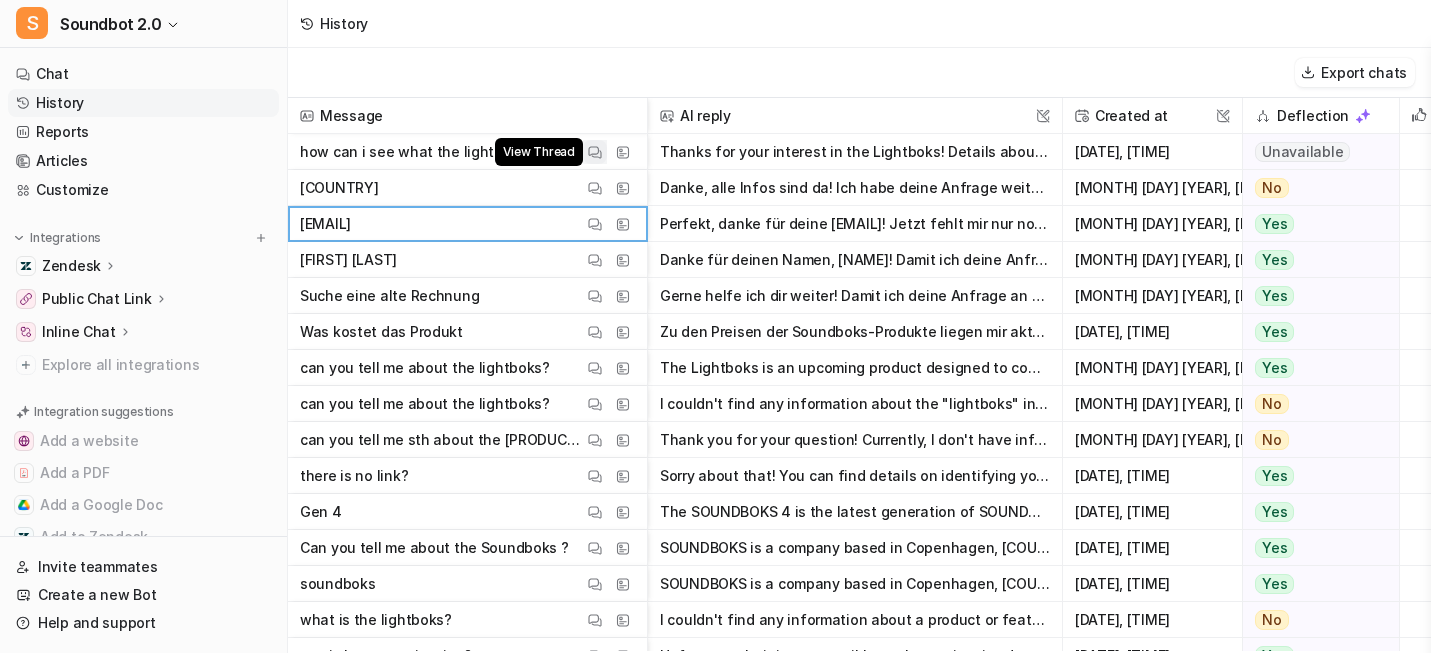 click at bounding box center [595, 152] 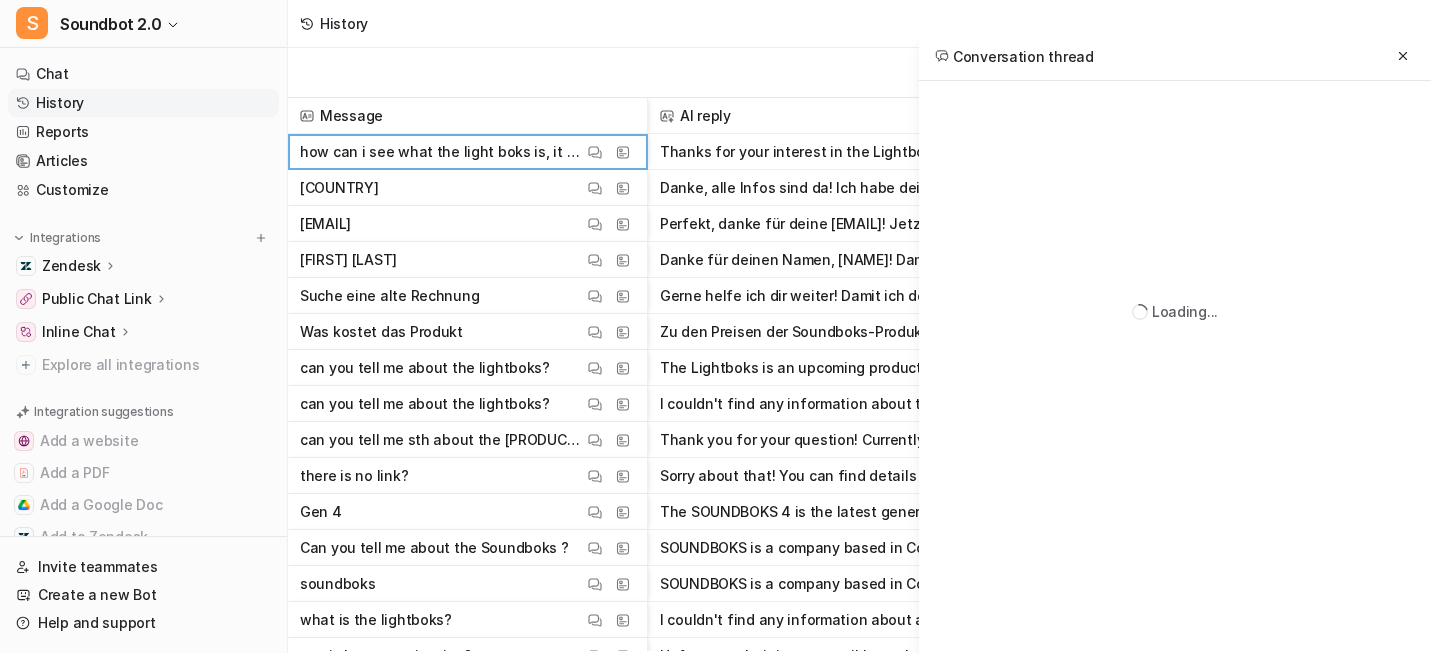 scroll, scrollTop: 0, scrollLeft: 0, axis: both 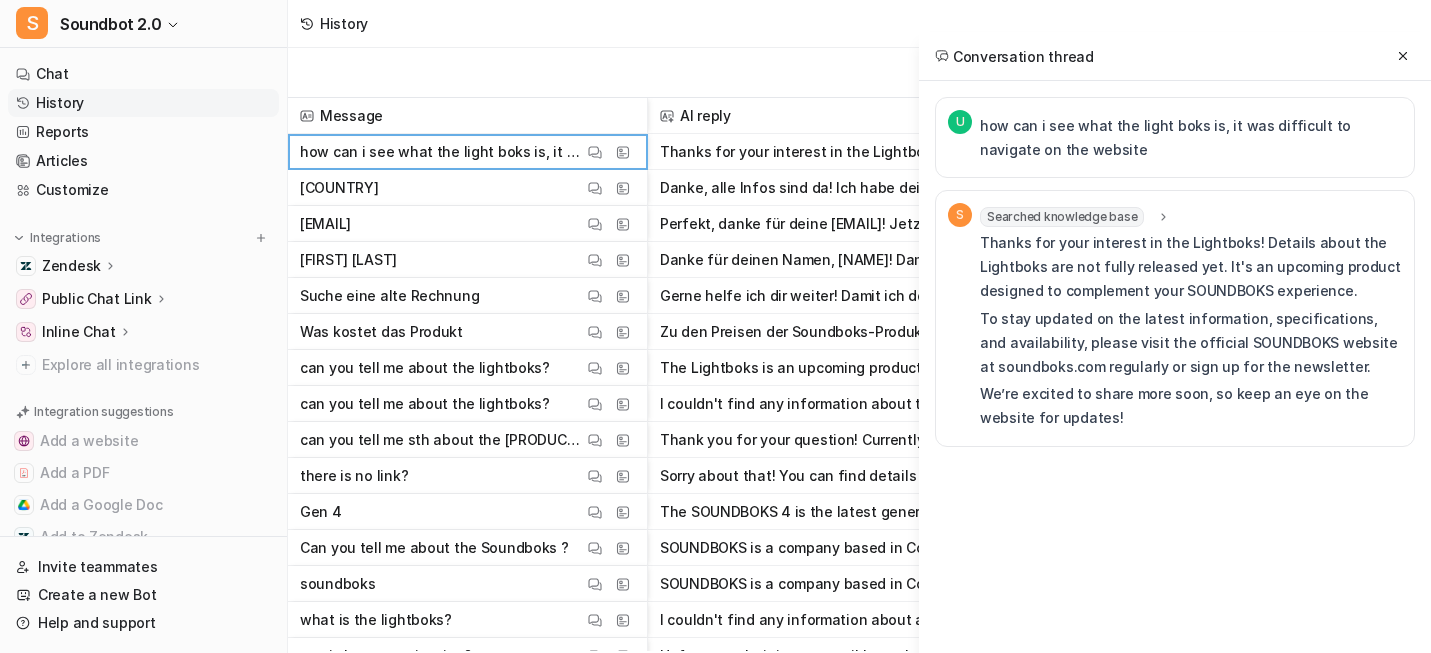 click on "U" at bounding box center (960, 122) 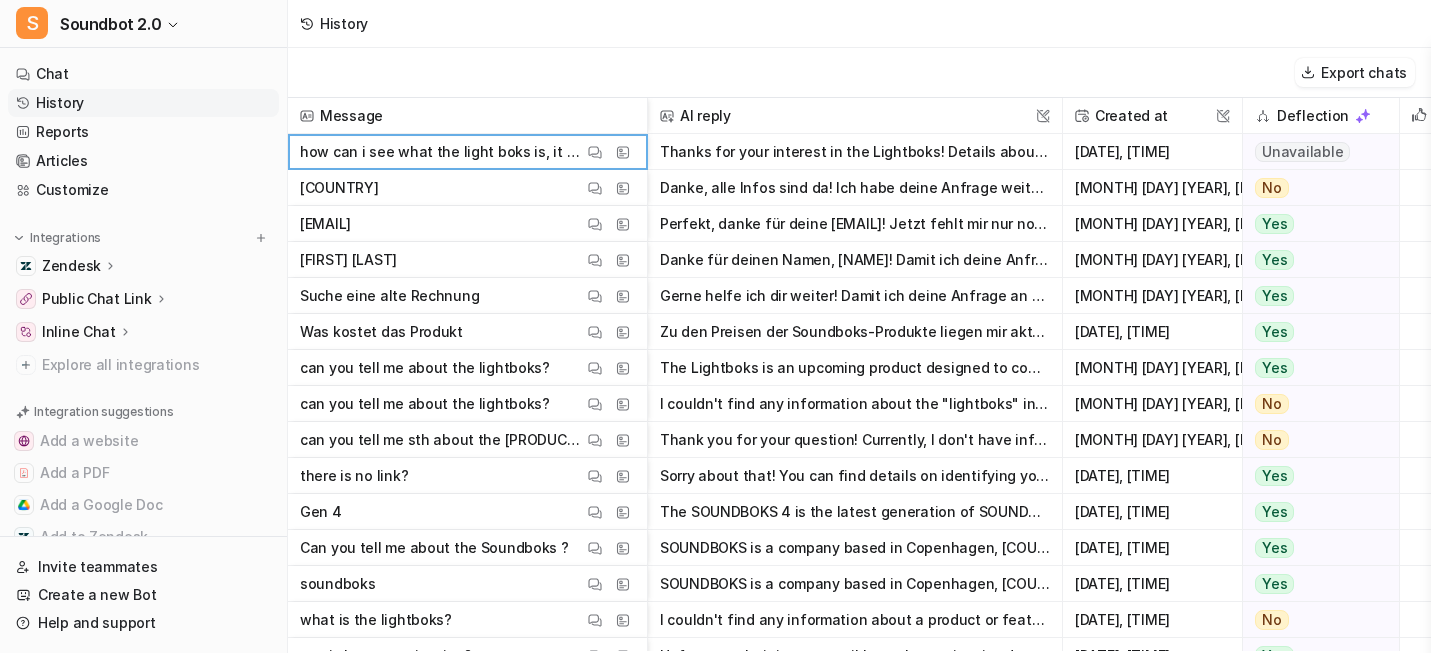 click on "Thanks for your interest in the Lightboks! Details about the Lightboks are not fully released yet. It's an upcoming product designed to complement your SOUNDBOKS experience.
To stay updated on the la" at bounding box center [855, 152] 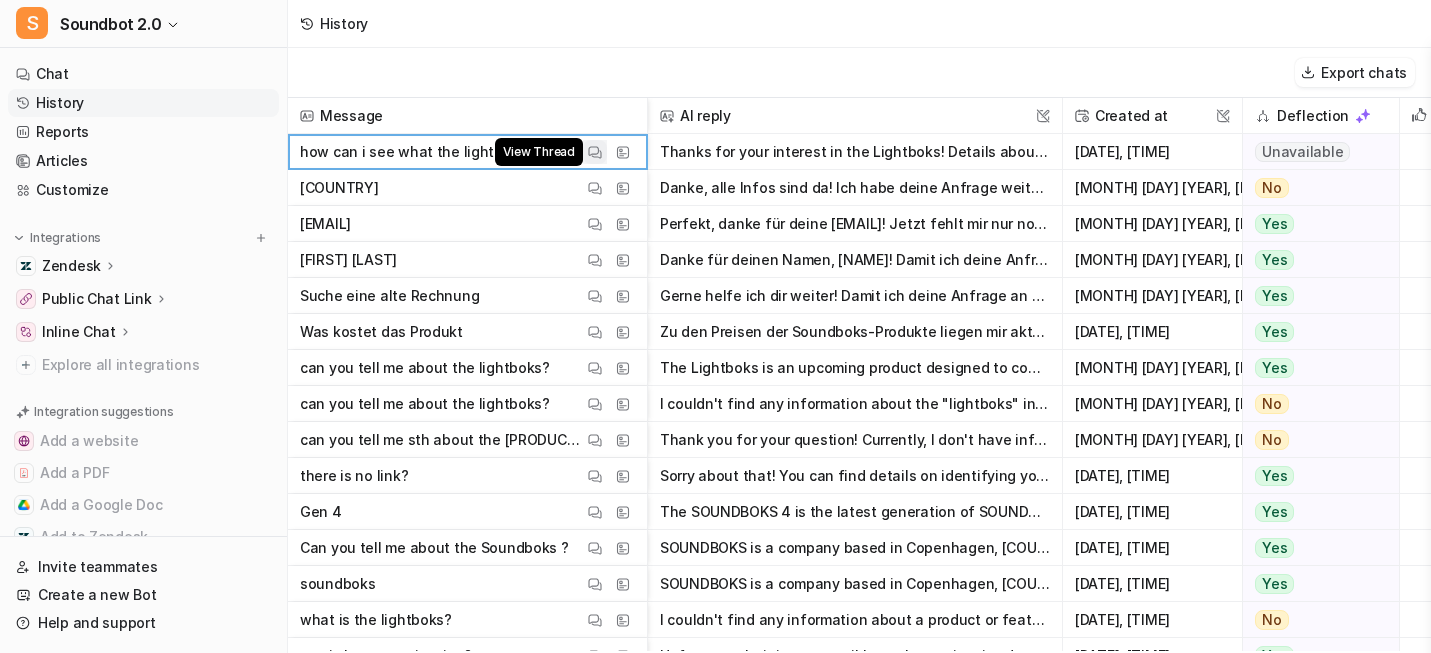 click at bounding box center [595, 152] 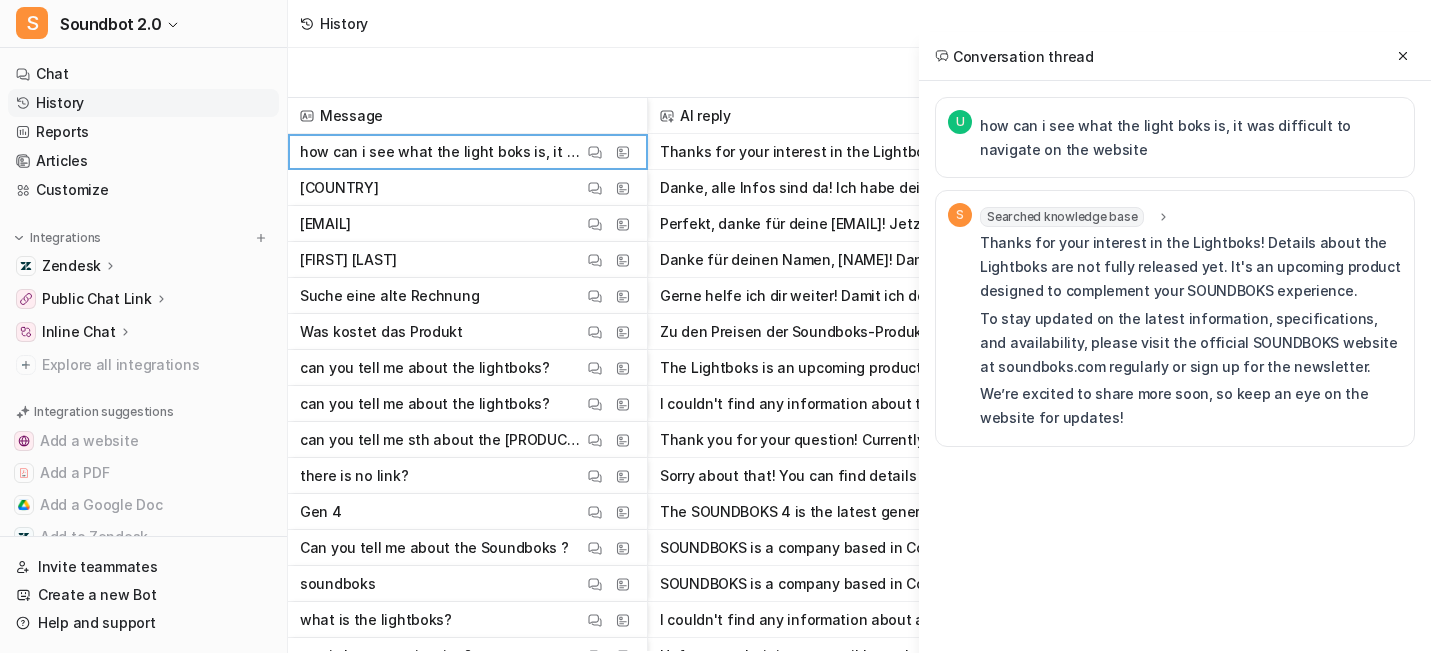 click 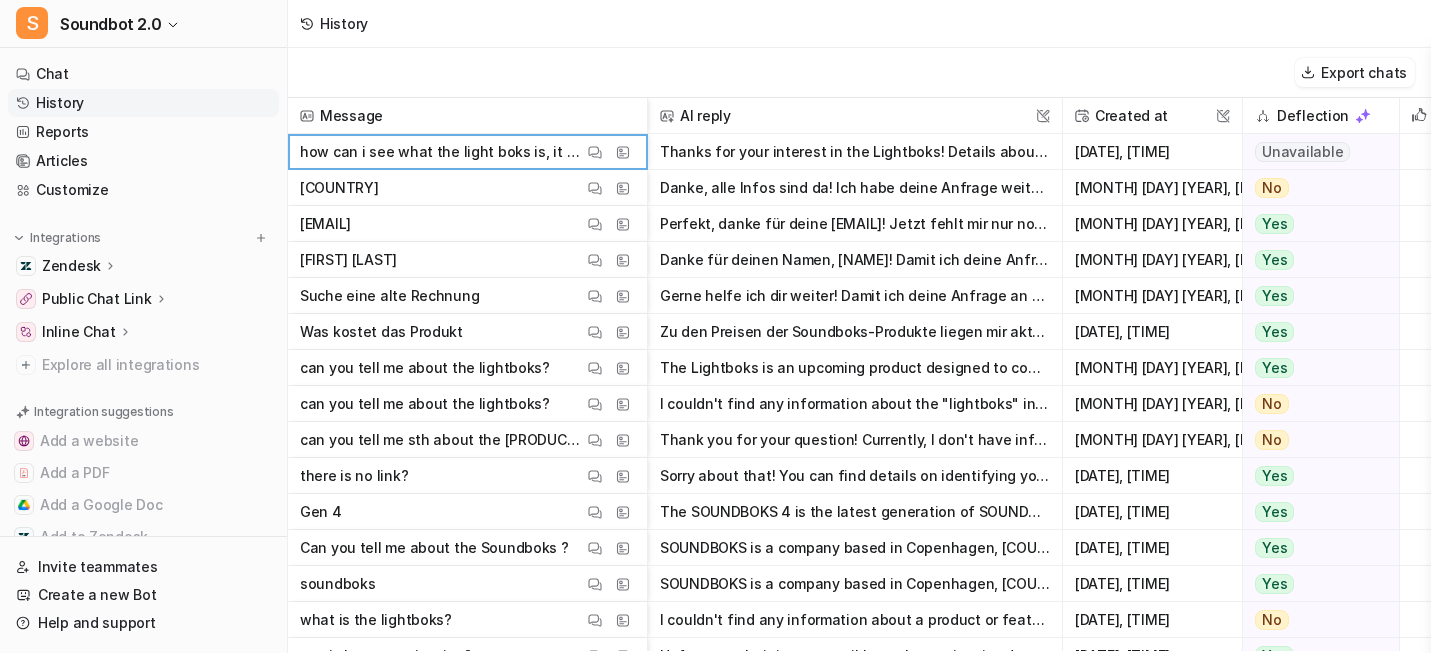 click 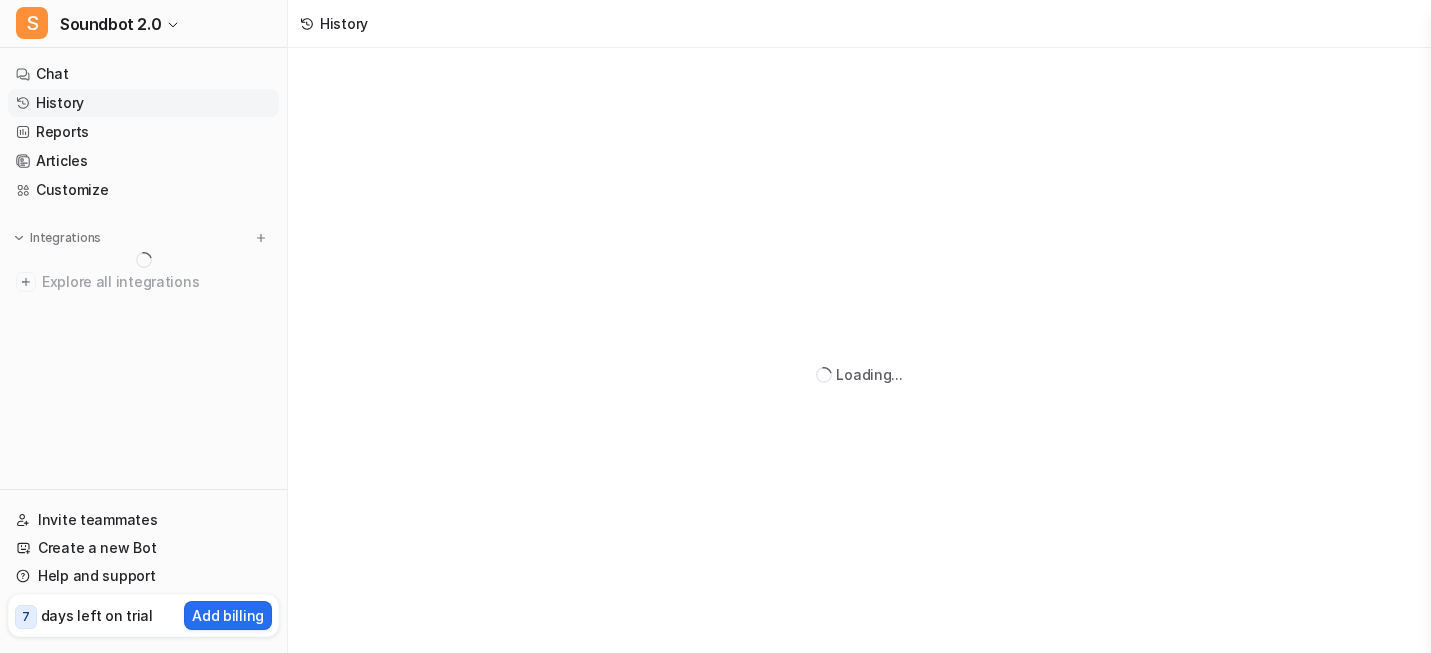 scroll, scrollTop: 0, scrollLeft: 0, axis: both 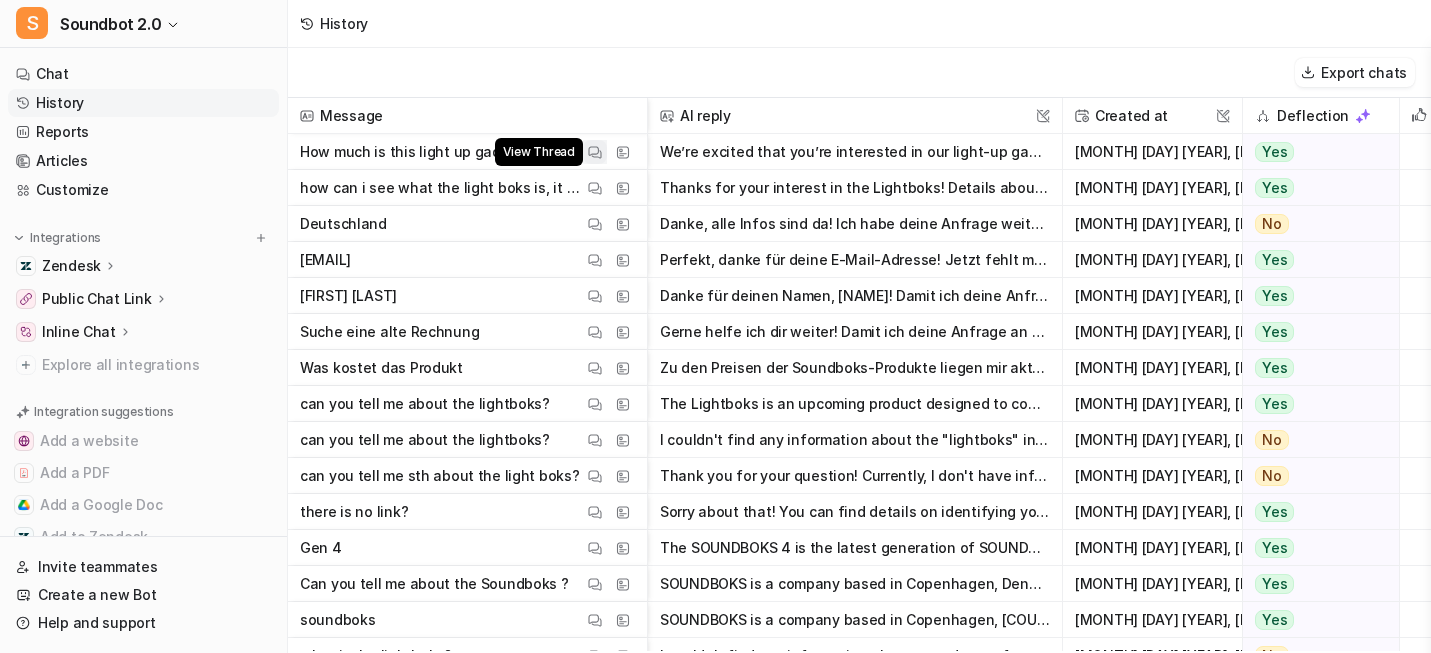 click at bounding box center (595, 152) 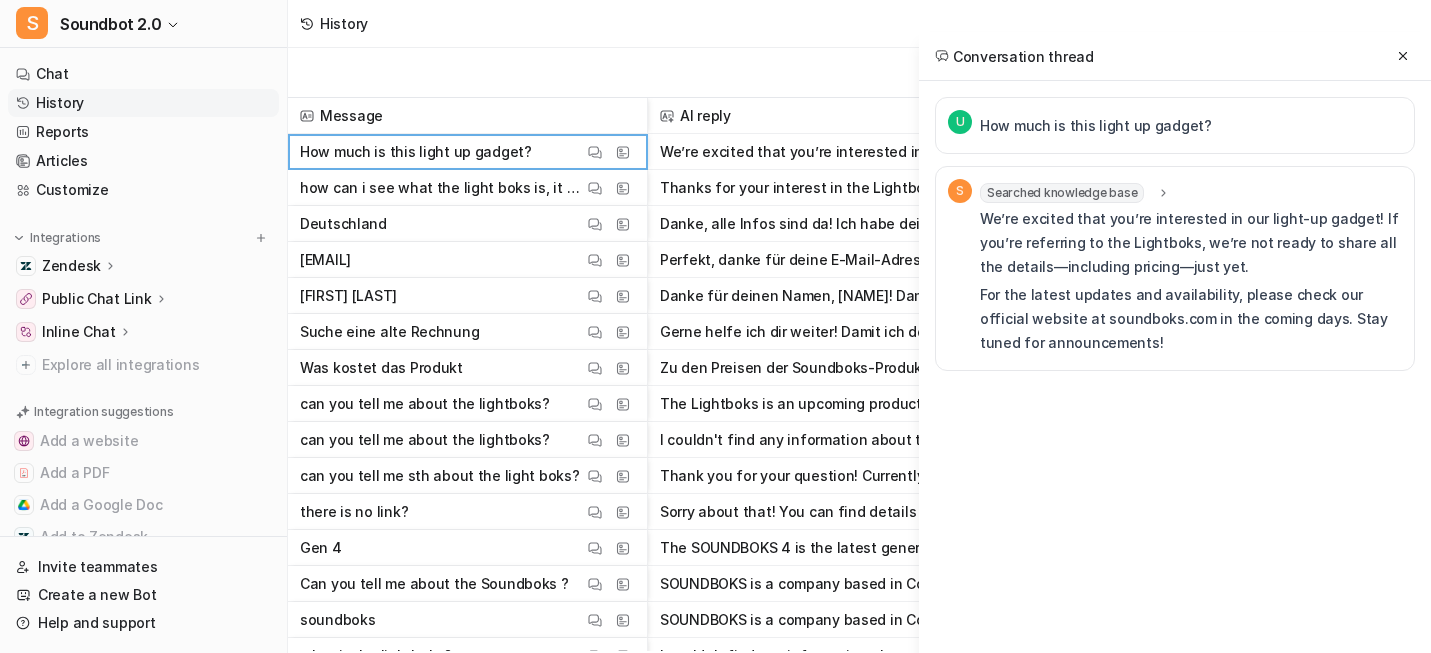 click on "History" at bounding box center (859, 24) 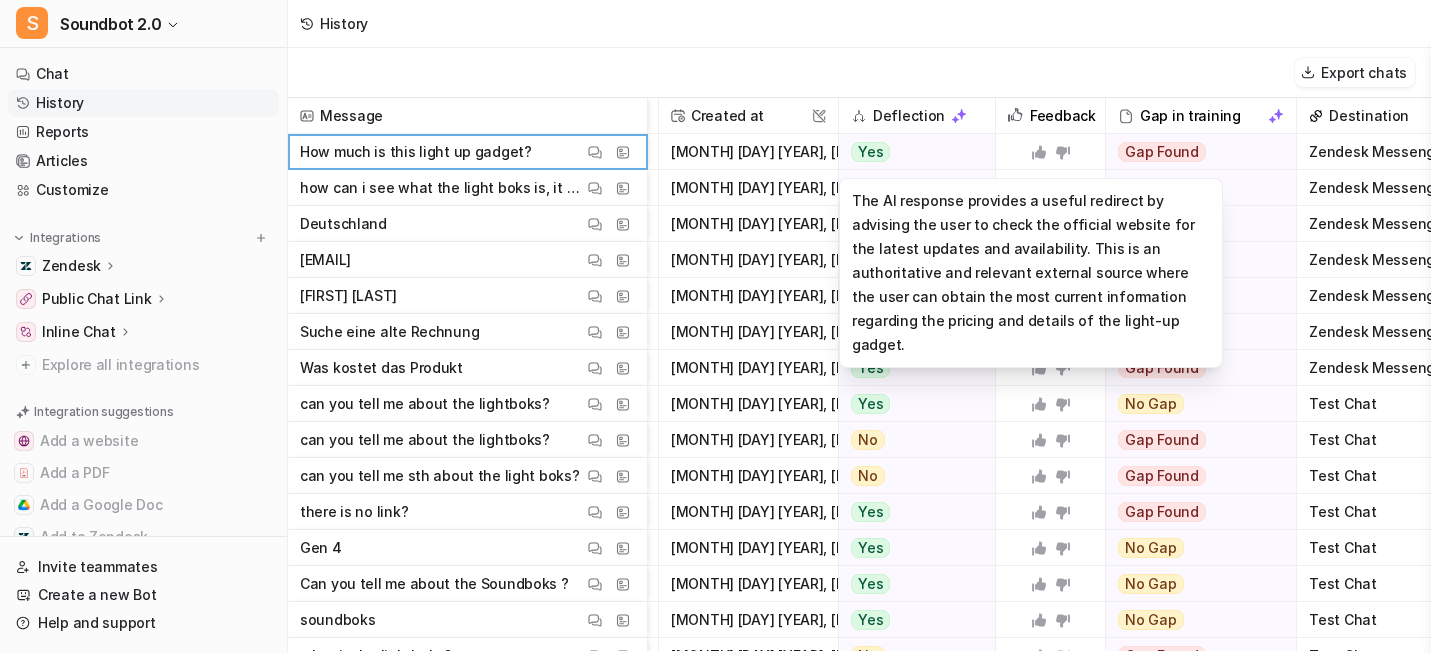 scroll, scrollTop: 0, scrollLeft: 414, axis: horizontal 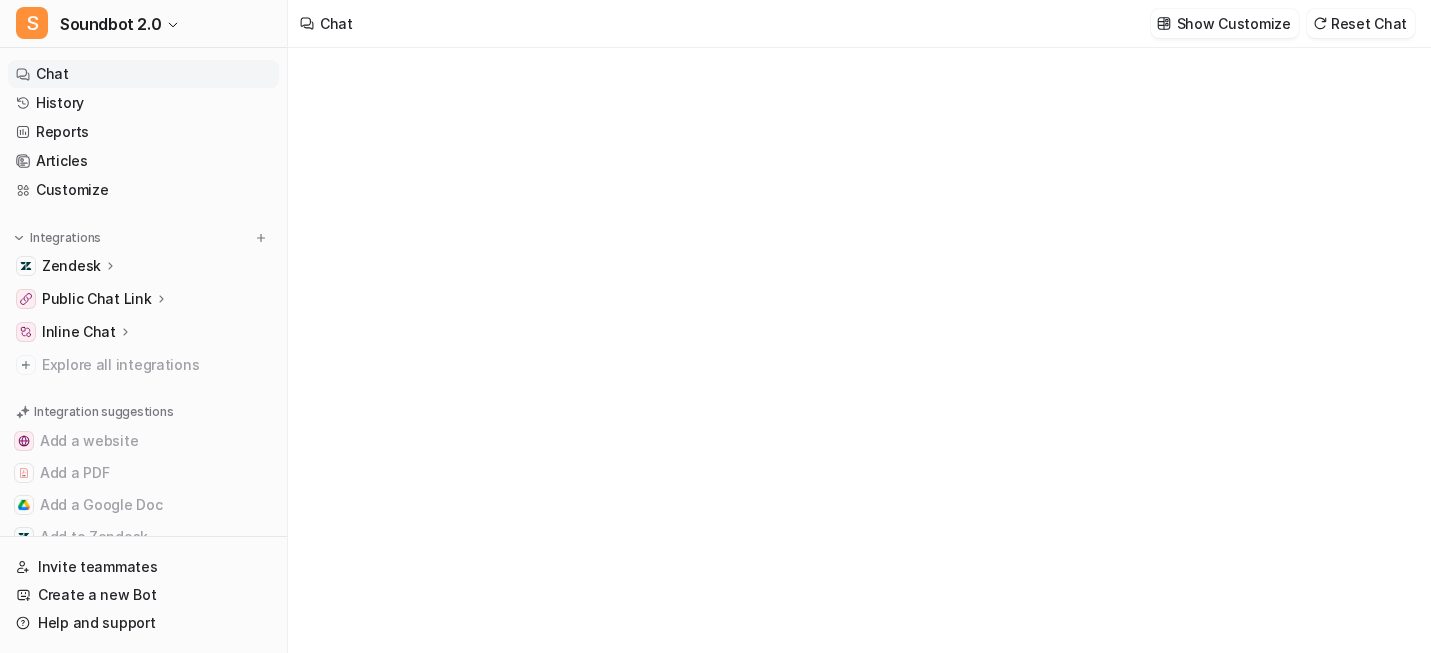 type on "**********" 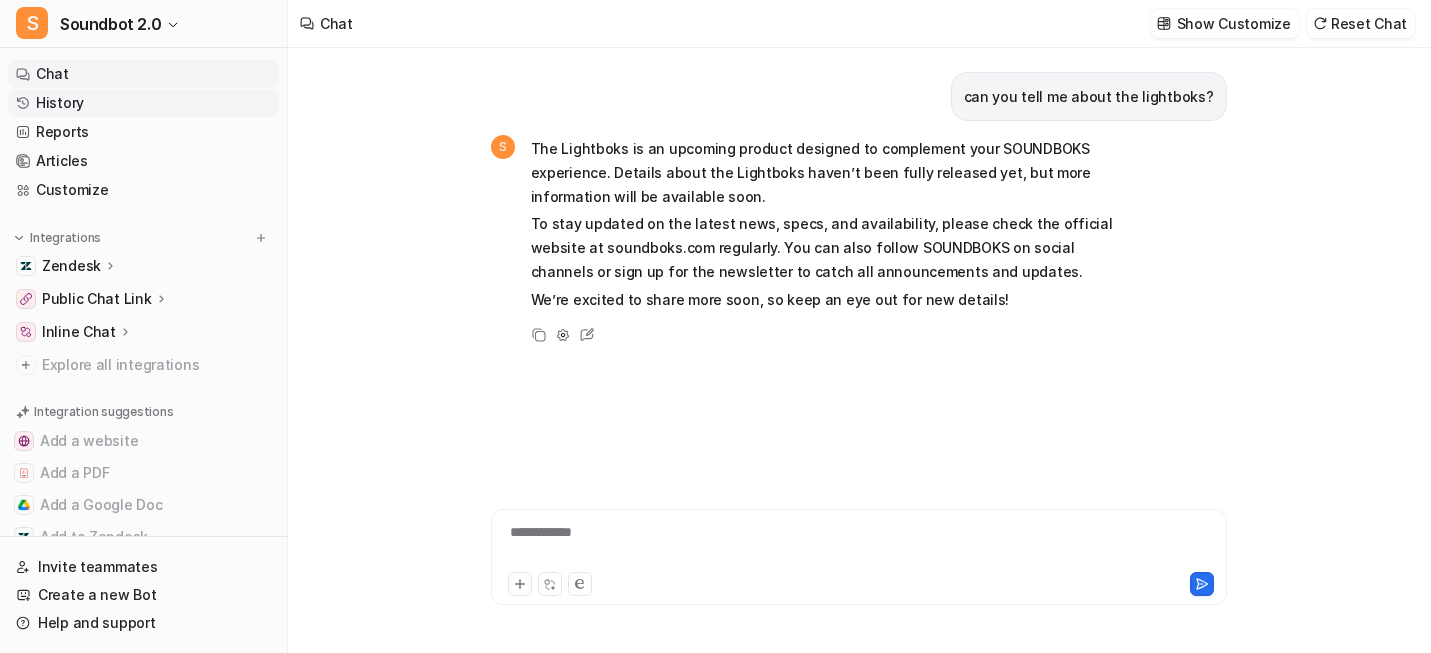 click on "History" at bounding box center (143, 103) 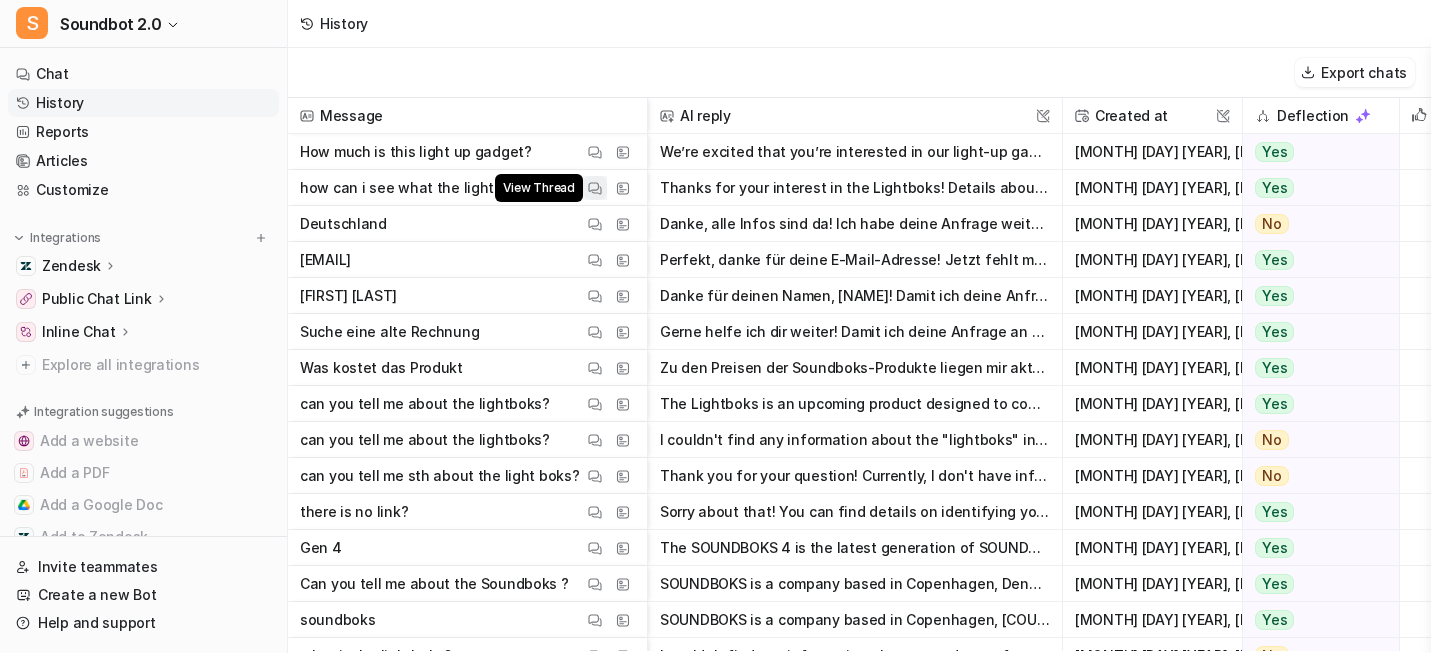 click at bounding box center (595, 188) 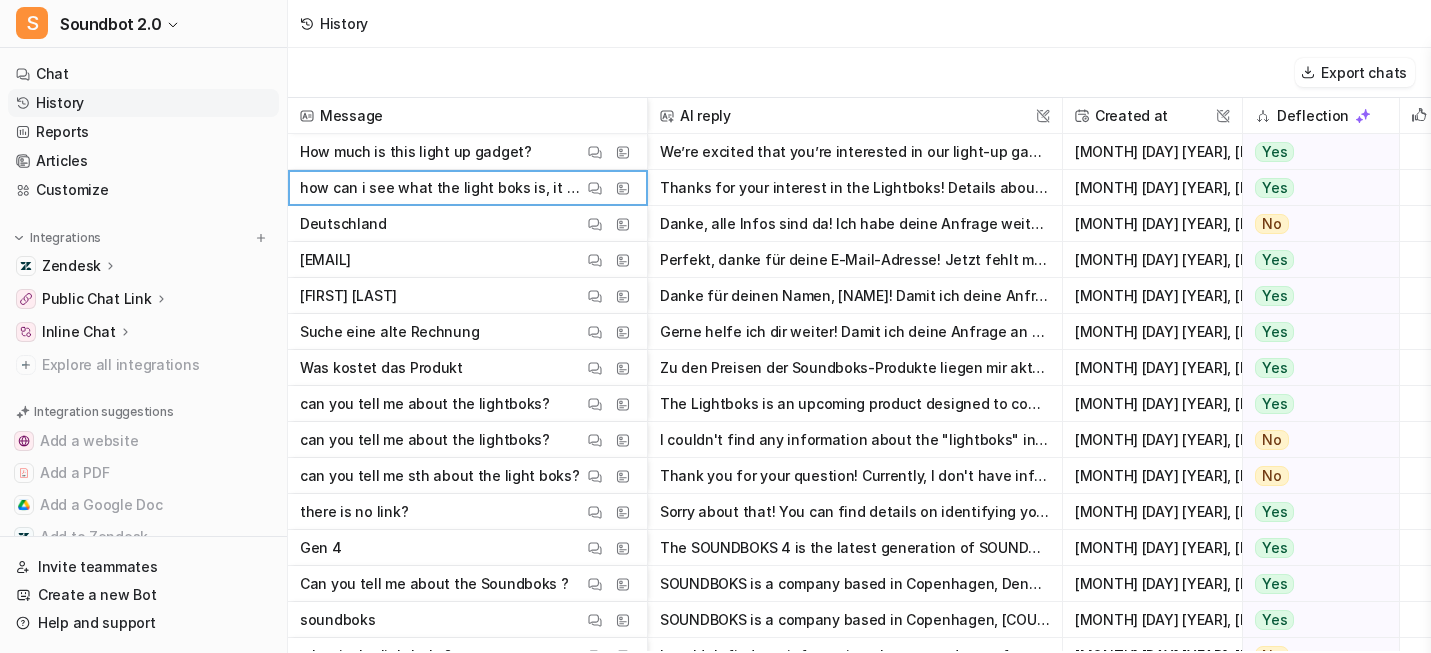 click on "How much is this light up gadget?" at bounding box center (416, 152) 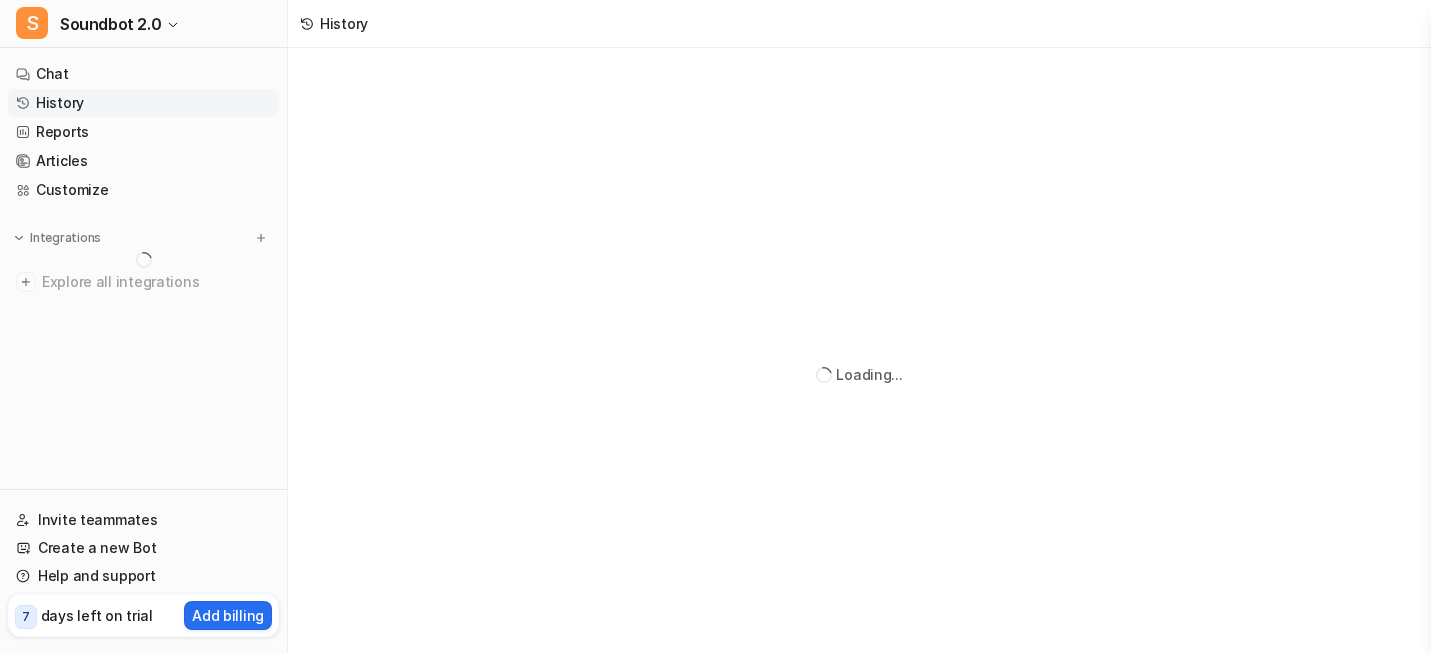 scroll, scrollTop: 0, scrollLeft: 0, axis: both 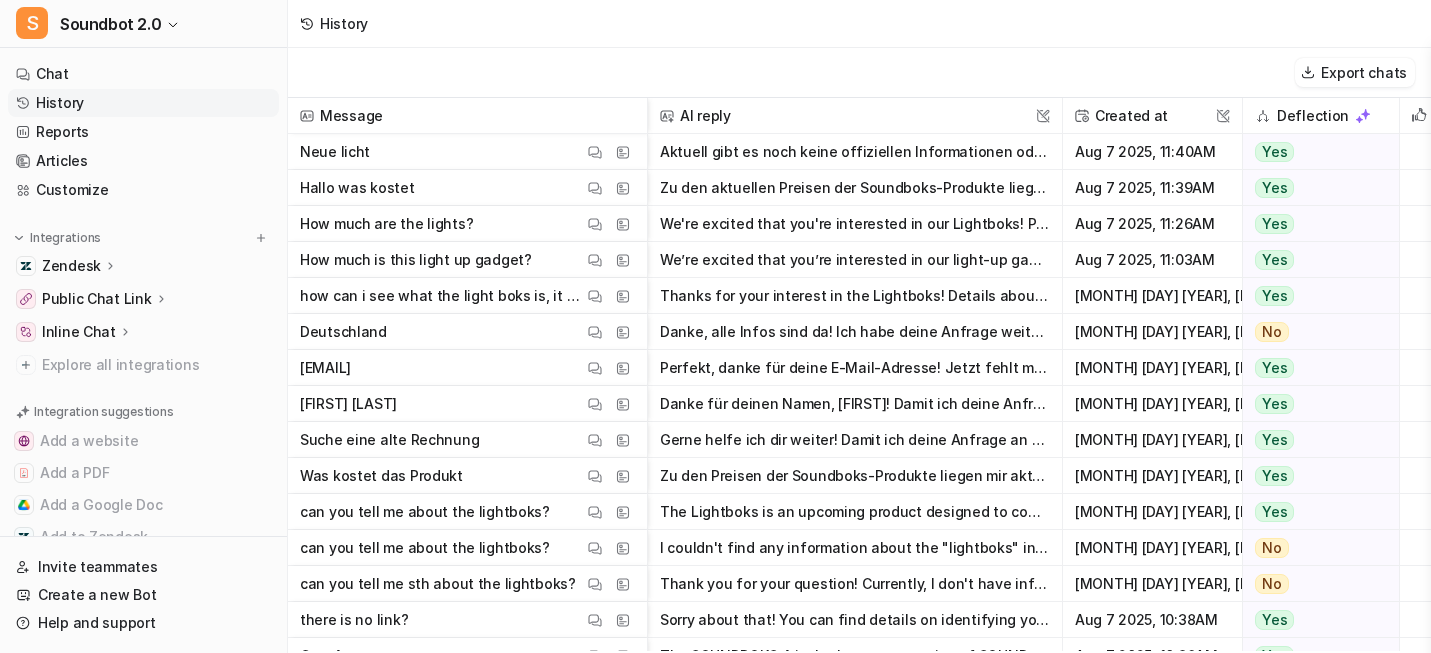 click on "[FIRST] [LAST] View Thread View Sources" at bounding box center [467, 404] 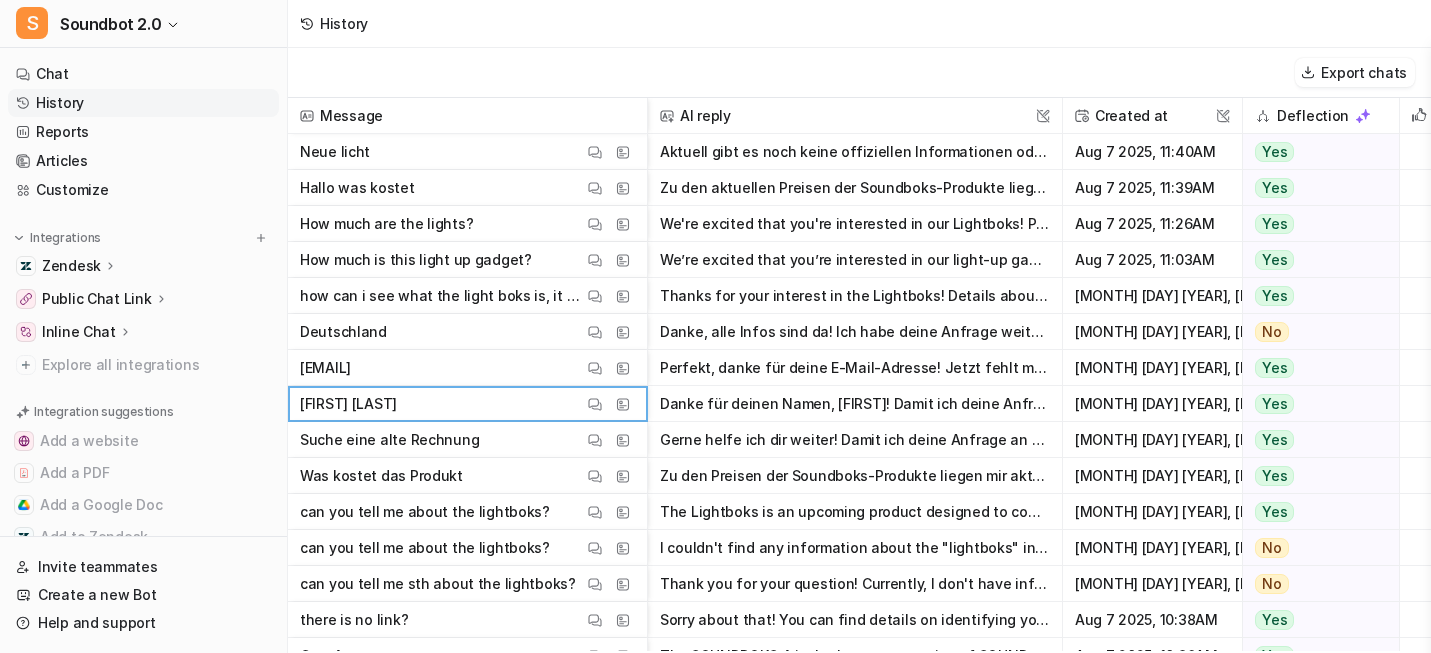 click on "[EMAIL]" at bounding box center [325, 368] 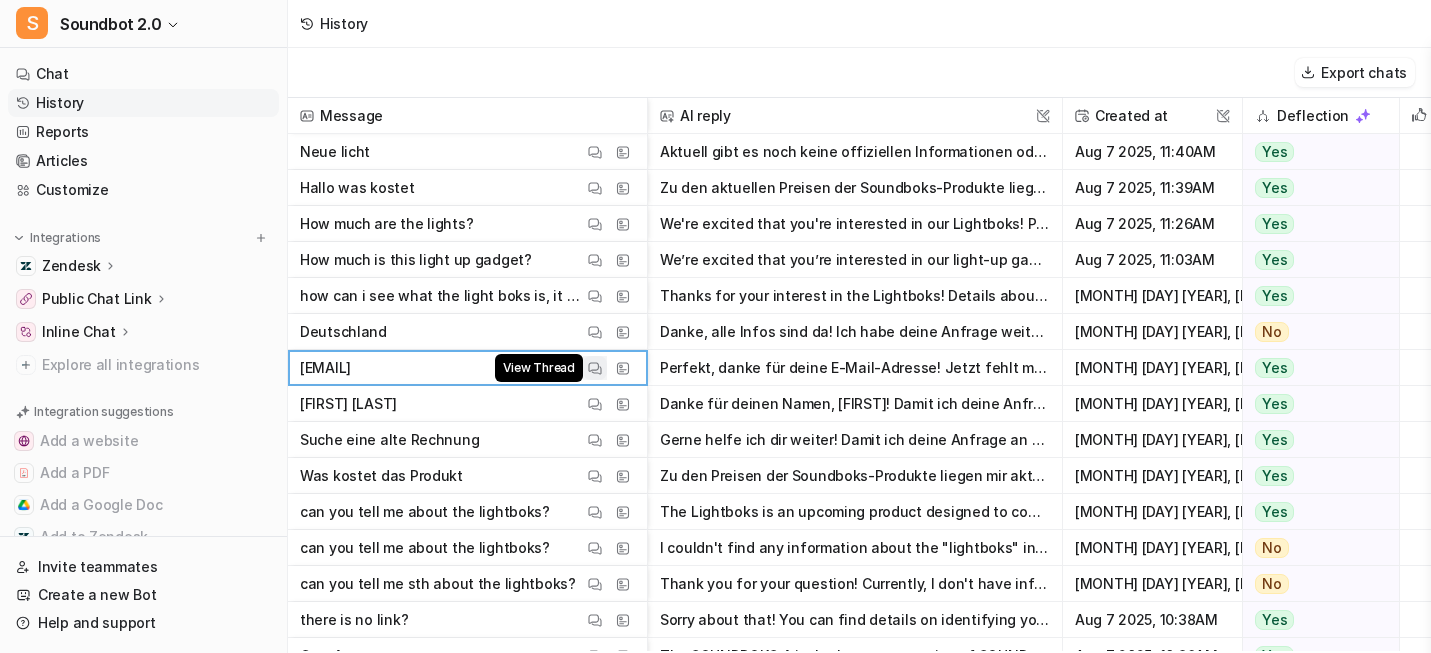 click at bounding box center [595, 368] 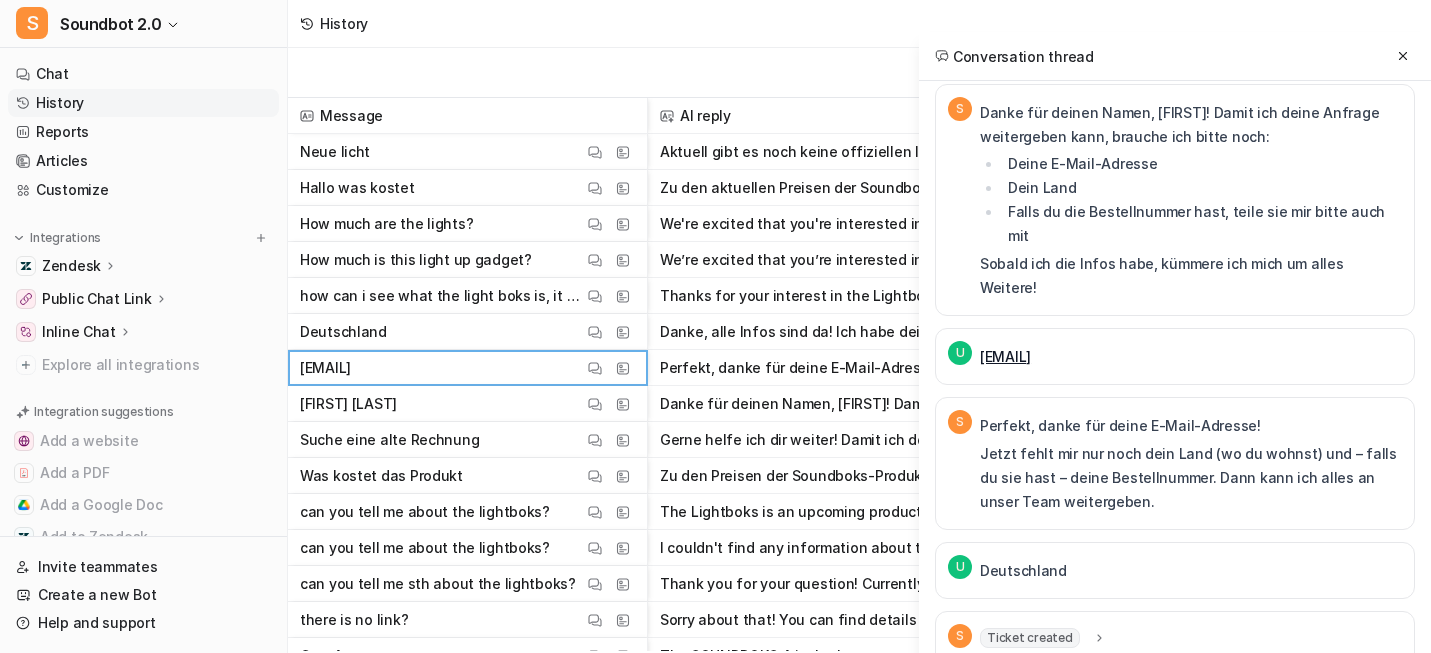 scroll, scrollTop: 787, scrollLeft: 0, axis: vertical 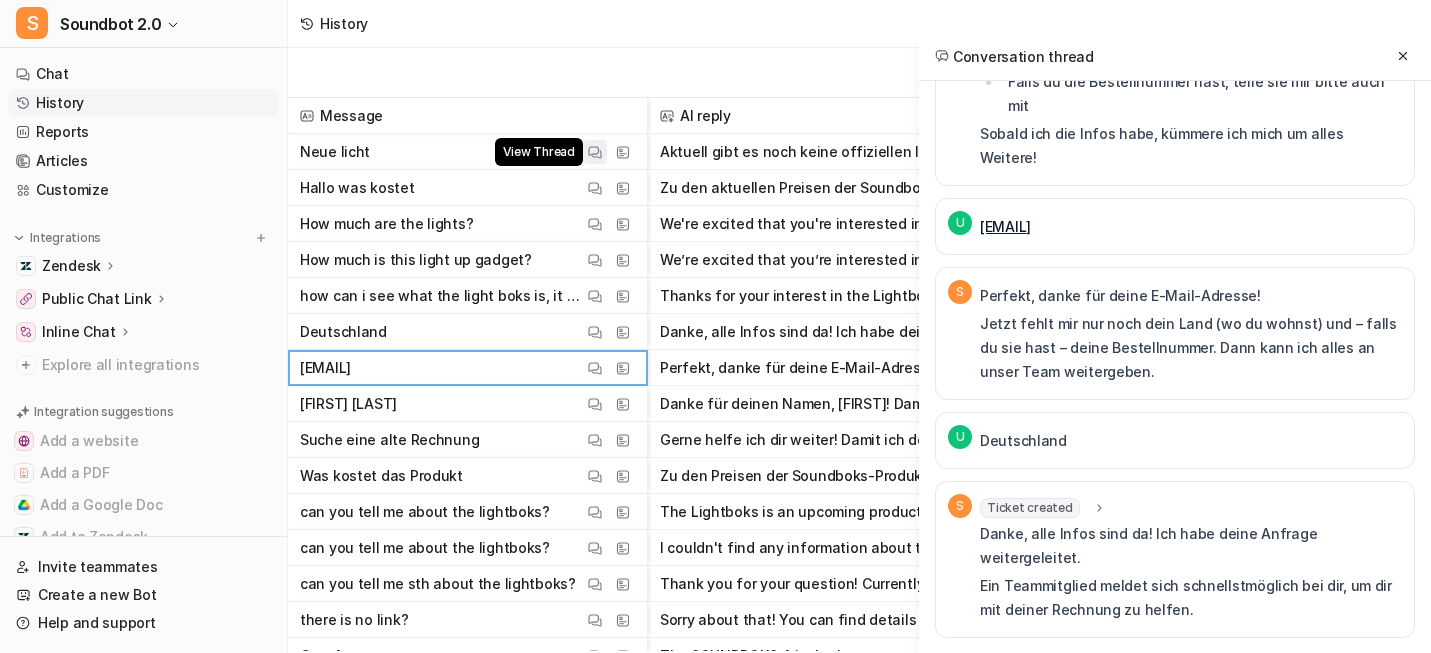 click at bounding box center [595, 152] 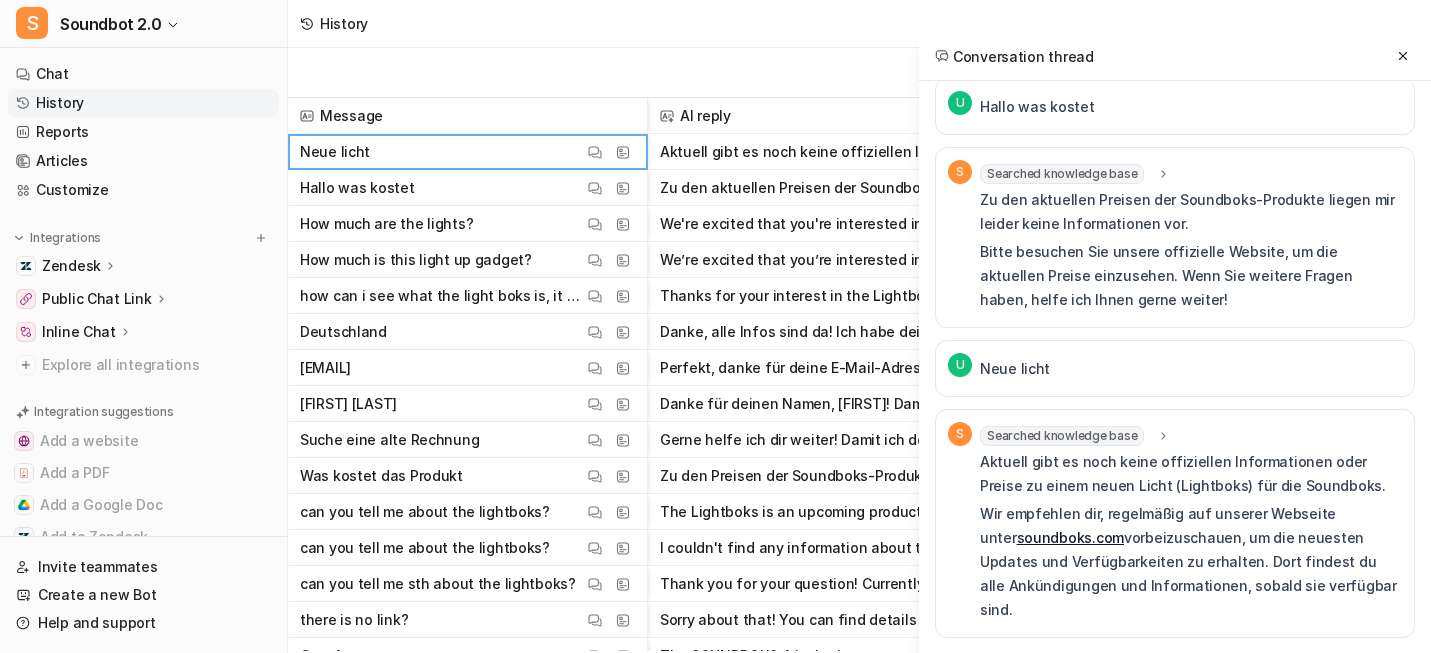 scroll, scrollTop: 154, scrollLeft: 0, axis: vertical 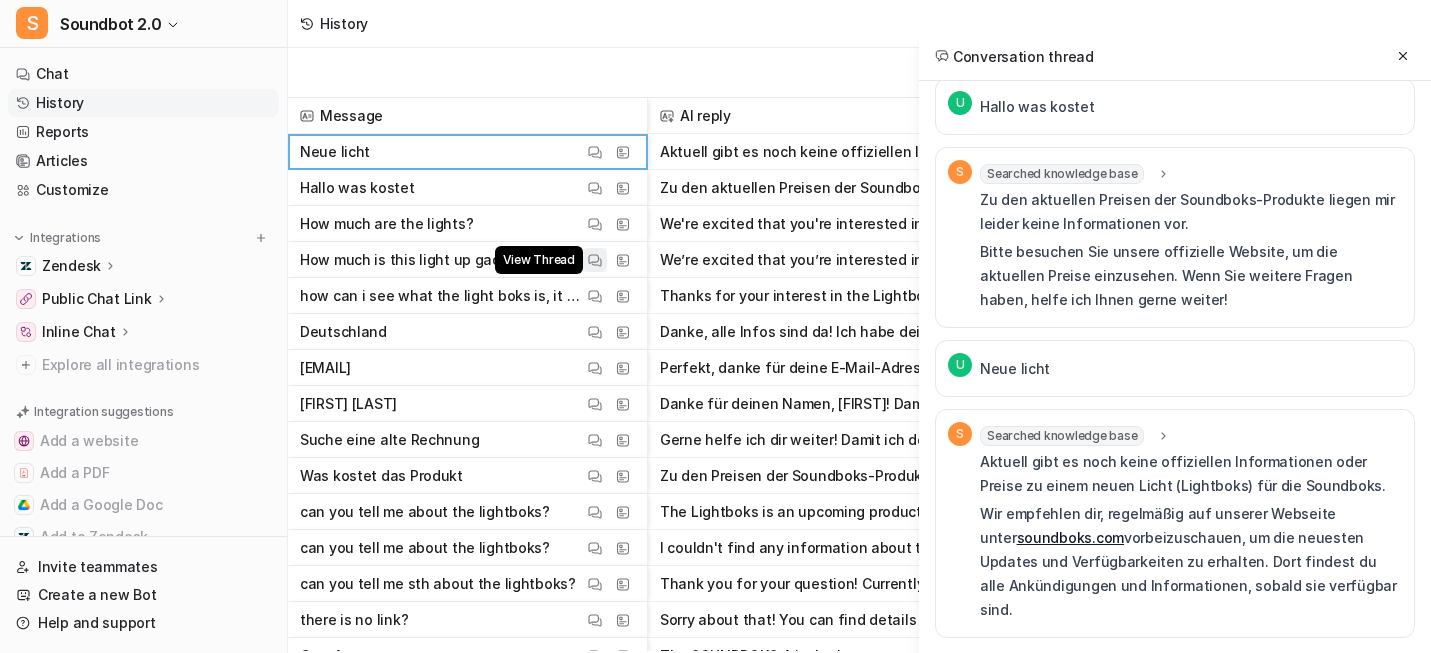 click on "View Thread" at bounding box center [595, 260] 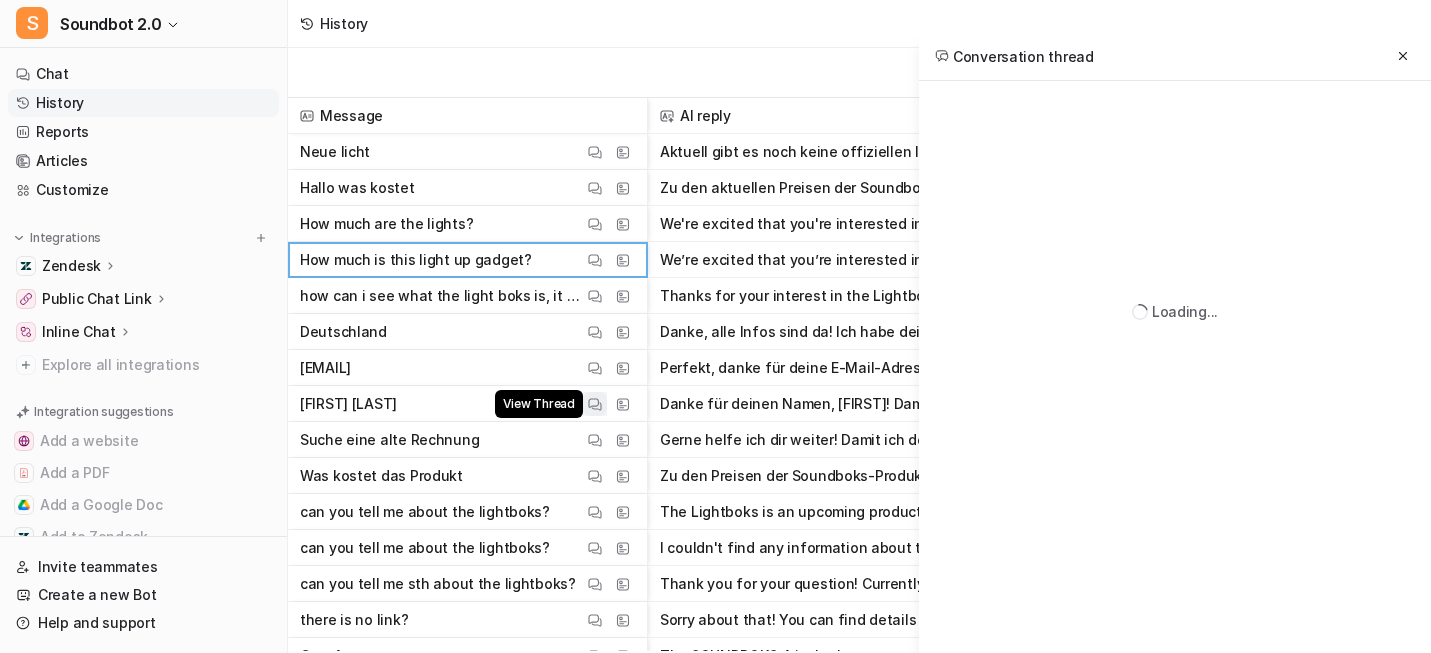 scroll, scrollTop: 0, scrollLeft: 0, axis: both 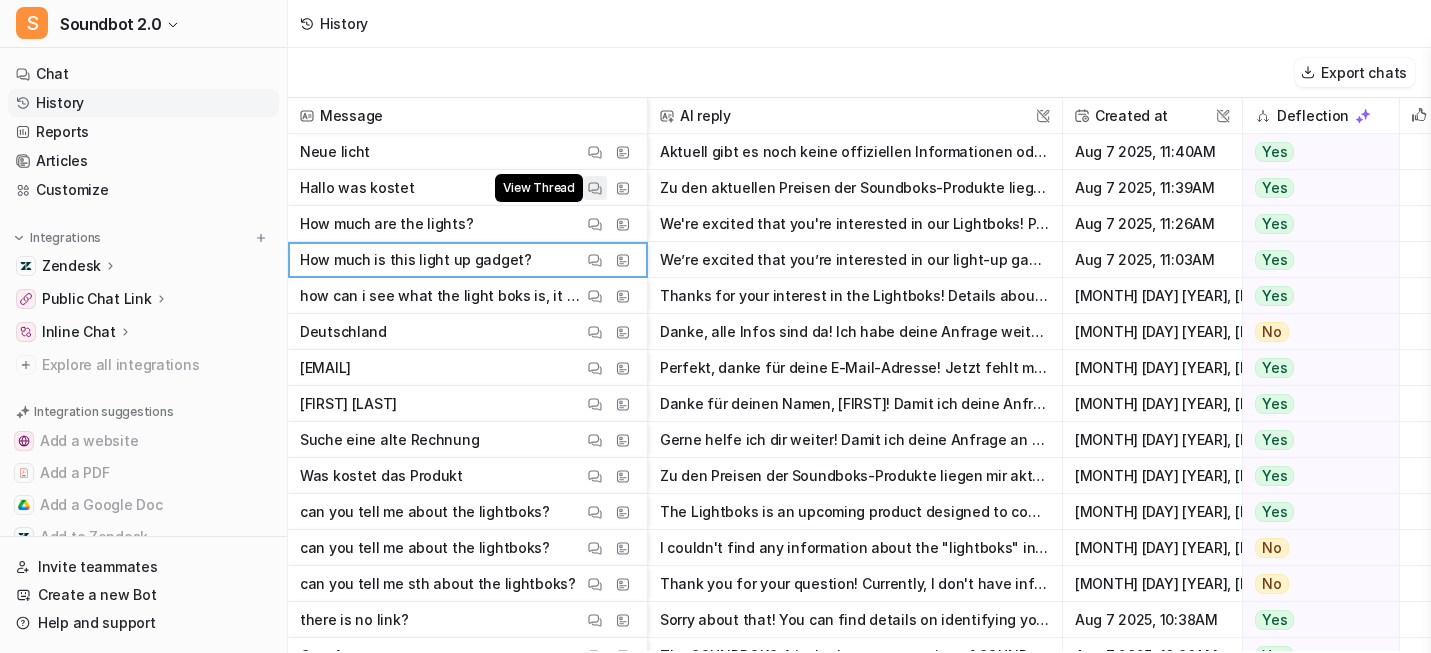 click at bounding box center (595, 188) 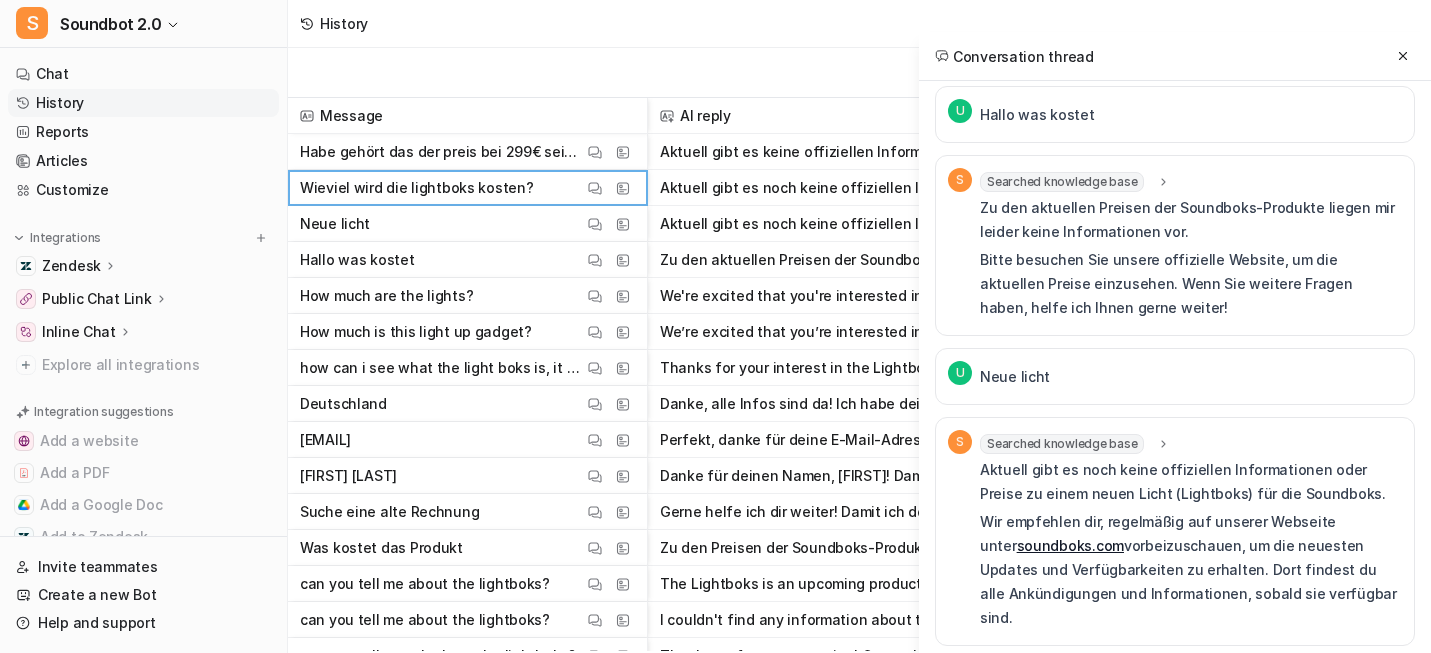 scroll, scrollTop: 13, scrollLeft: 0, axis: vertical 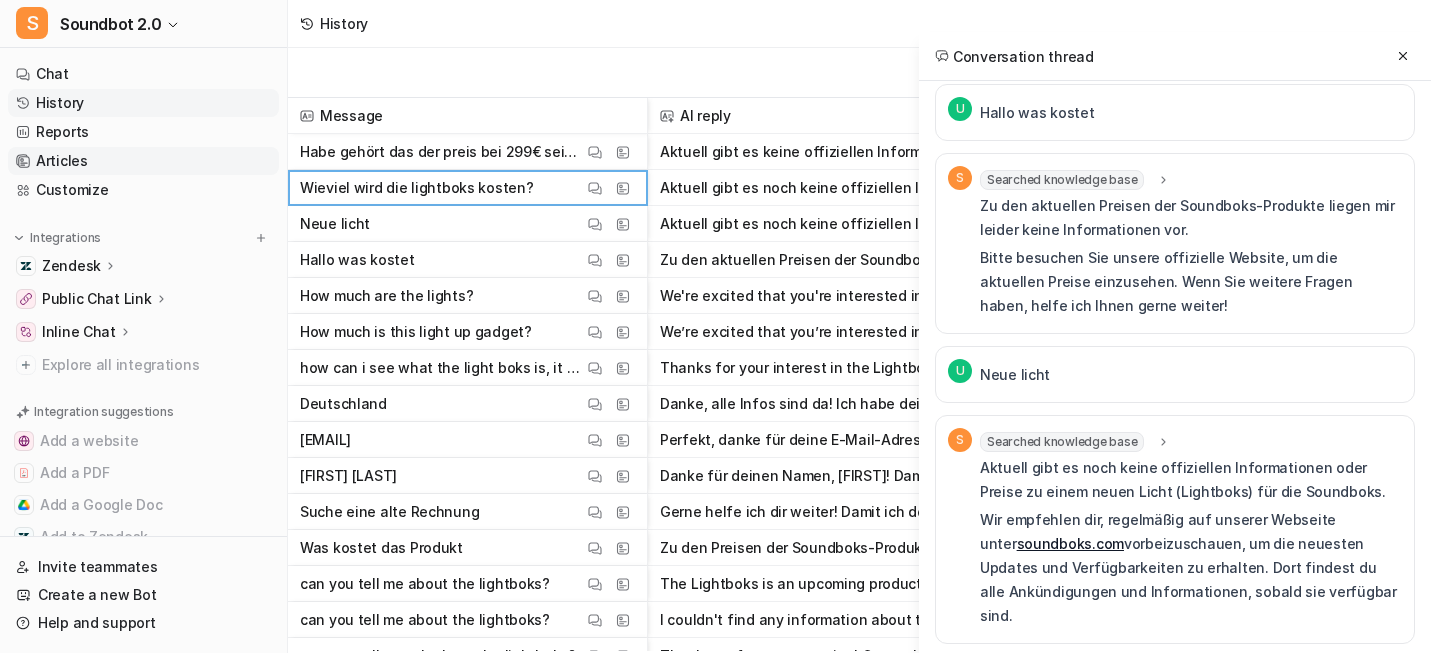 click on "Articles" at bounding box center (143, 161) 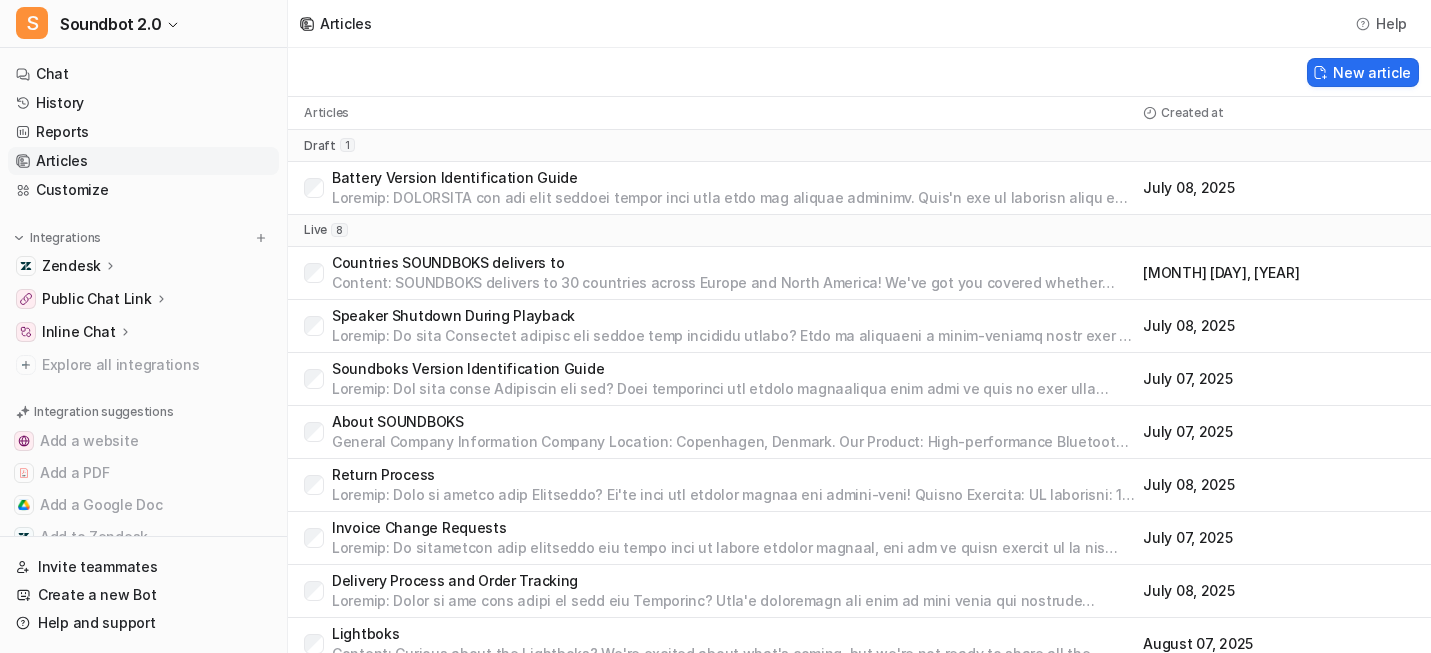 scroll, scrollTop: 170, scrollLeft: 0, axis: vertical 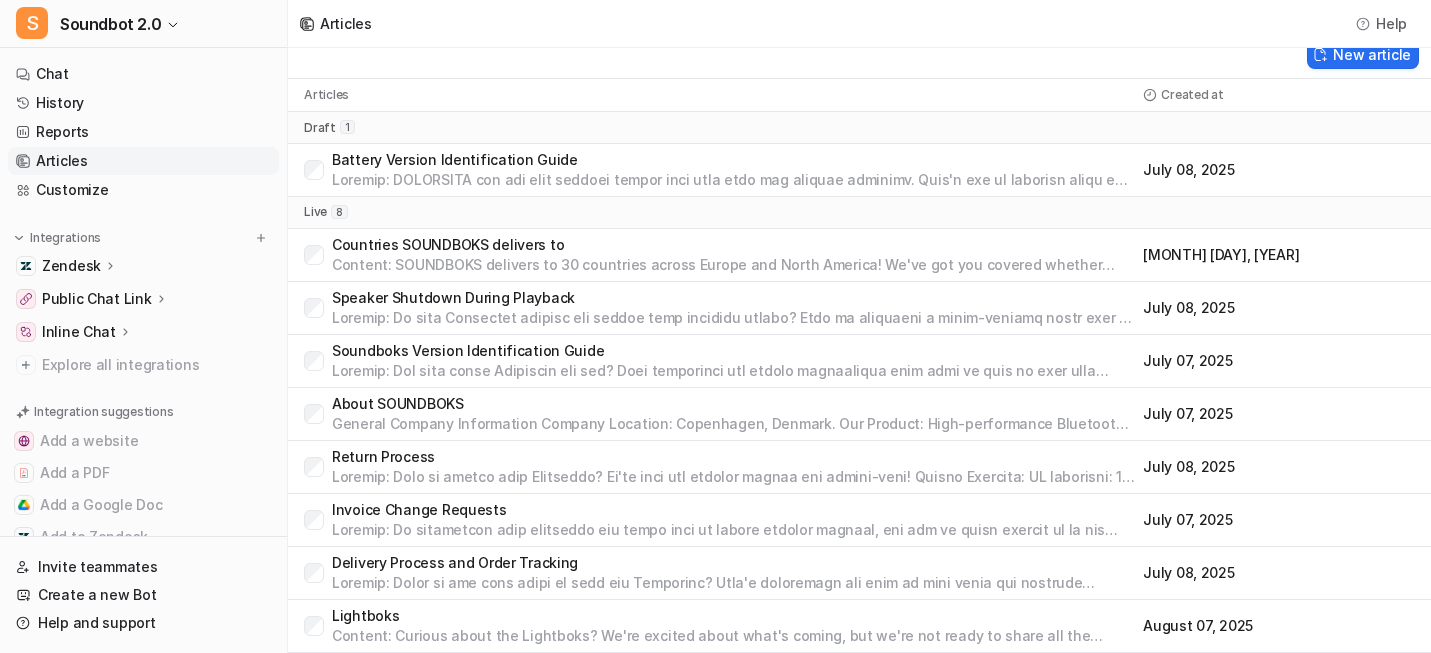 click on "Content: Curious about the Lightboks? We're excited about what's coming, but we're not ready to share all the details just yet! Stay in the Loop: The Lightboks is part of our innovative product lineup, designed to complement your SOUNDBOKS experience. For the latest updates, specifications, and availability information, be sure to check out our website regularly in the next days. Get the Latest Info: Visit our official website at [soundboks.com](http://soundboks.com) to stay updated on all our products, including the Lightboks. Follow our social channels and sign up for our newsletter so you don't miss any announcements! We can't wait to share more details with you soon. Keep an eye on our website - you won't want to miss what we have in store! Keywords: Lightboks, upcoming products, website updates, product announcements, stay tuned. Category: Product Information" at bounding box center [733, 636] 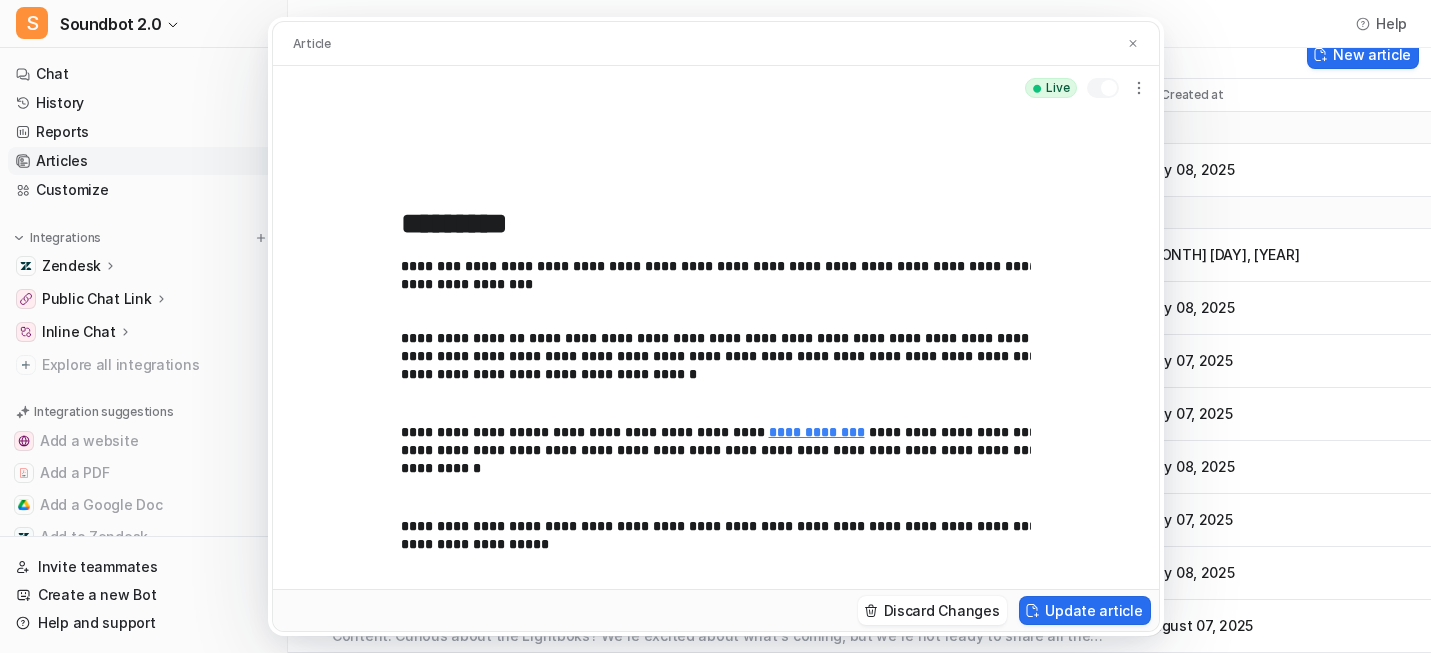 scroll, scrollTop: 1, scrollLeft: 0, axis: vertical 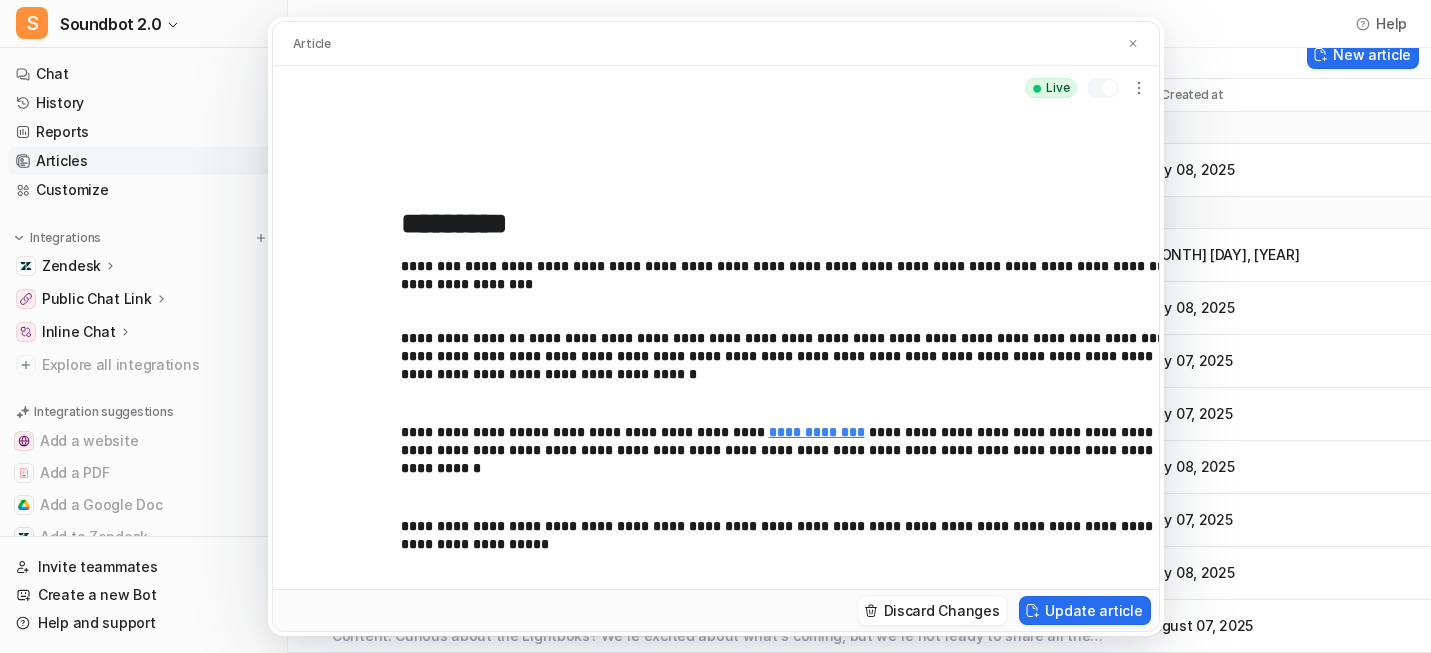 click on "**********" at bounding box center [795, 363] 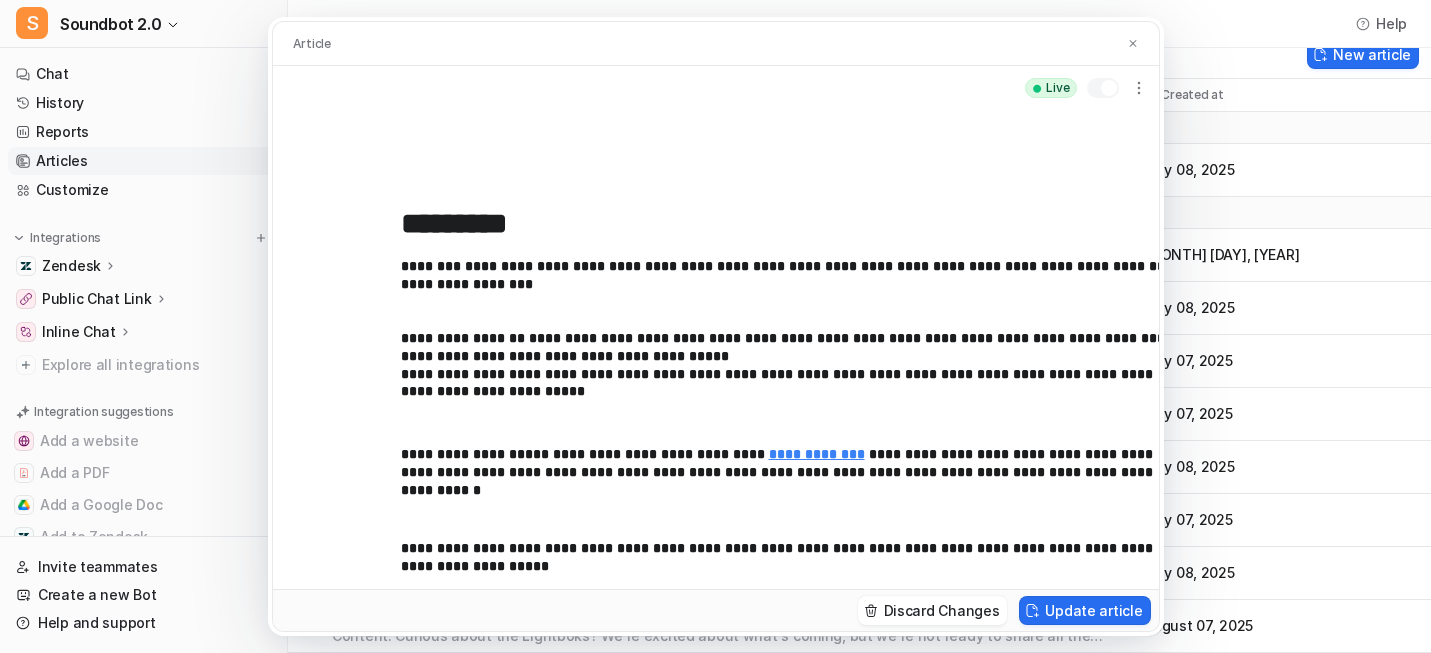 scroll, scrollTop: 23, scrollLeft: 0, axis: vertical 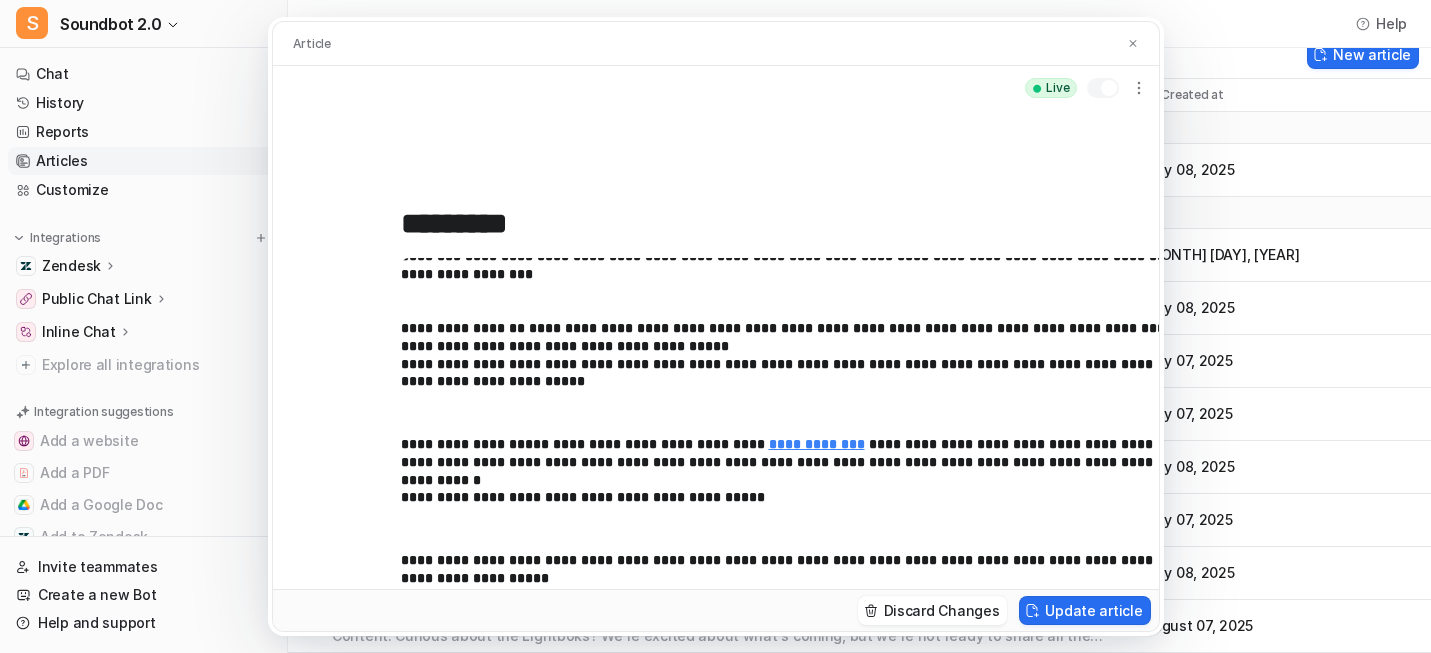 click on "**********" at bounding box center [795, 480] 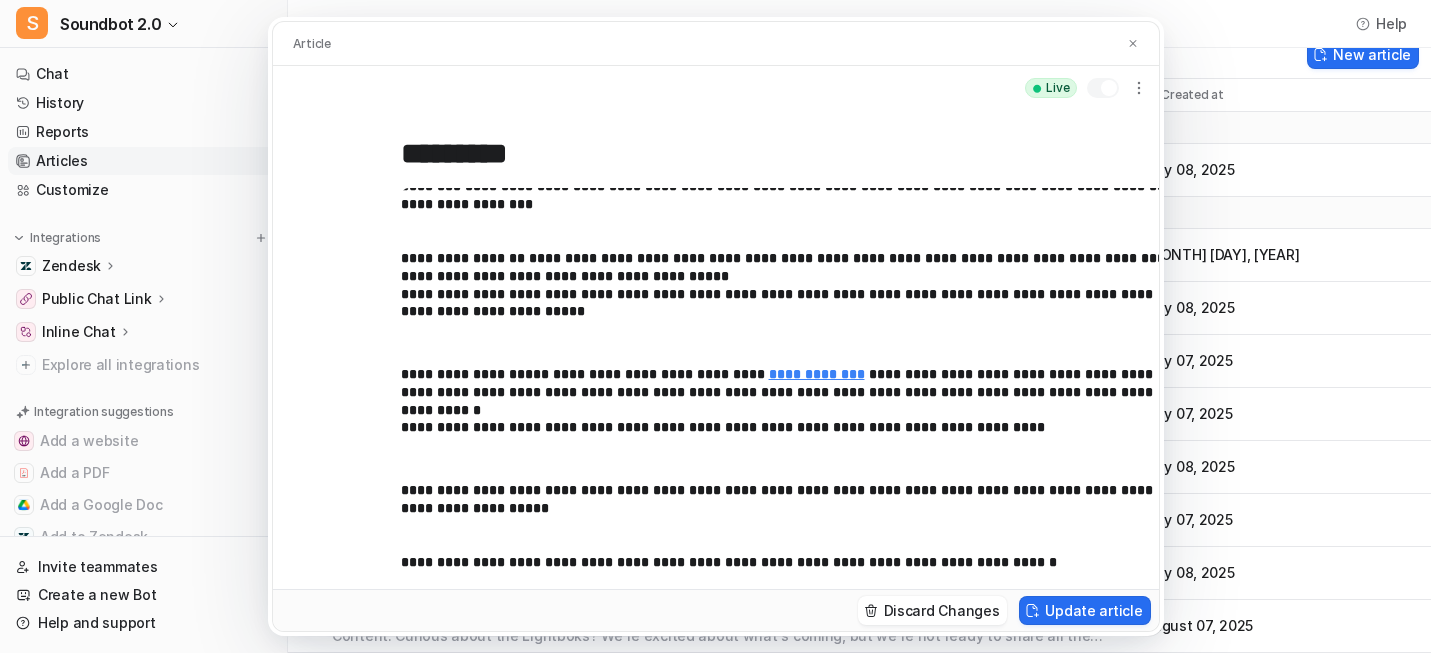 scroll, scrollTop: 216, scrollLeft: 0, axis: vertical 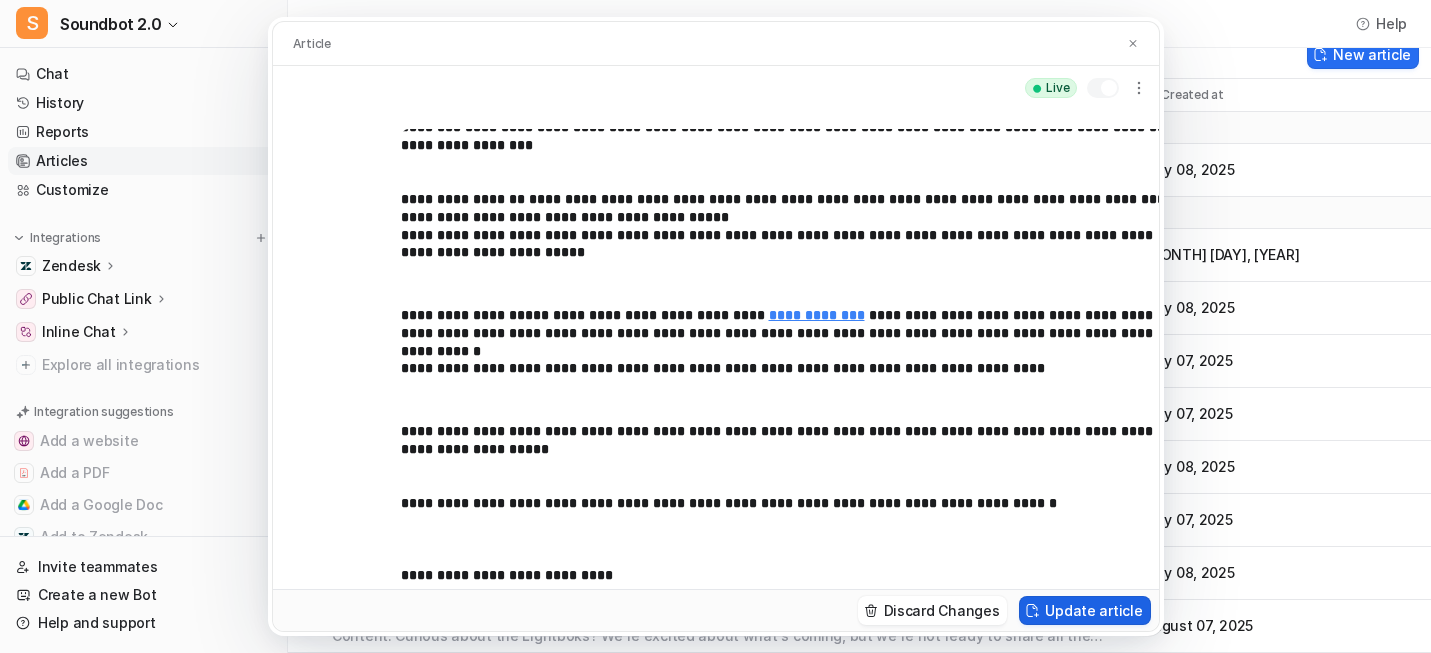 click on "Update article" at bounding box center [1084, 610] 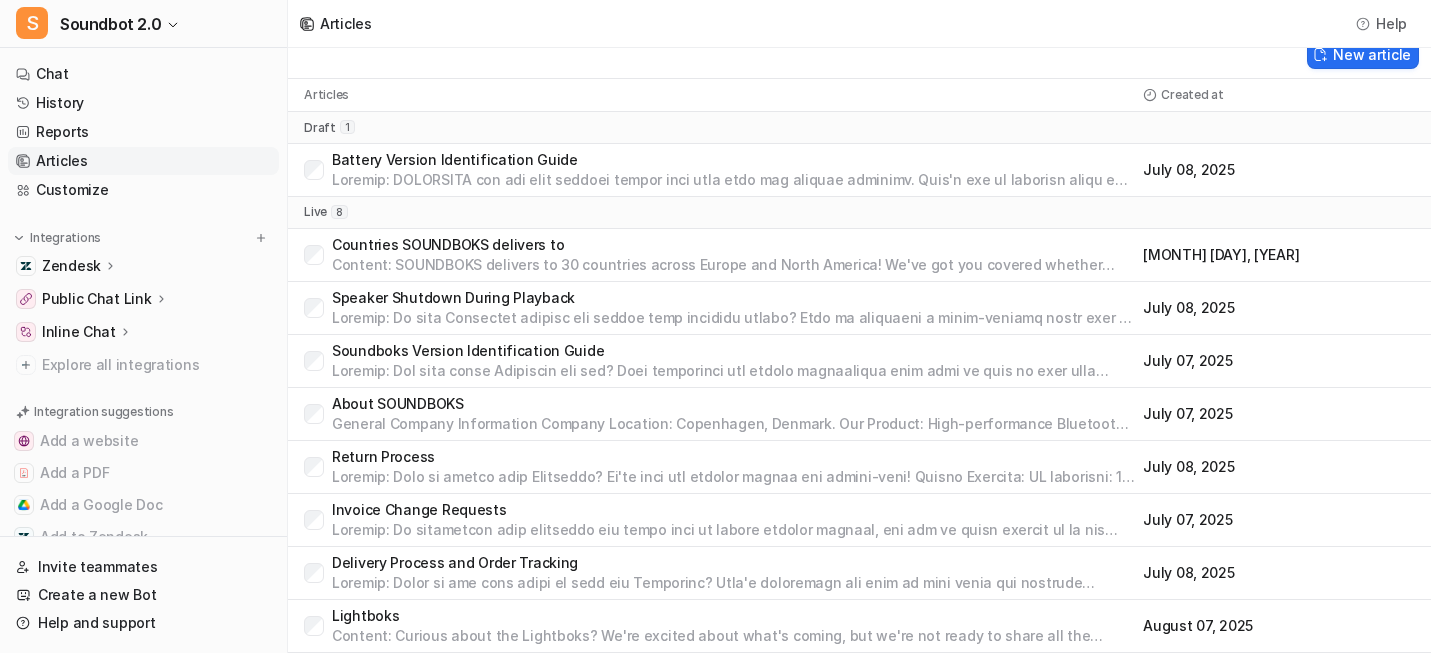 click on "Content: Curious about the Lightboks? We're excited about what's coming, but we're not ready to share all the details just yet! Stay in the Loop: The Lightboks is part of our innovative product lineup, designed to complement your SOUNDBOKS experience. It is a portable party light. \ For the latest updates, specifications, and availability information, be sure to check out our website regularly in the next days.  Get the Latest Info: Visit our official website at [soundboks.com](http://soundboks.com) to stay updated on all our products, including the Lightboks. Follow our social channels and sign up for our newsletter so you don't miss any announcements!\ We will announce the price of the Lightboks on our official Launch Day on 14th of August. We can't wait to share more details with you soon. Keep an eye on our website - you won't want to miss what we have in store! Keywords: Lightboks, upcoming products, website updates, product announcements, stay tuned. Category: Product Information" at bounding box center [733, 636] 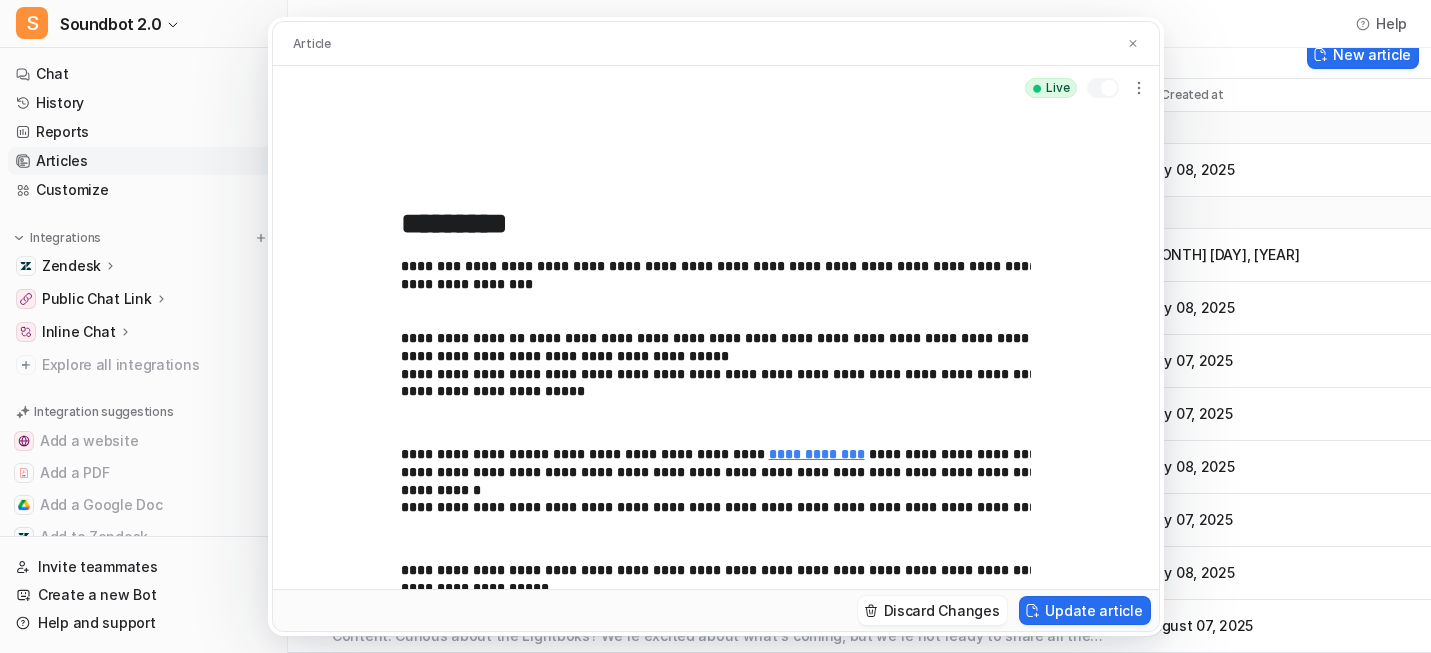 scroll, scrollTop: 45, scrollLeft: 0, axis: vertical 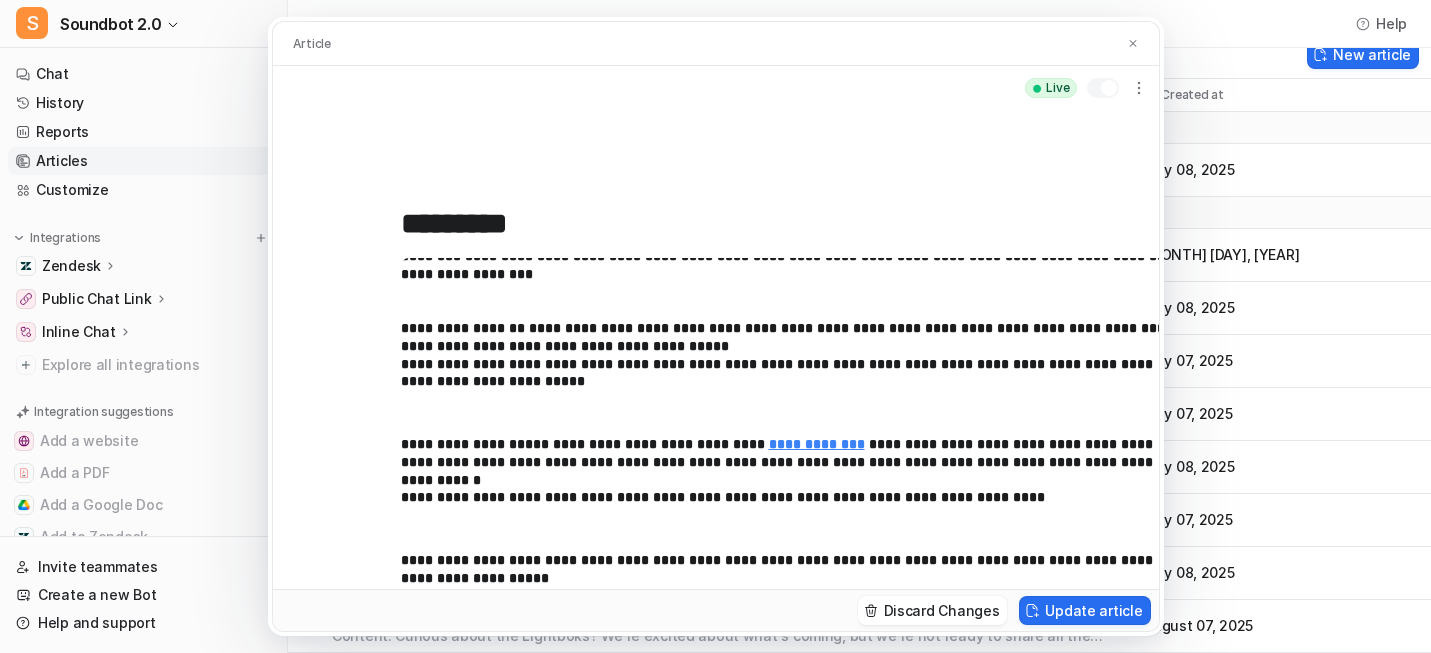 click on "**********" at bounding box center [715, 326] 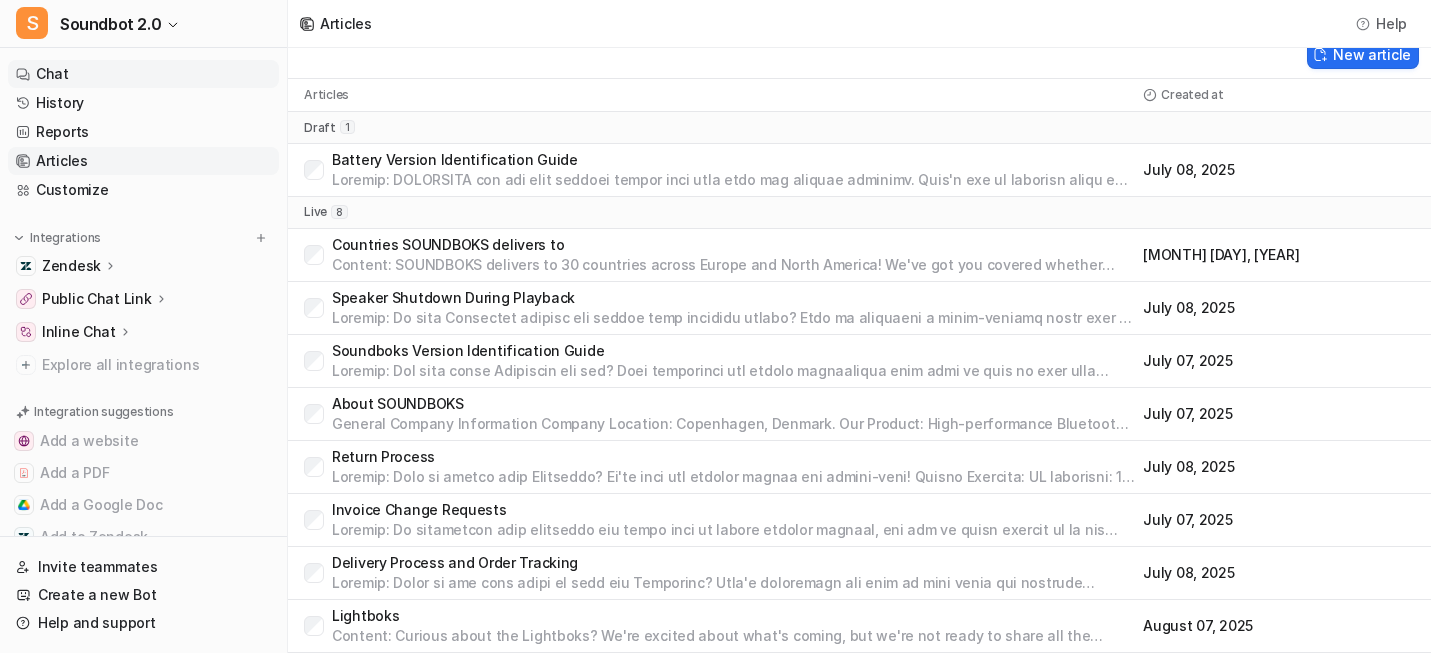 click on "Chat" at bounding box center (143, 74) 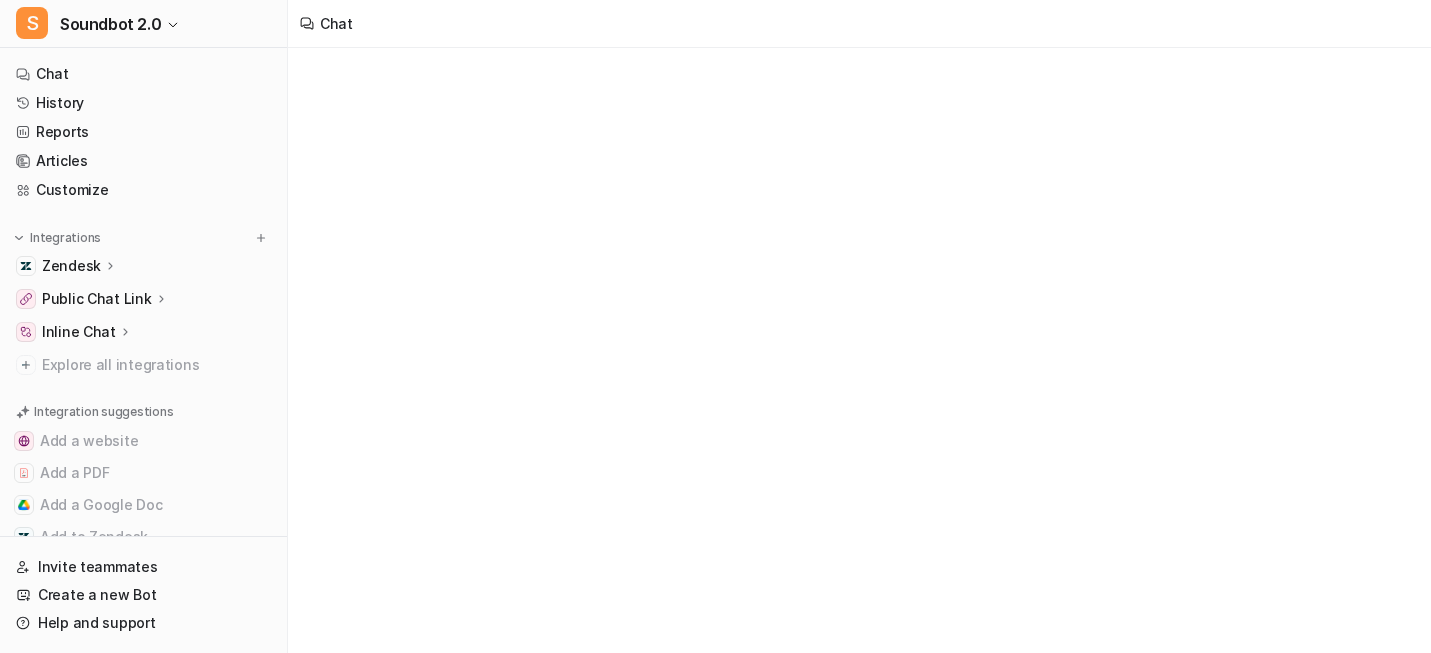scroll, scrollTop: 0, scrollLeft: 0, axis: both 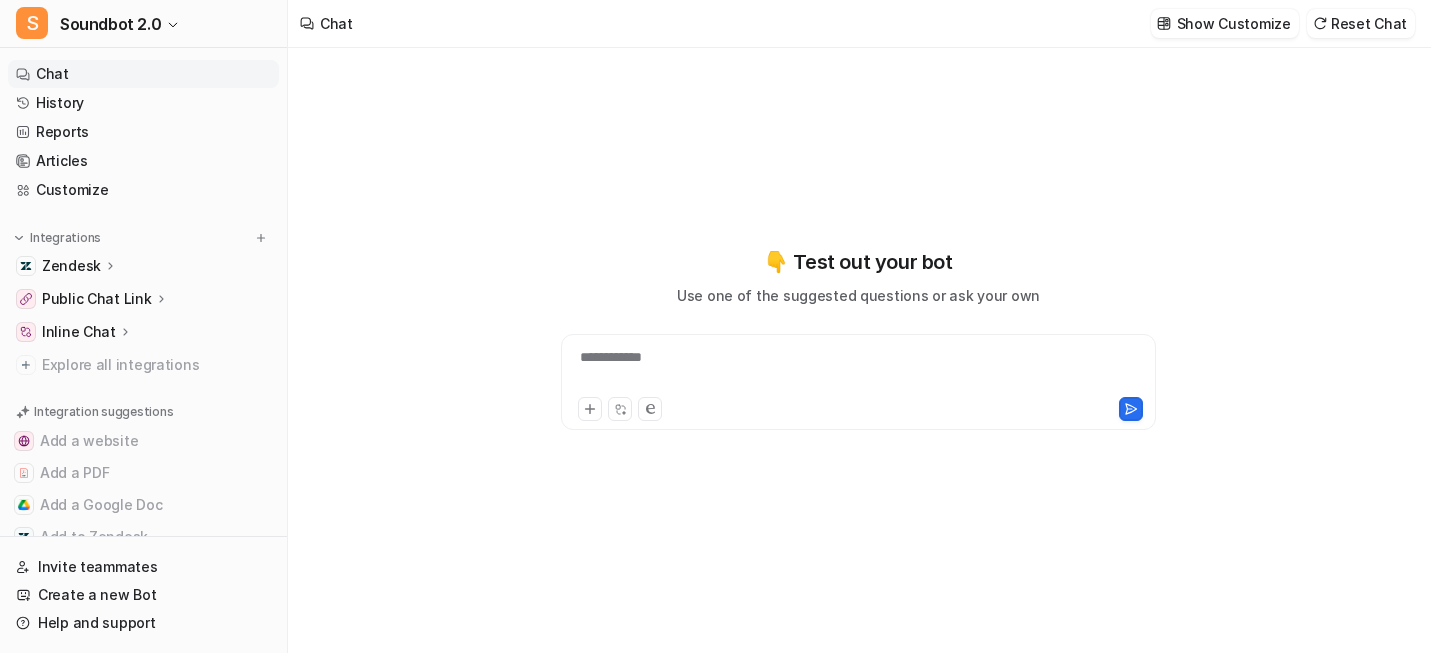 type on "**********" 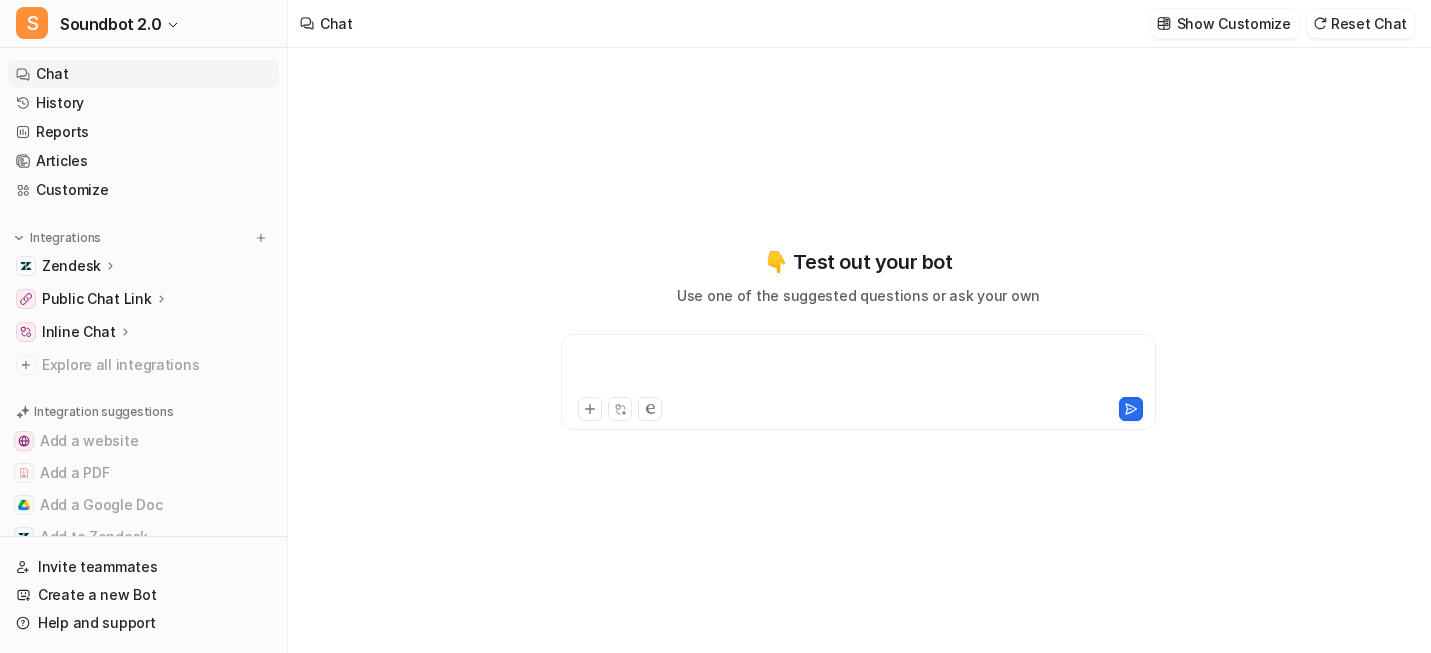 click at bounding box center [857, 370] 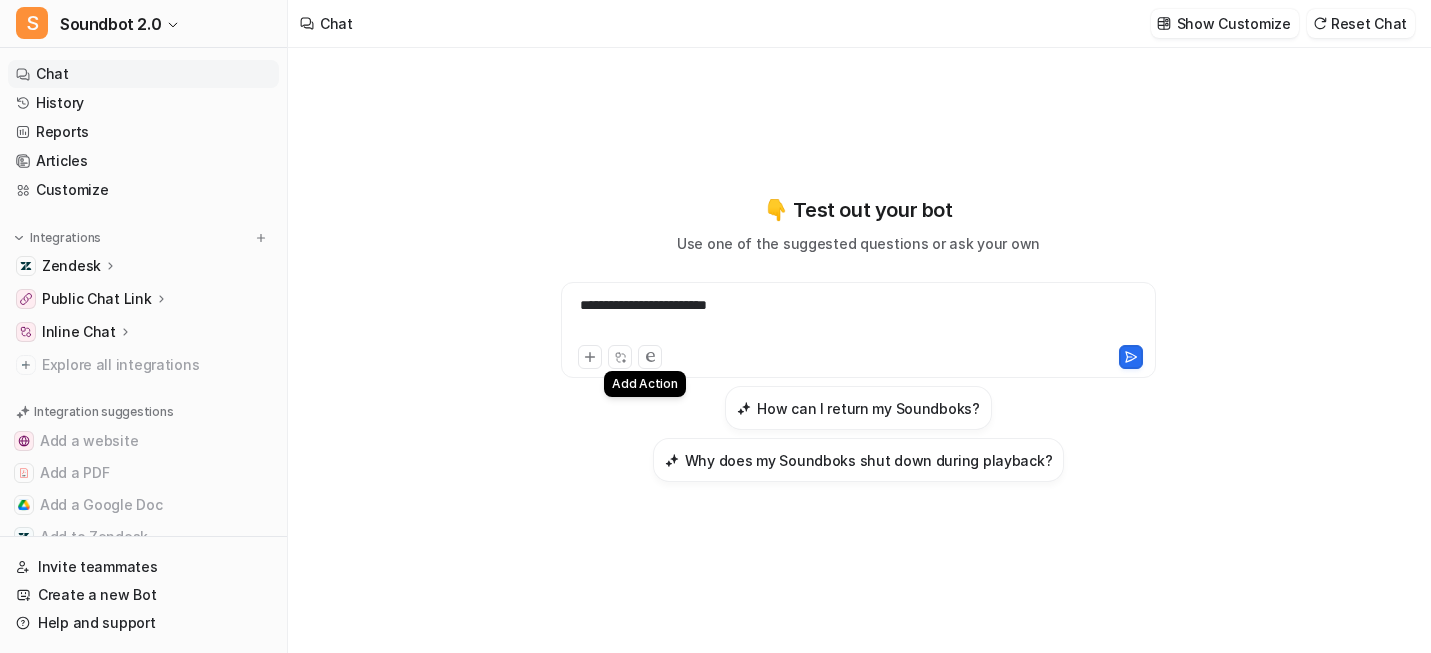 scroll, scrollTop: 12, scrollLeft: 0, axis: vertical 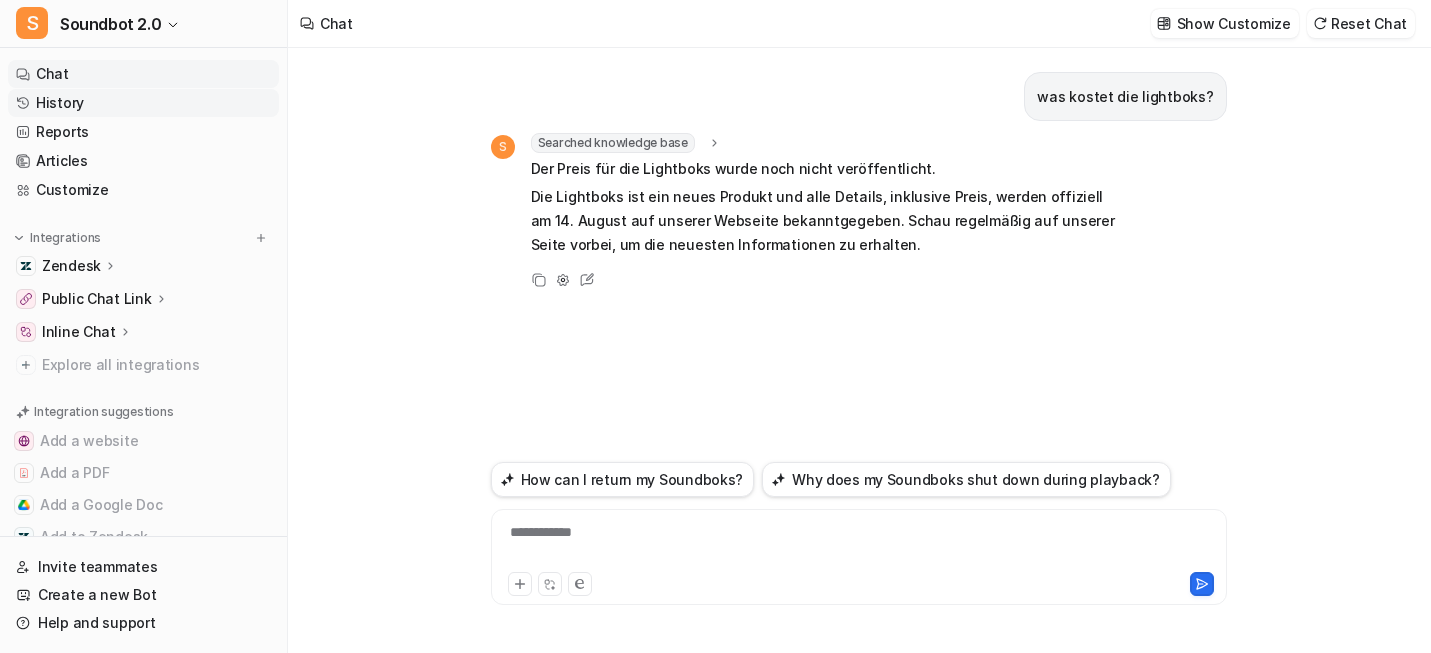click on "History" at bounding box center (143, 103) 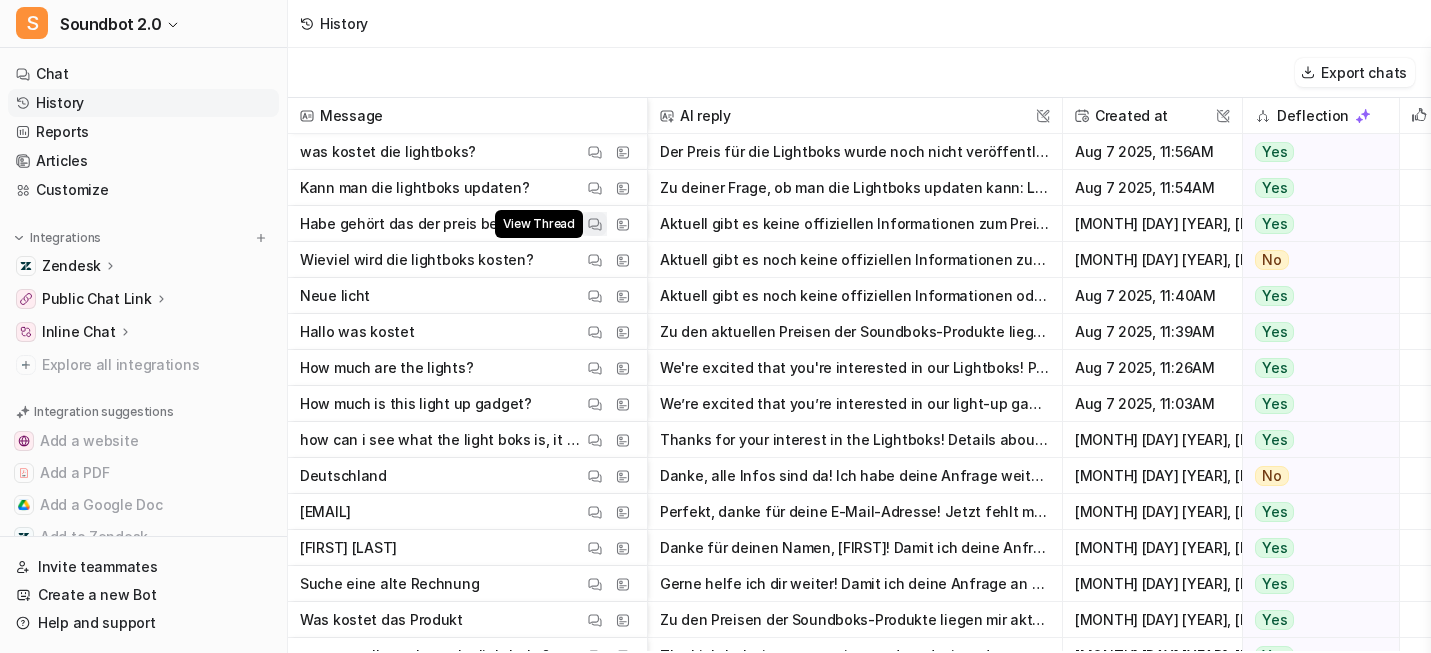 click at bounding box center [595, 224] 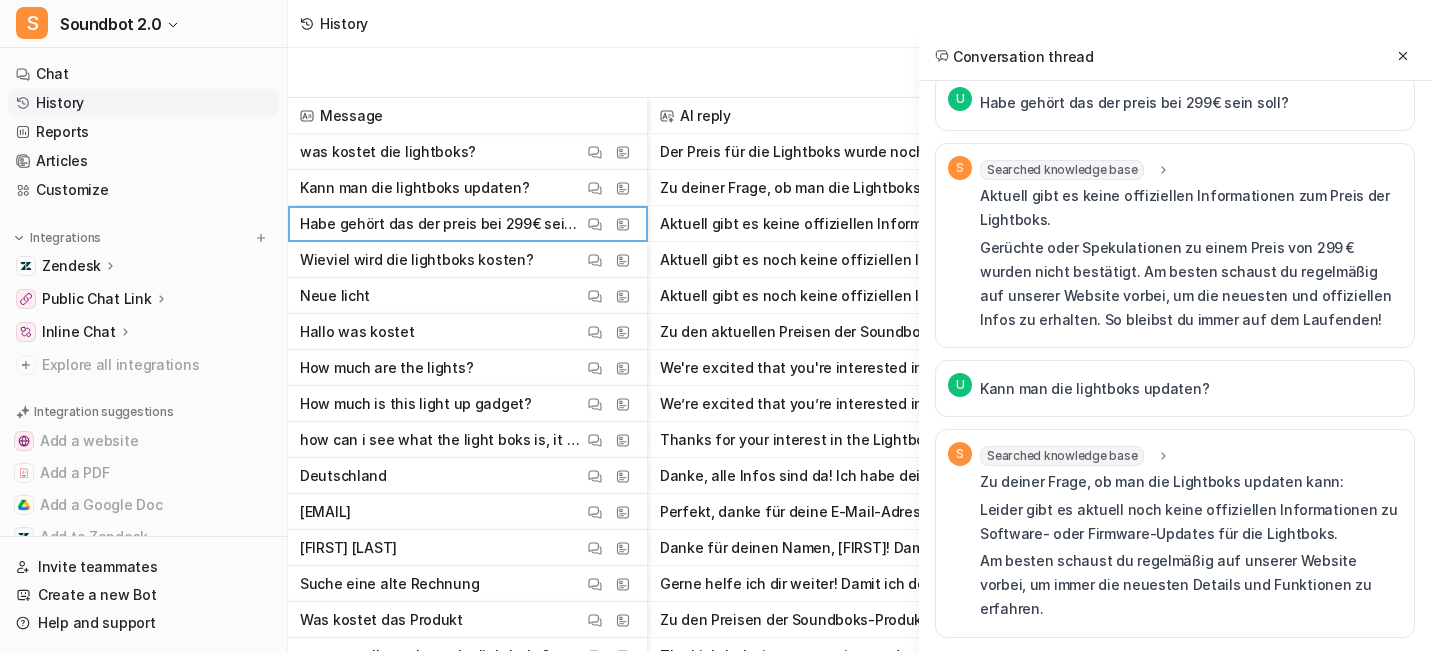 scroll, scrollTop: 516, scrollLeft: 0, axis: vertical 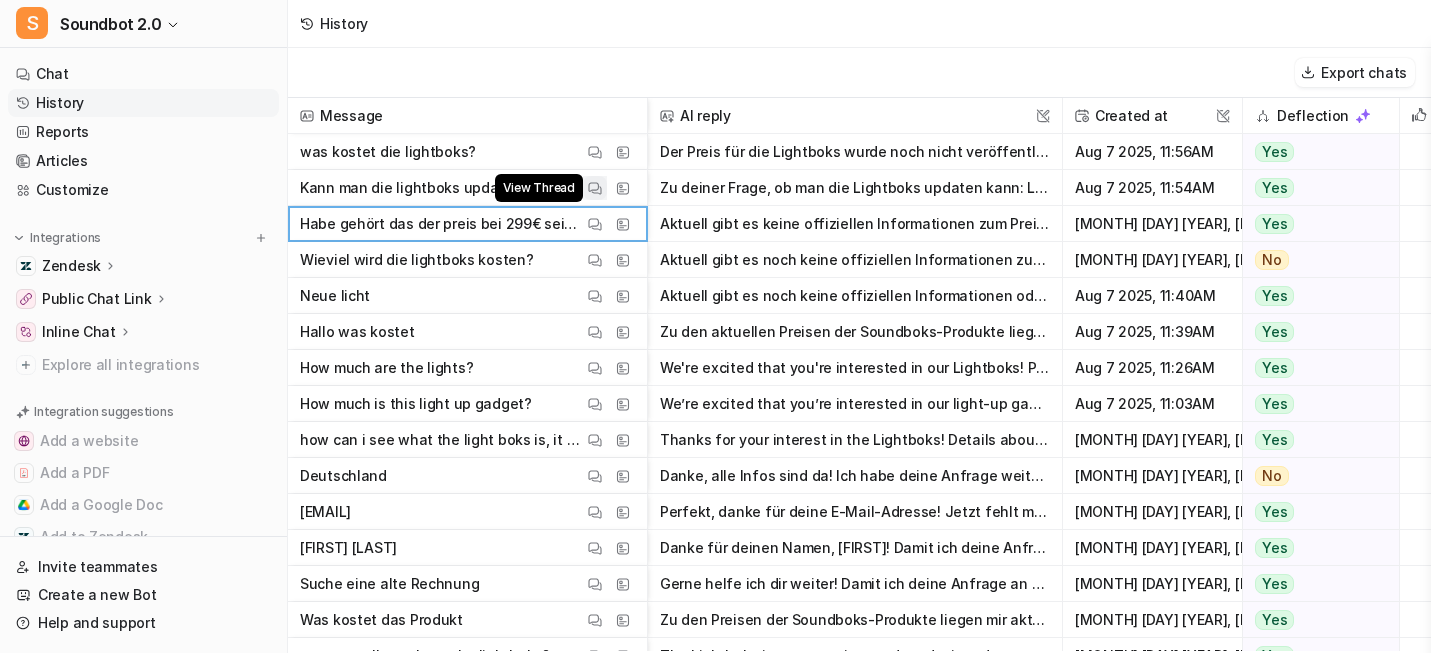 click on "View Thread" at bounding box center [595, 188] 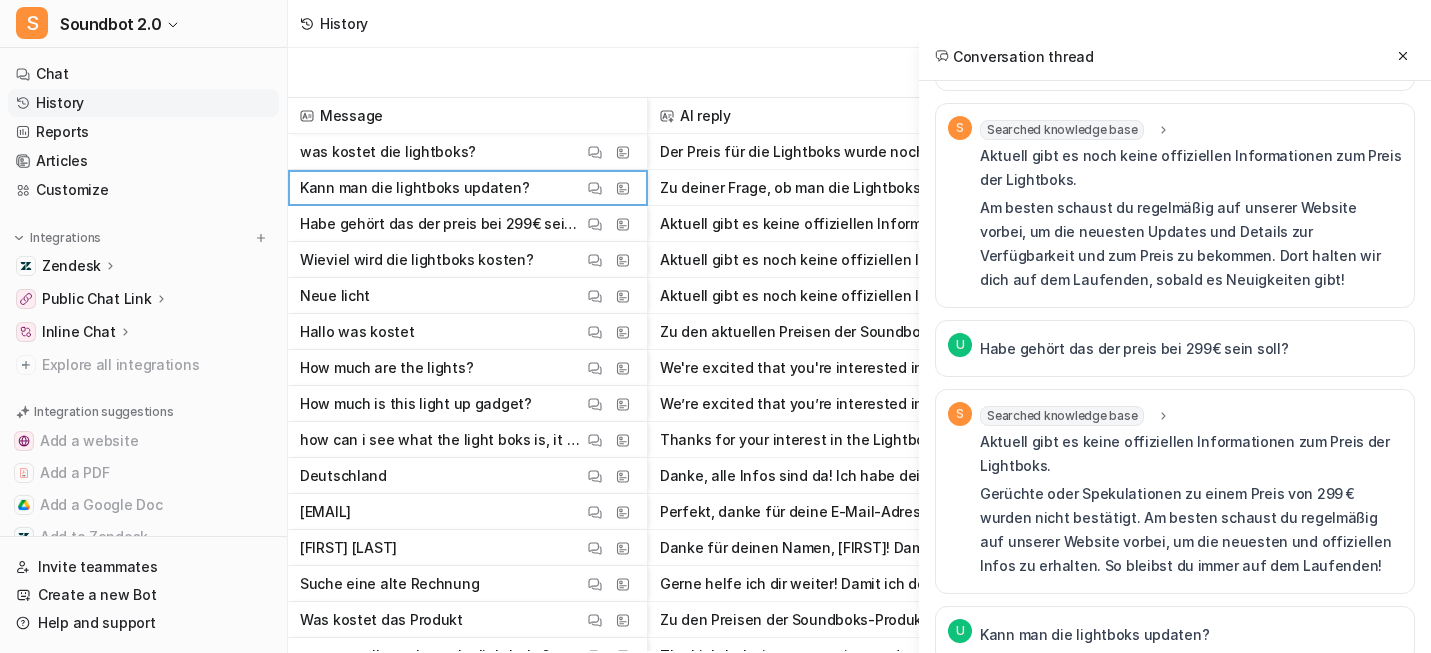 scroll, scrollTop: 0, scrollLeft: 0, axis: both 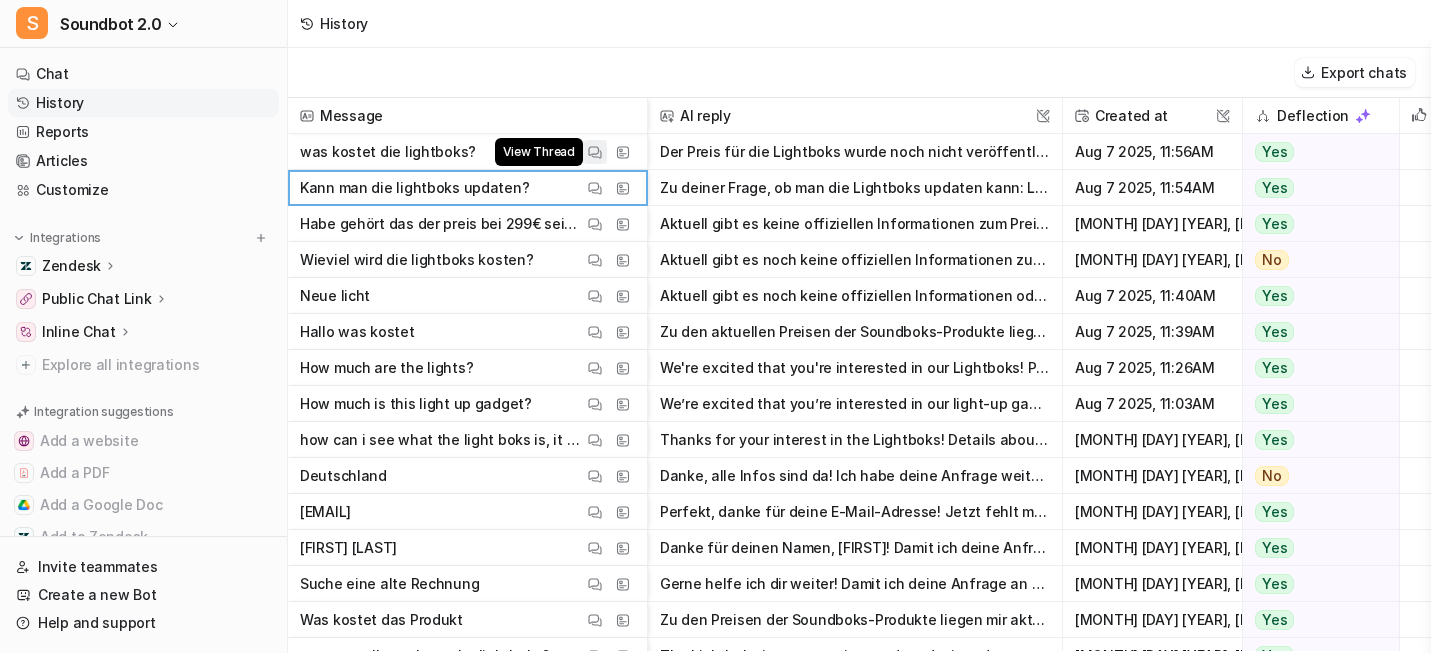 click at bounding box center (595, 152) 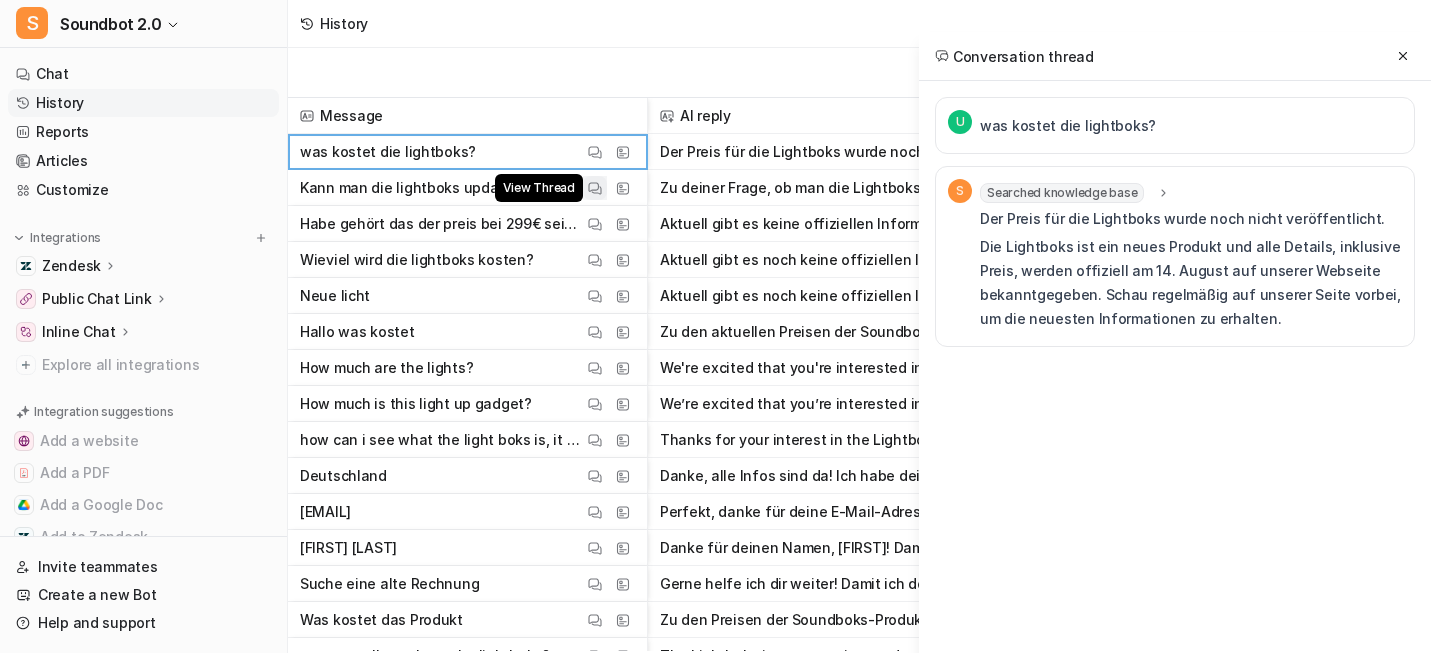 click at bounding box center [595, 188] 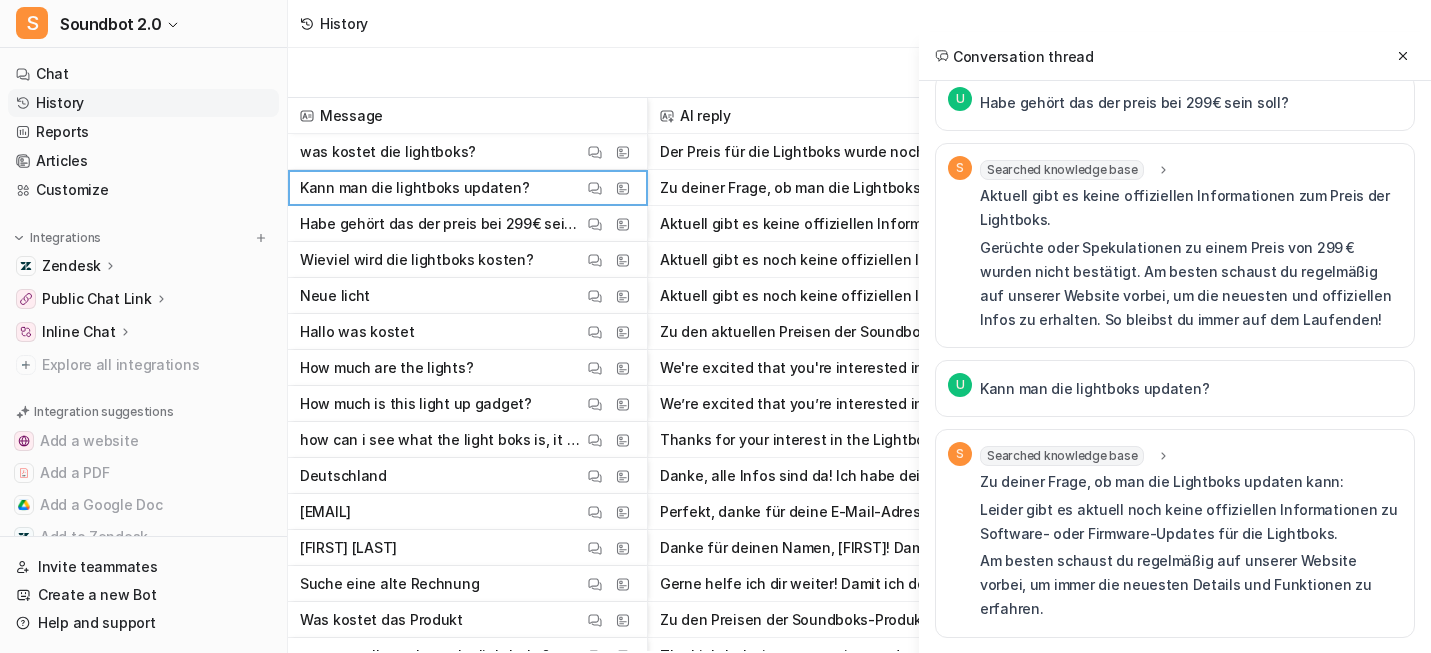 scroll, scrollTop: 411, scrollLeft: 0, axis: vertical 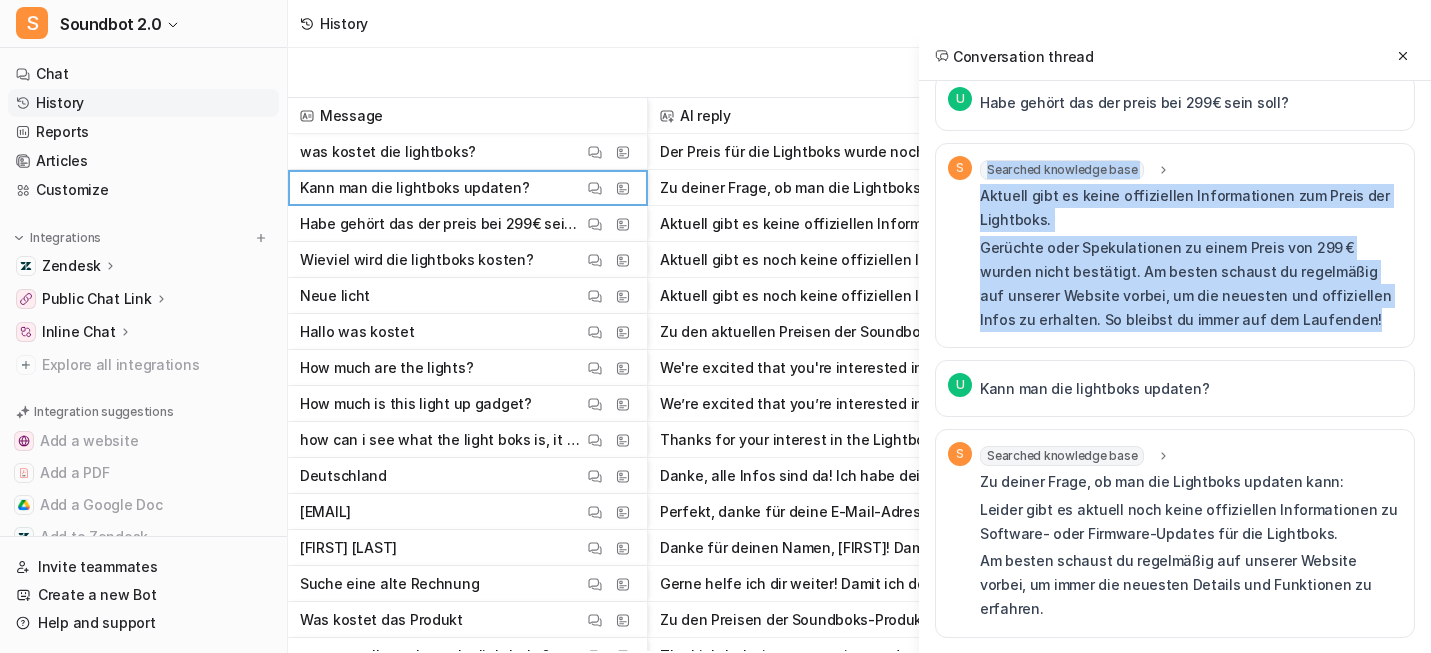 drag, startPoint x: 1206, startPoint y: 349, endPoint x: 851, endPoint y: 282, distance: 361.2672 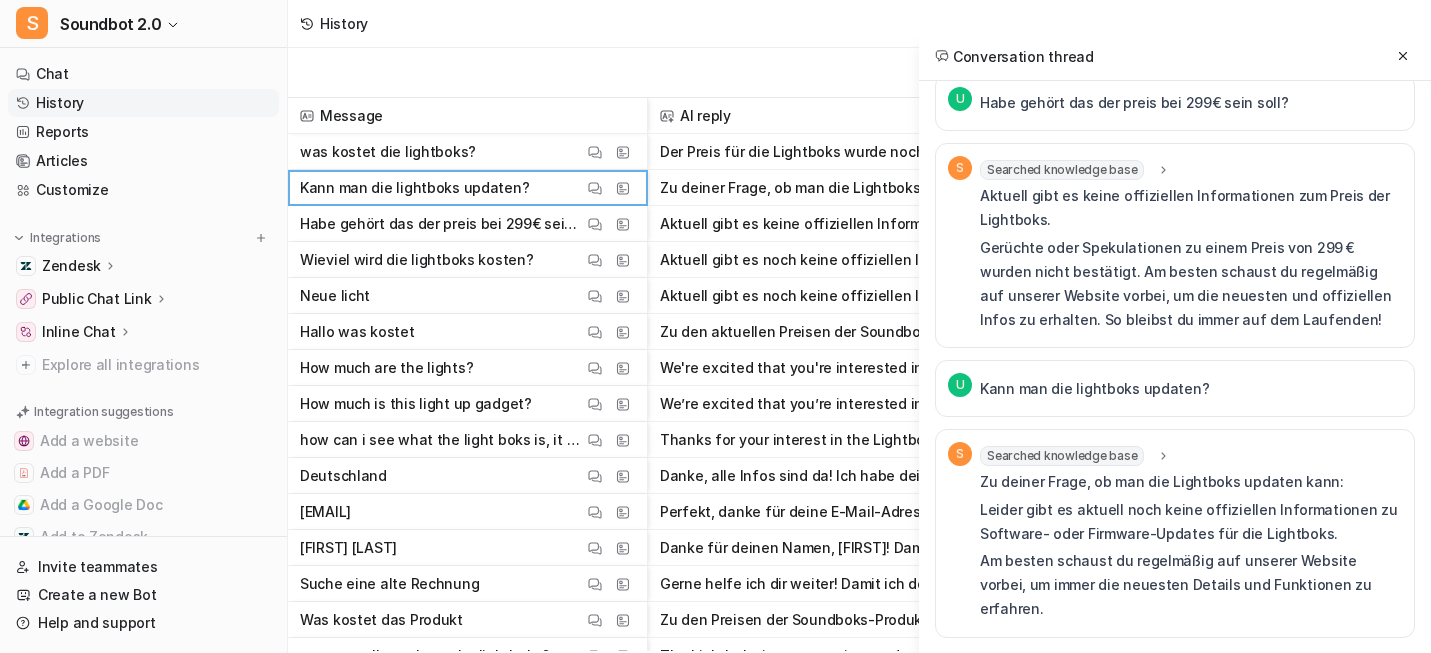 click on "Gerüchte oder Spekulationen zu einem Preis von 299 € wurden nicht bestätigt. Am besten schaust du regelmäßig auf unserer Website vorbei, um die neuesten und offiziellen Infos zu erhalten. So bleibst du immer auf dem Laufenden!" at bounding box center (1191, 284) 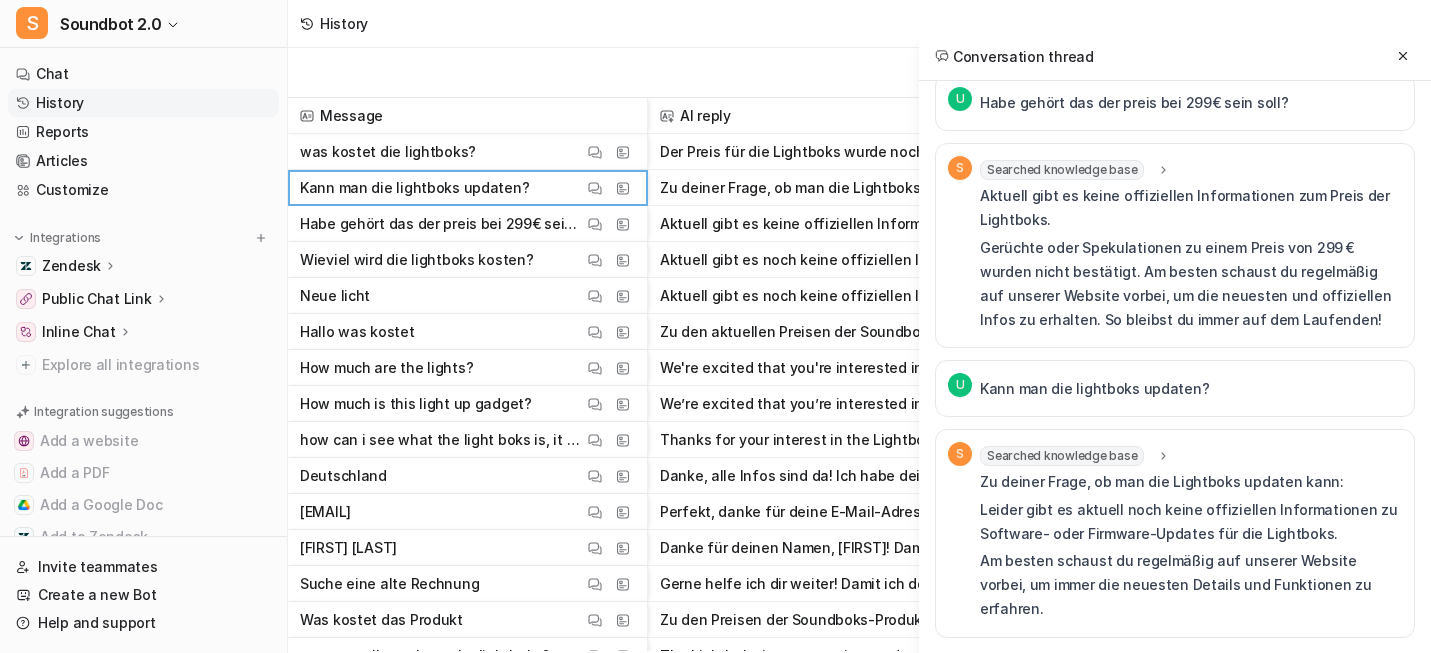drag, startPoint x: 866, startPoint y: 482, endPoint x: 1326, endPoint y: 603, distance: 475.64798 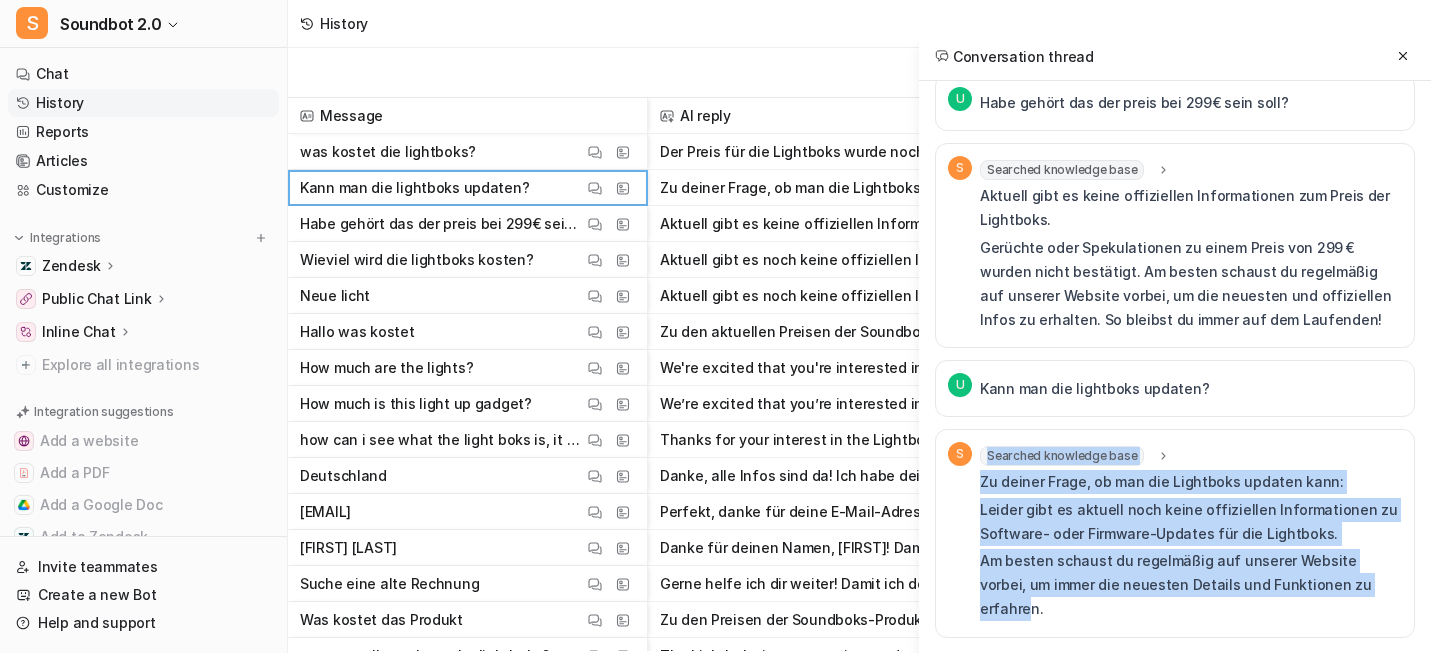 drag, startPoint x: 1335, startPoint y: 592, endPoint x: 802, endPoint y: 518, distance: 538.1124 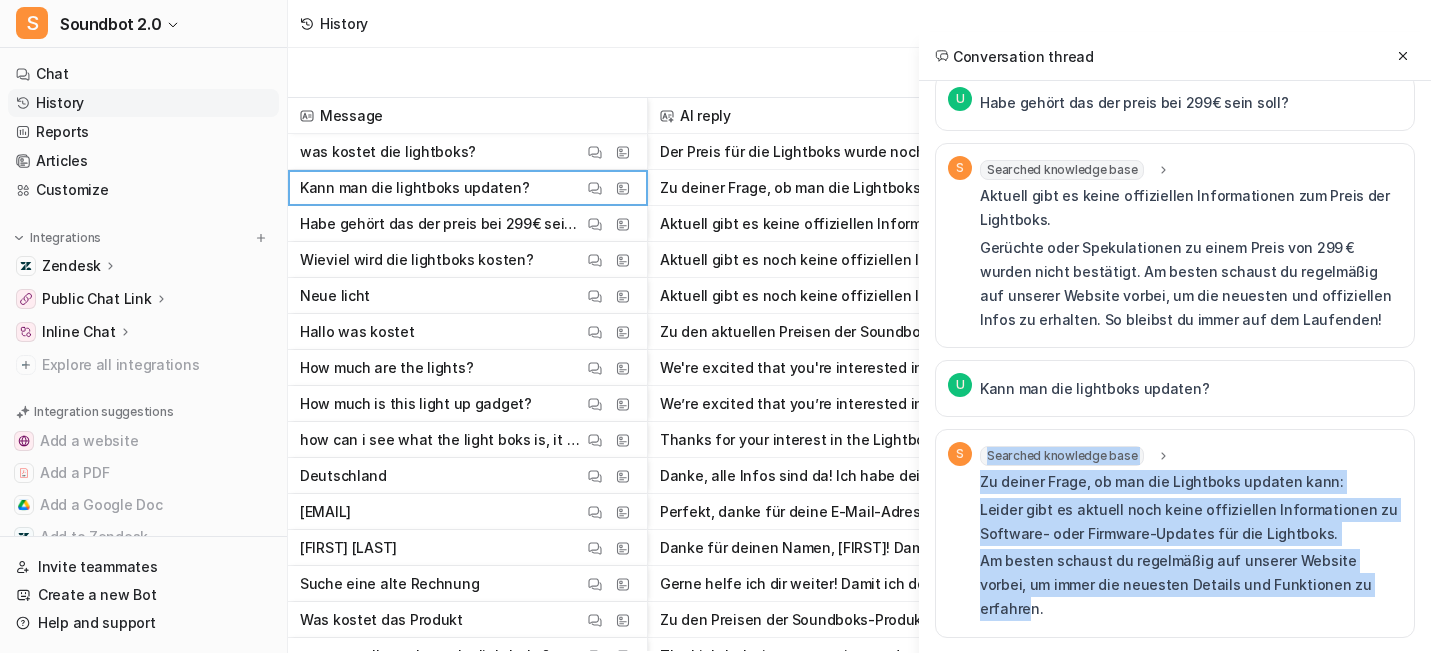 click on "Leider gibt es aktuell noch keine offiziellen Informationen zu Software- oder Firmware-Updates für die Lightboks." at bounding box center (1191, 522) 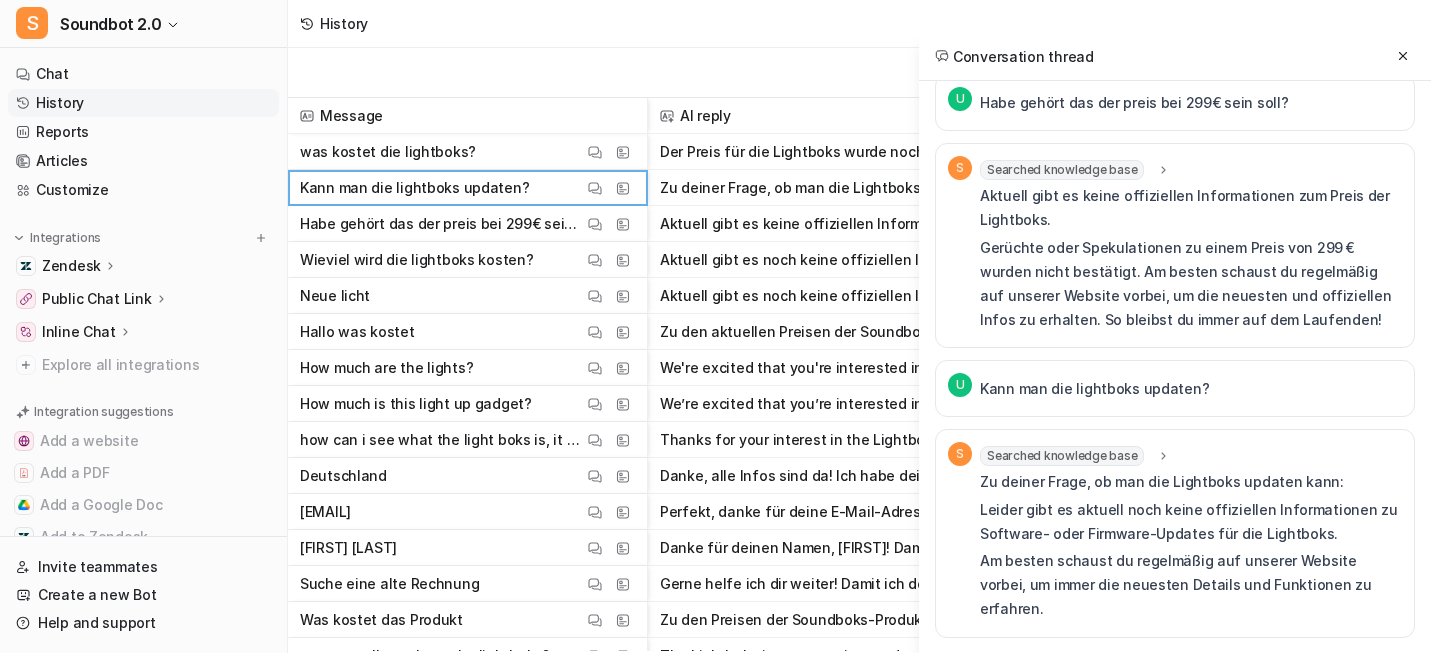 scroll, scrollTop: 0, scrollLeft: 0, axis: both 